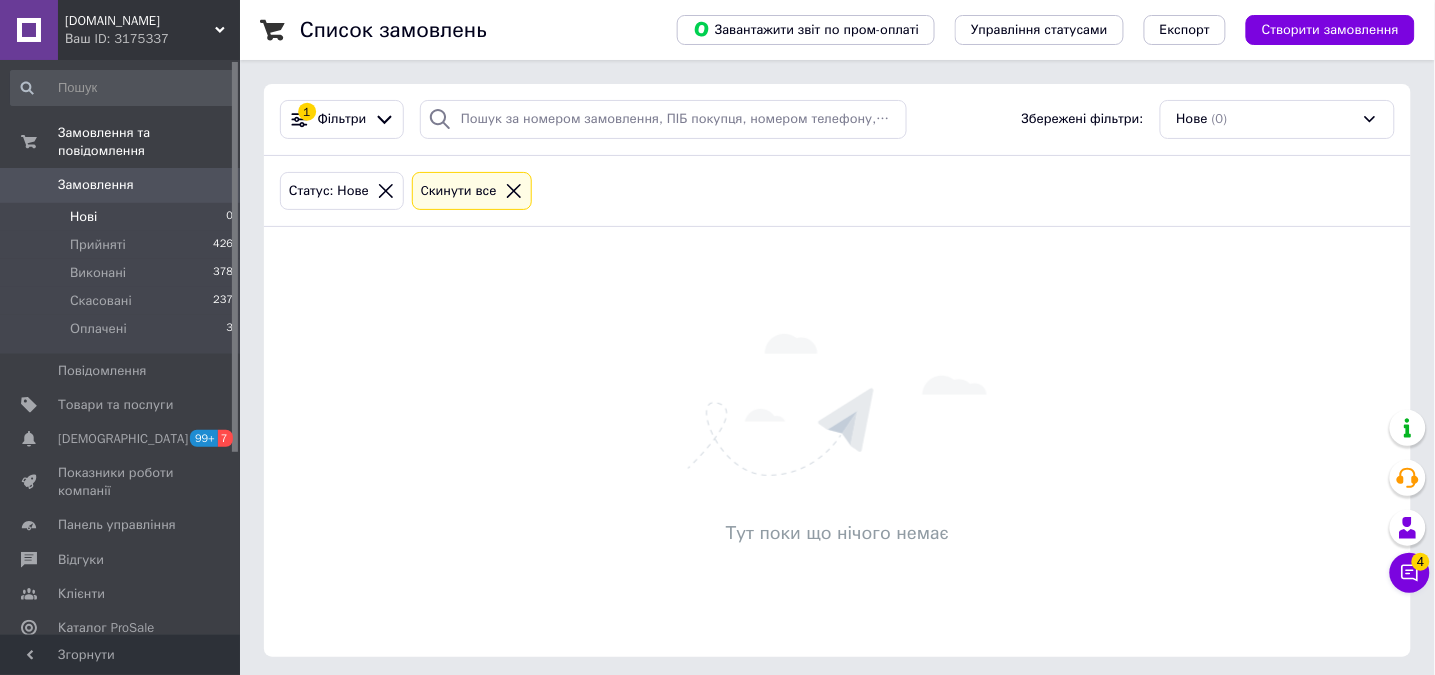 scroll, scrollTop: 6, scrollLeft: 0, axis: vertical 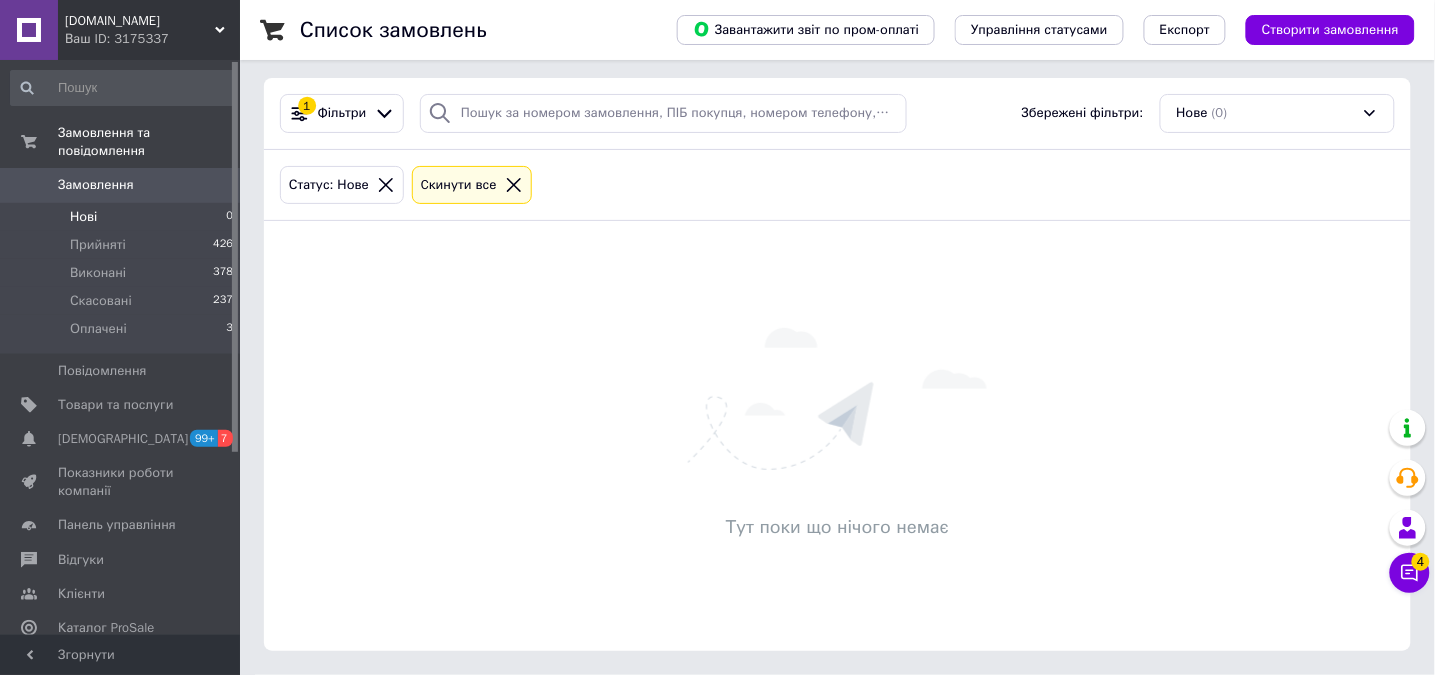 click on "Замовлення" at bounding box center (96, 185) 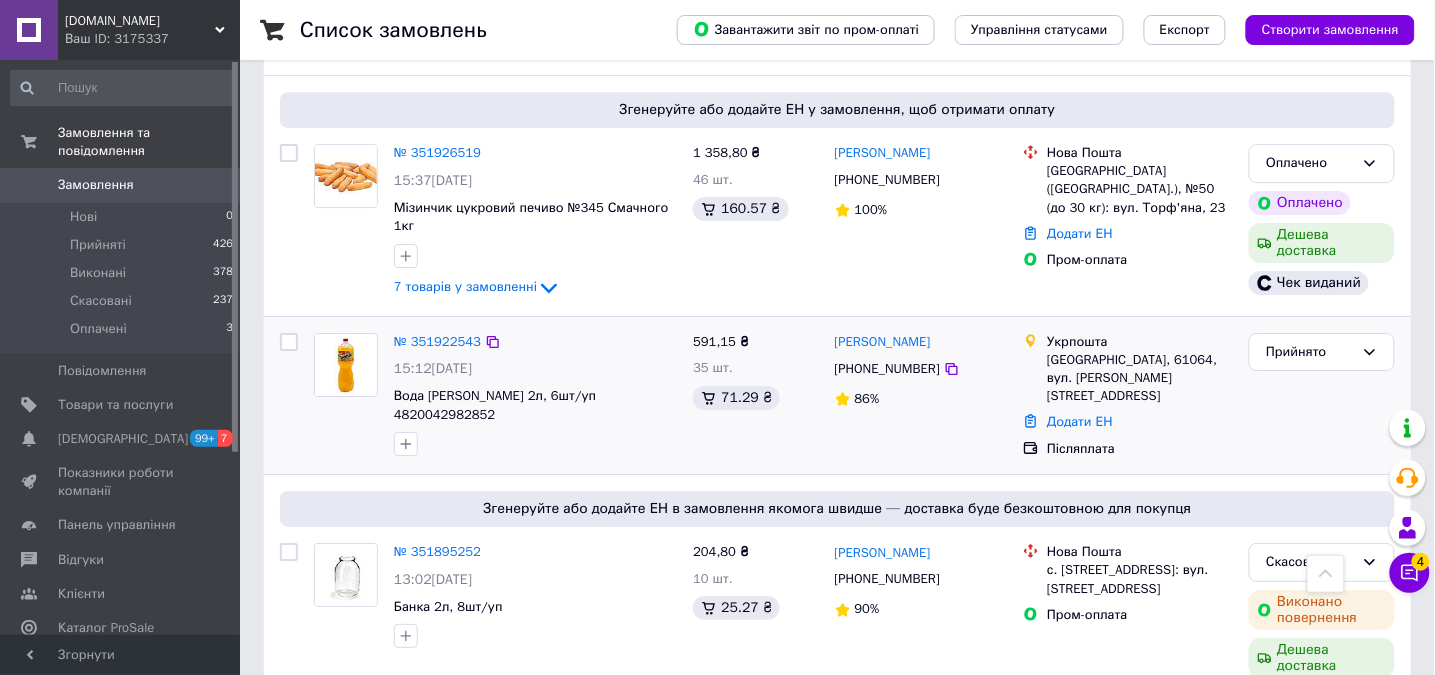 scroll, scrollTop: 1600, scrollLeft: 0, axis: vertical 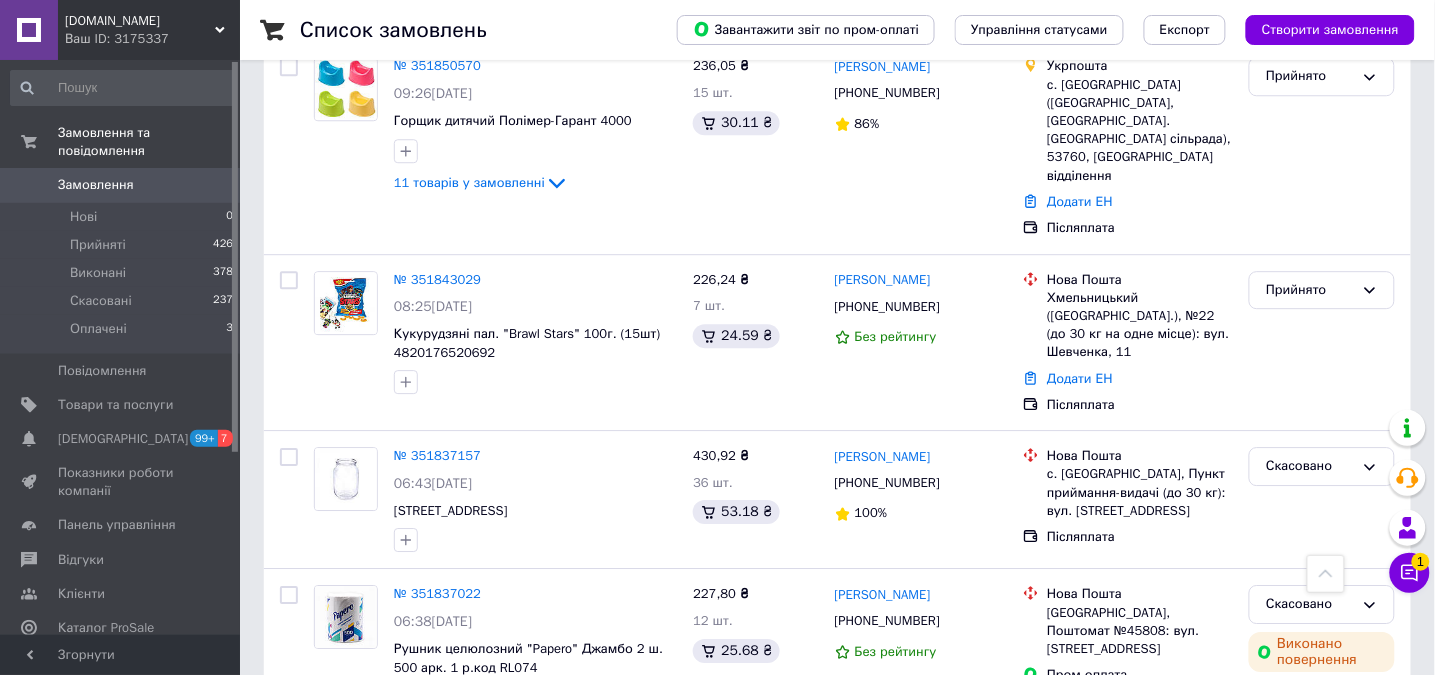 click on "2" at bounding box center (327, 802) 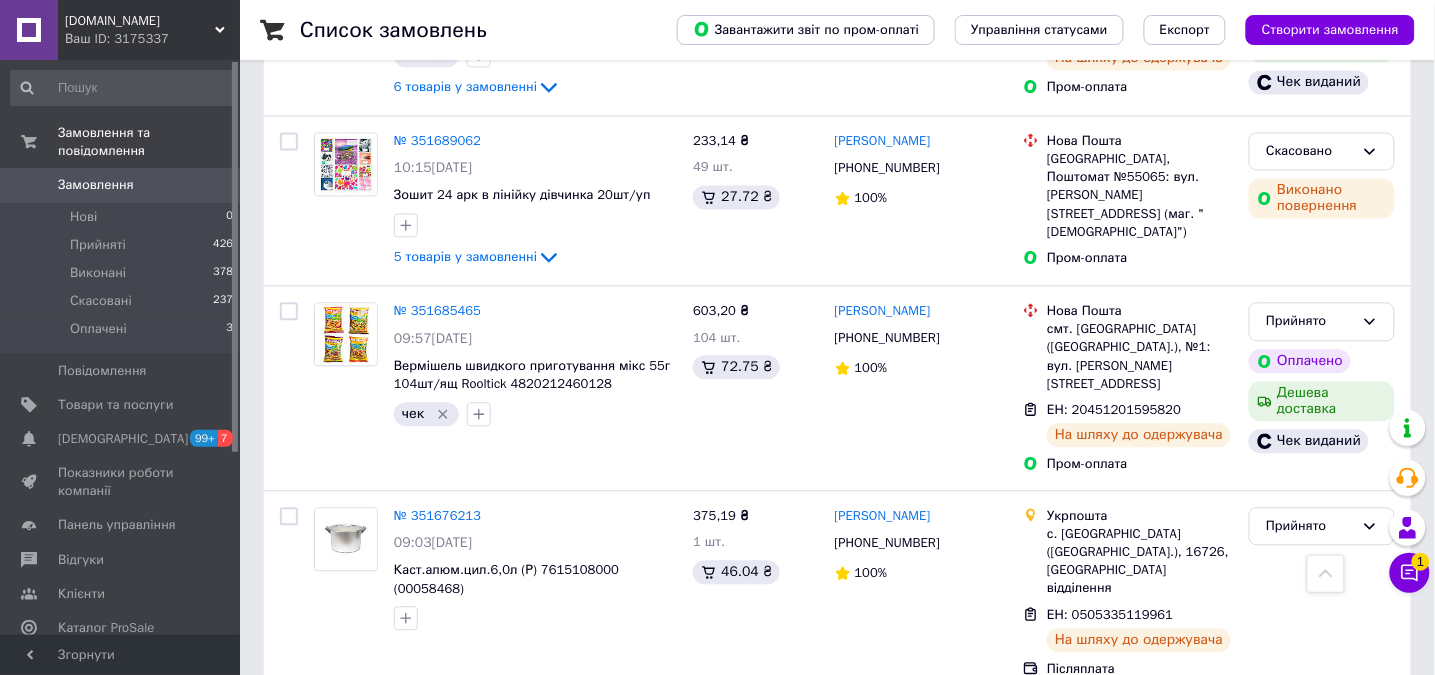 scroll, scrollTop: 3271, scrollLeft: 0, axis: vertical 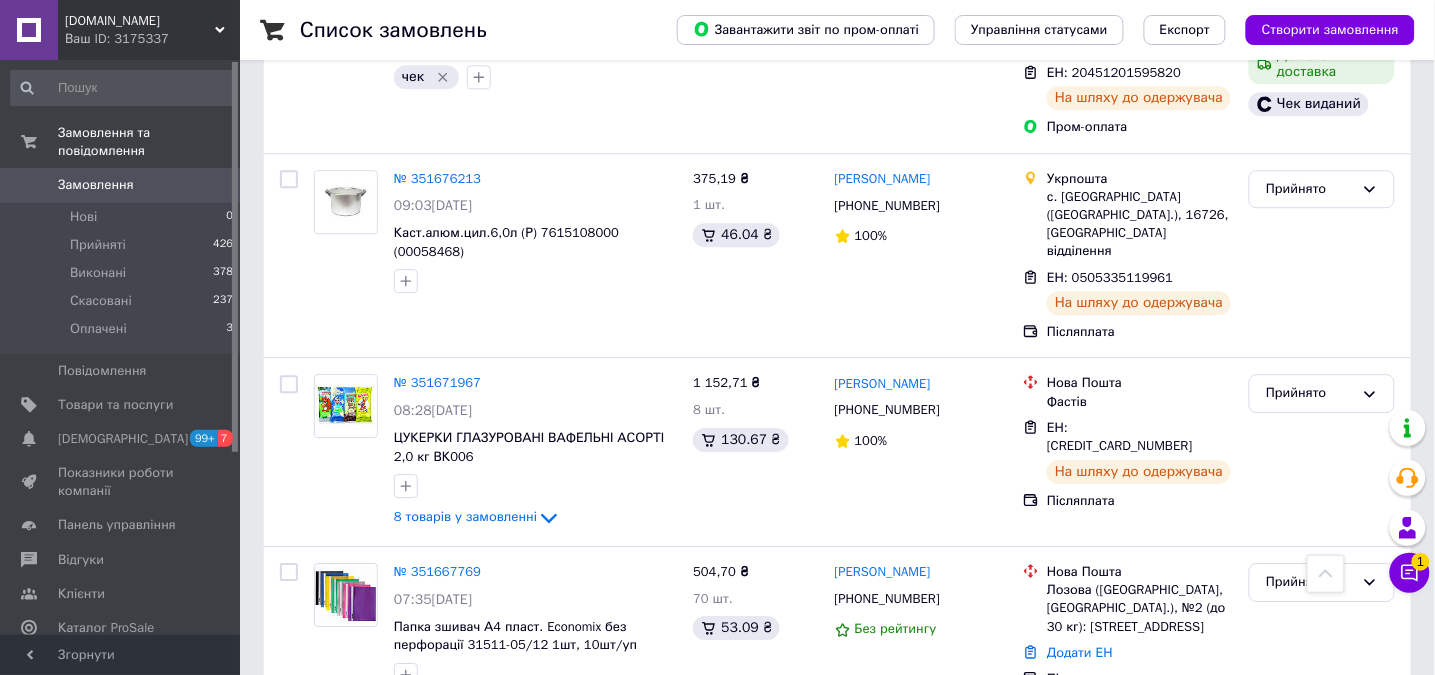 click on "1" at bounding box center [404, 750] 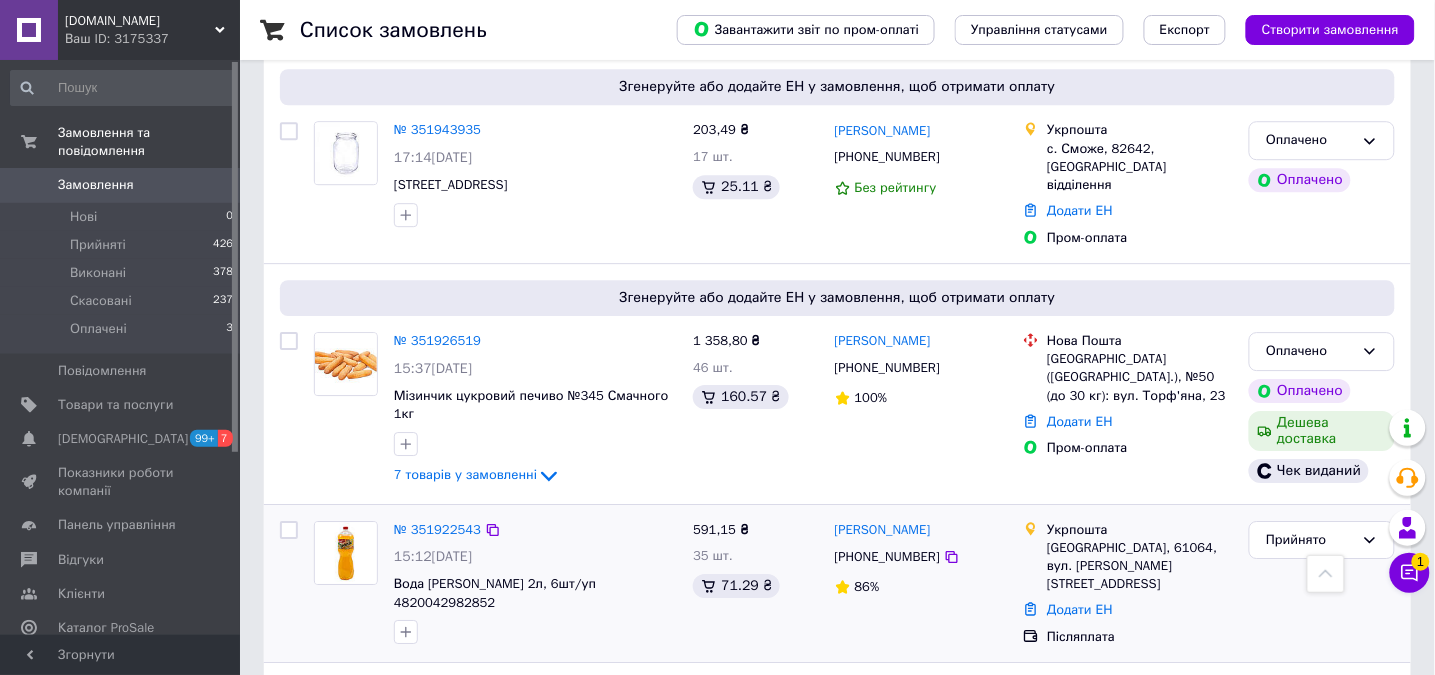 scroll, scrollTop: 1466, scrollLeft: 0, axis: vertical 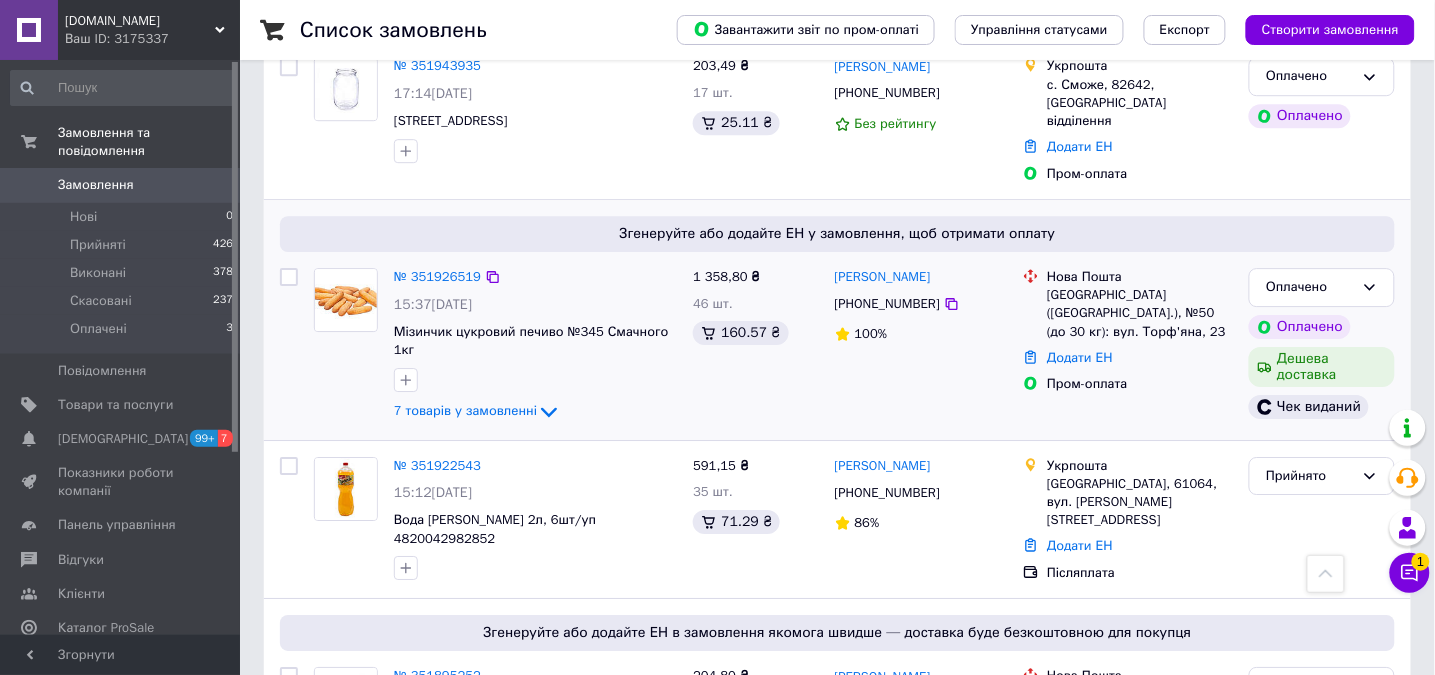 click on "Пром-оплата" at bounding box center [1140, 384] 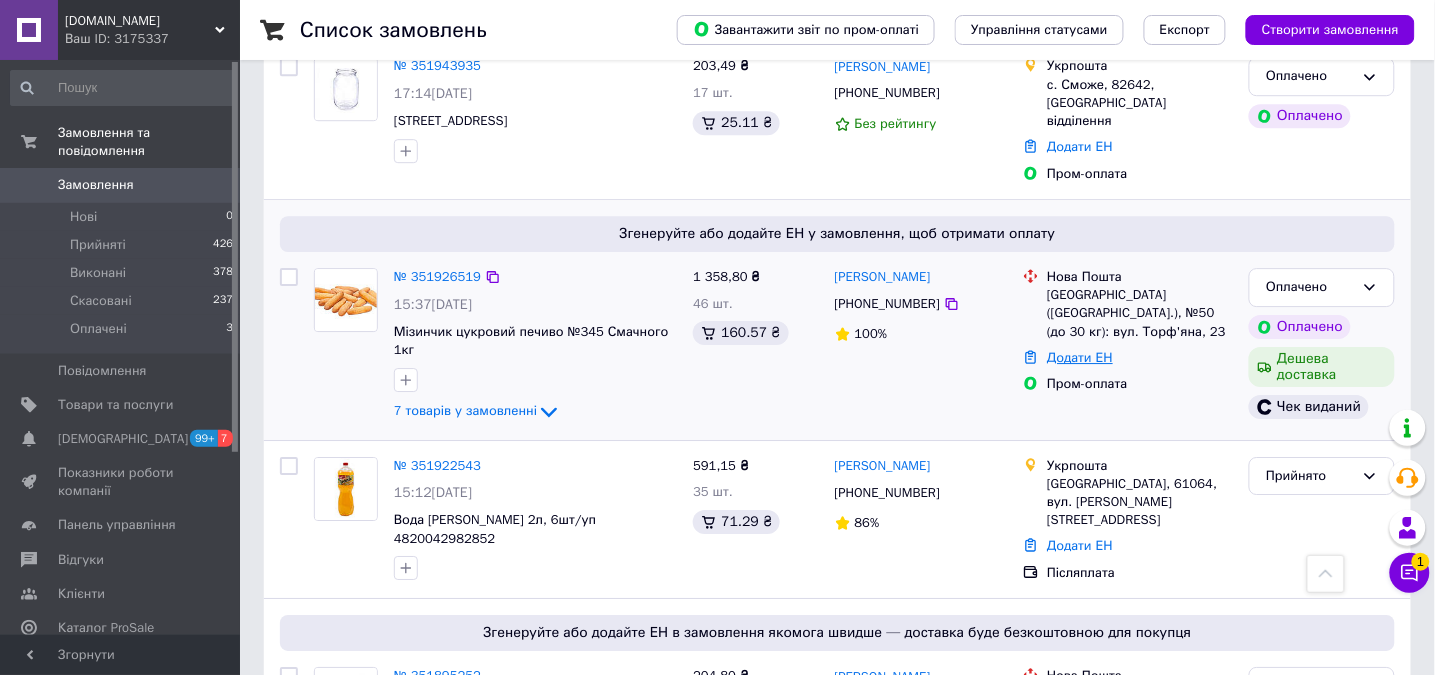 click on "Додати ЕН" at bounding box center [1080, 357] 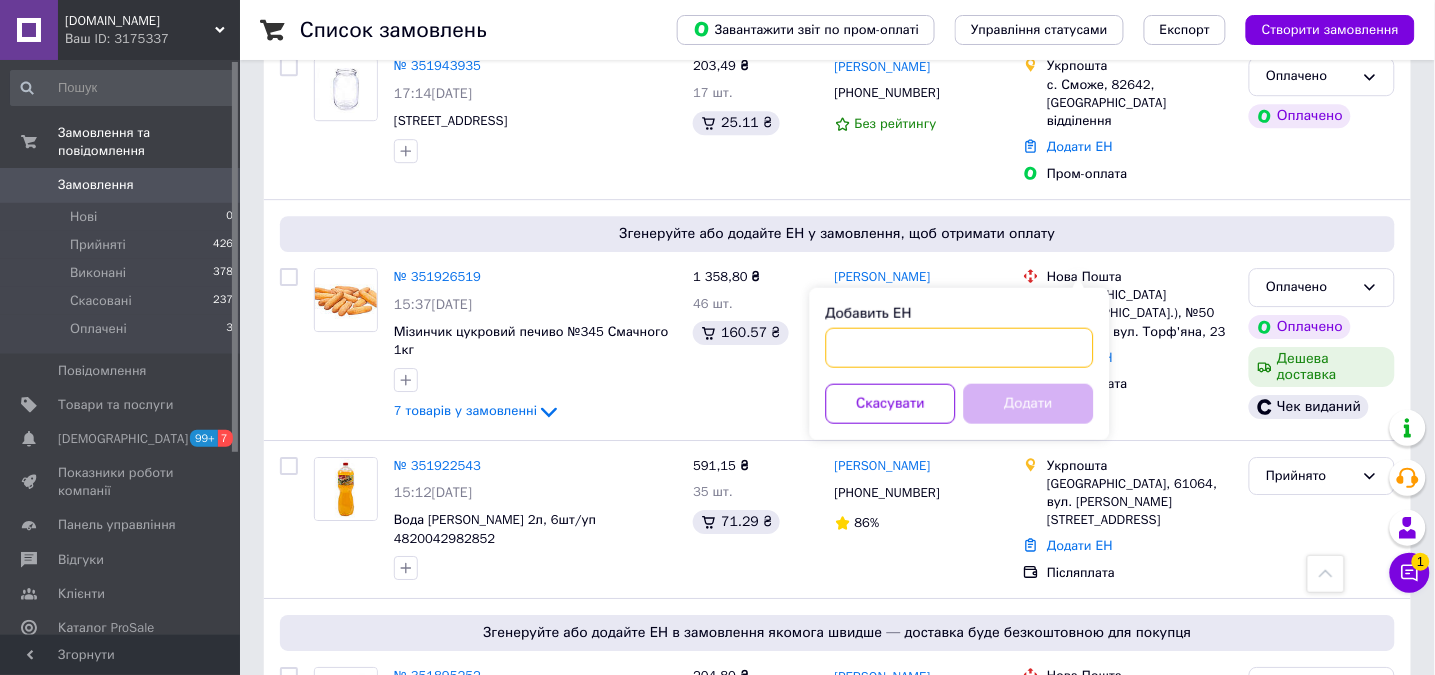 click on "Добавить ЕН" at bounding box center [960, 348] 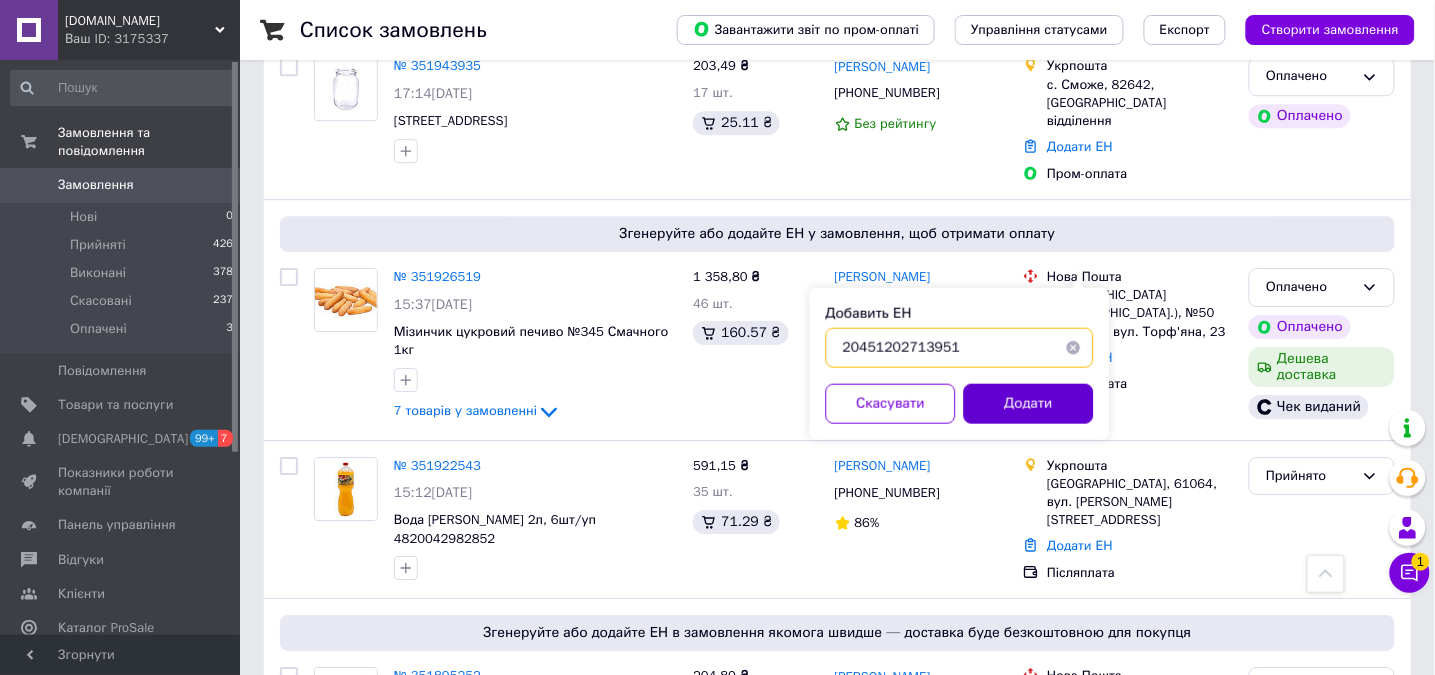 type on "20451202713951" 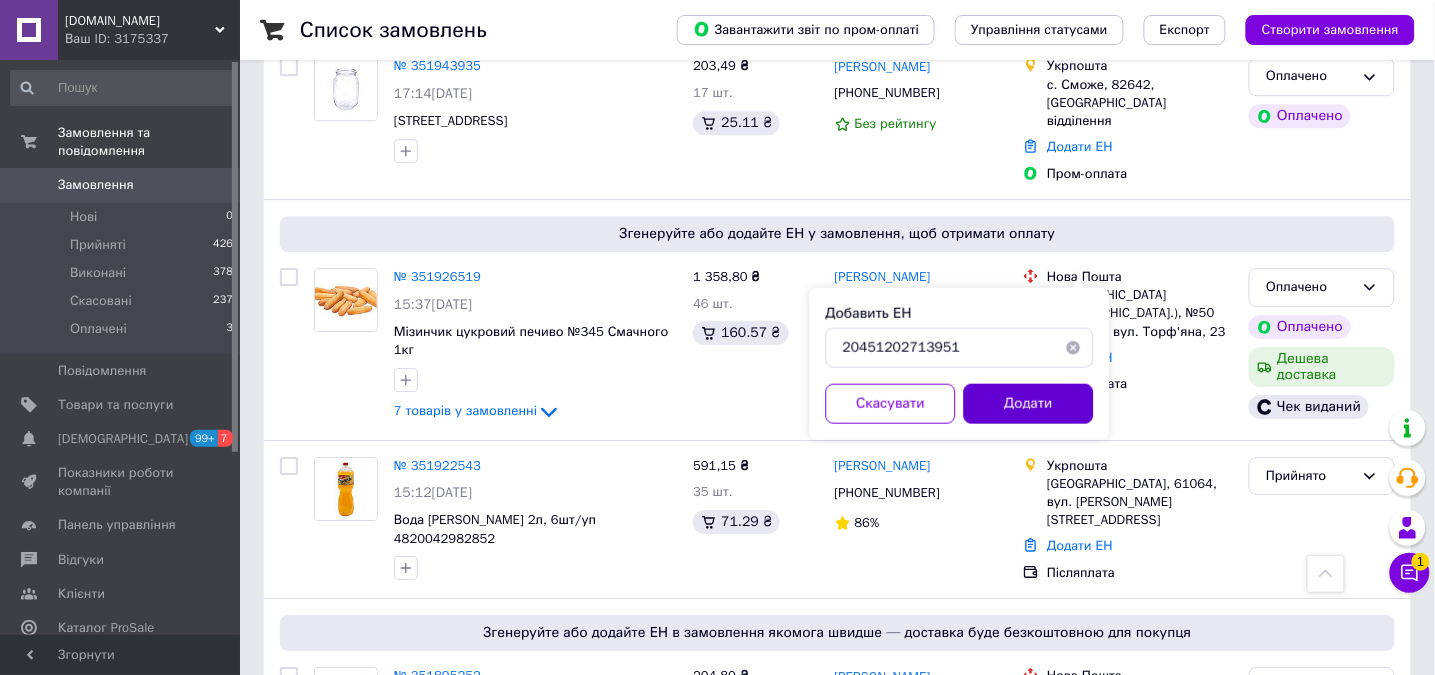 click on "Додати" at bounding box center (1029, 404) 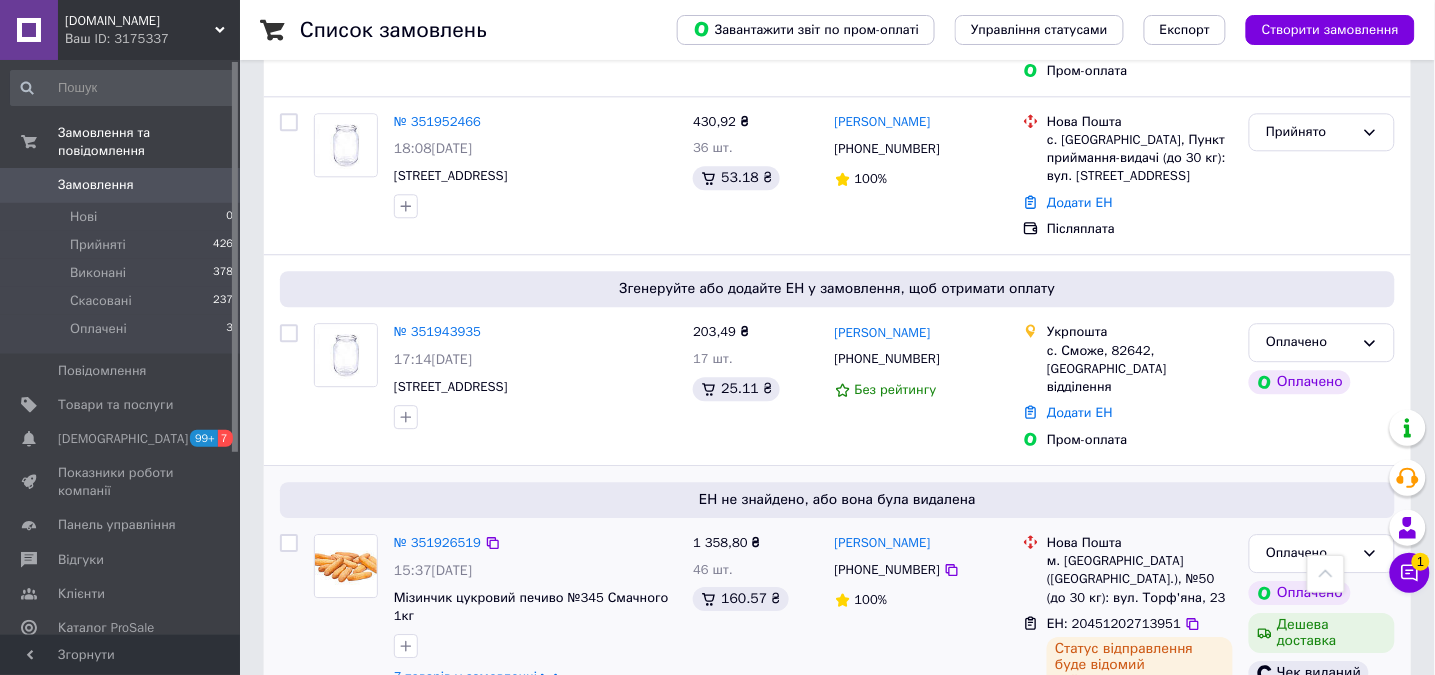scroll, scrollTop: 1466, scrollLeft: 0, axis: vertical 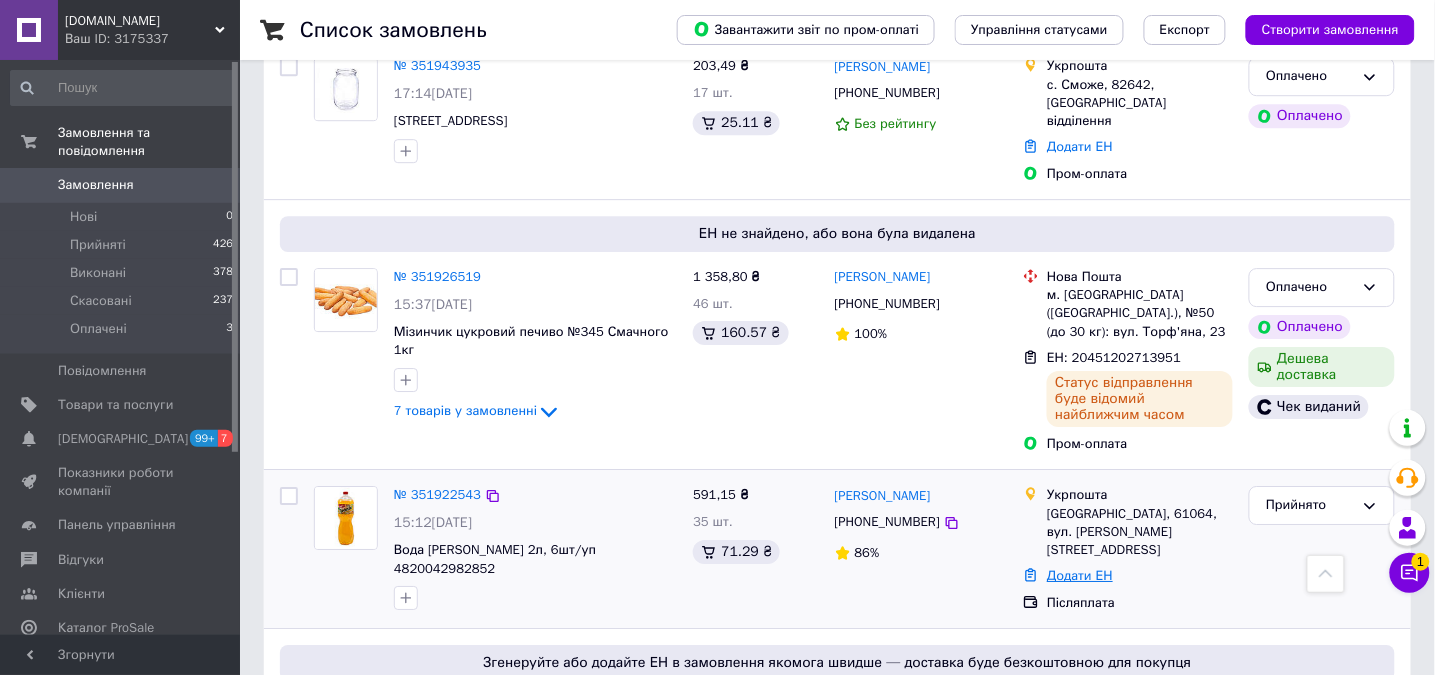 click on "Додати ЕН" at bounding box center (1080, 575) 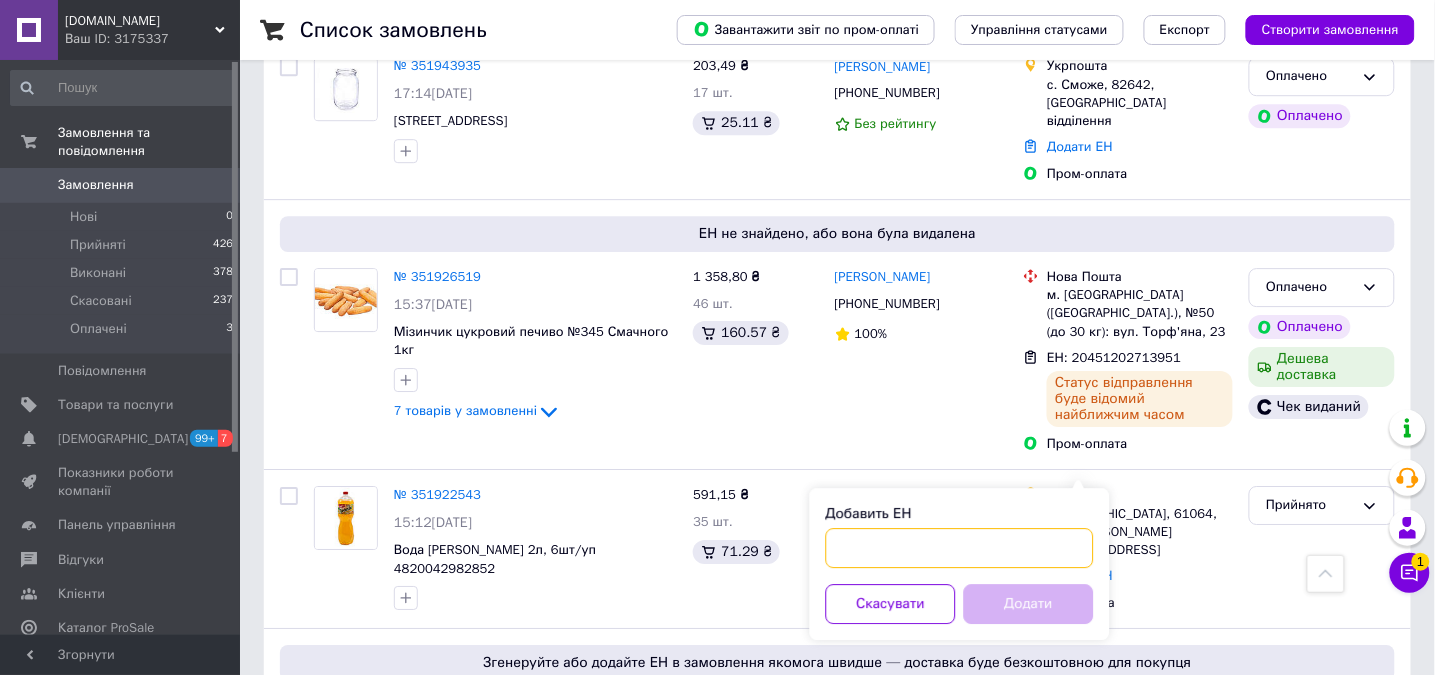 click on "Добавить ЕН" at bounding box center (960, 548) 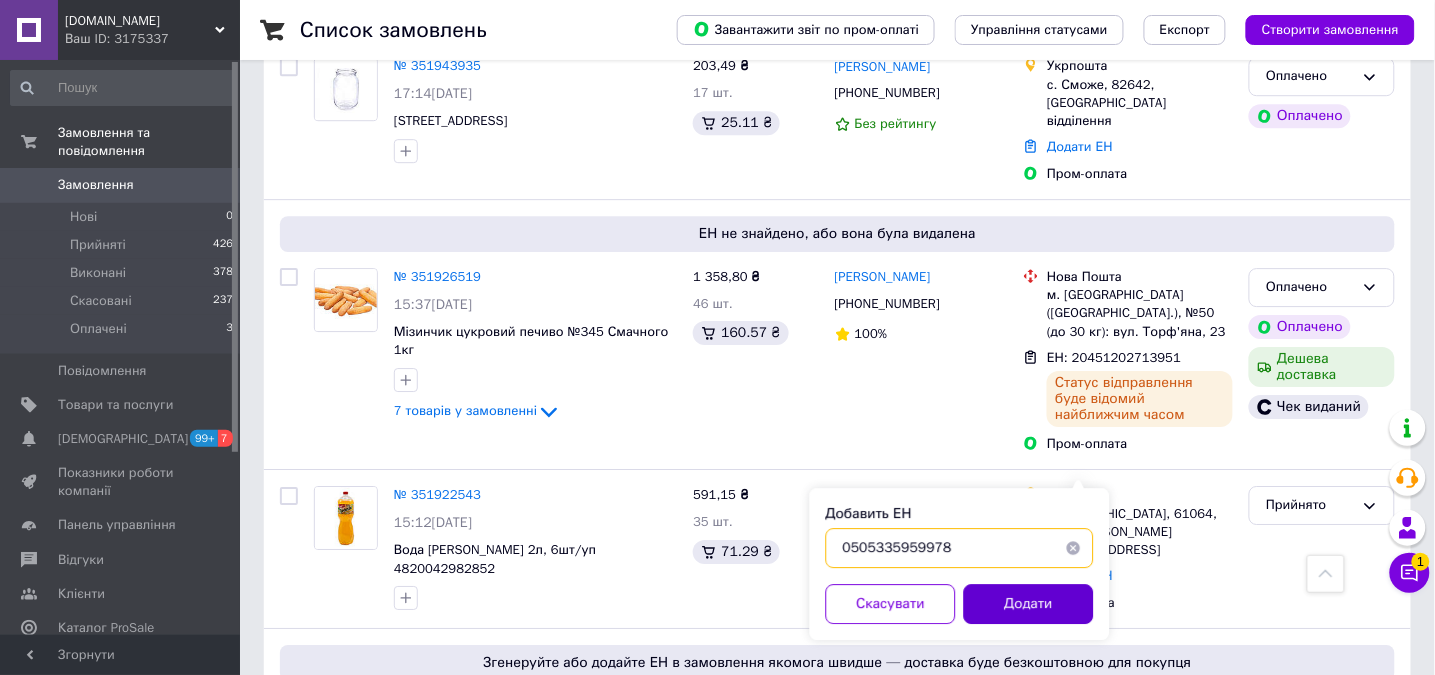type on "0505335959978" 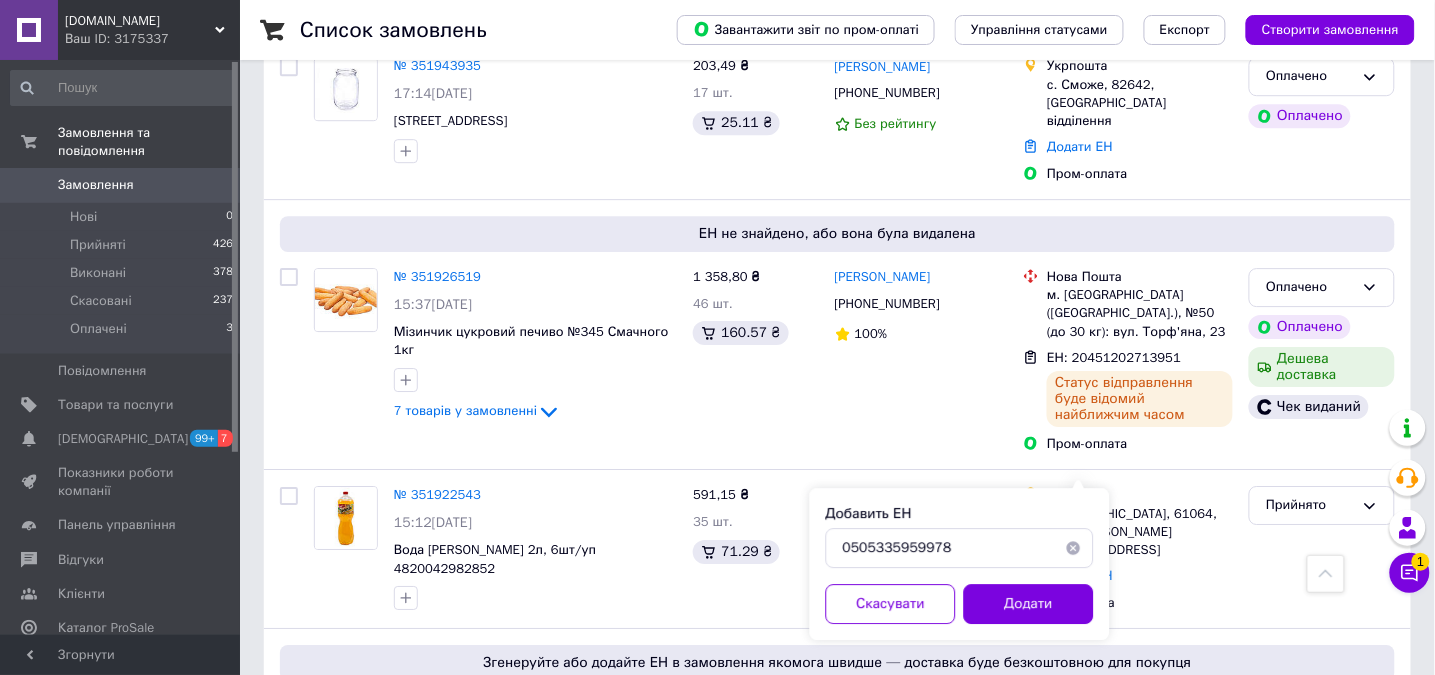 click on "Додати" at bounding box center [1029, 604] 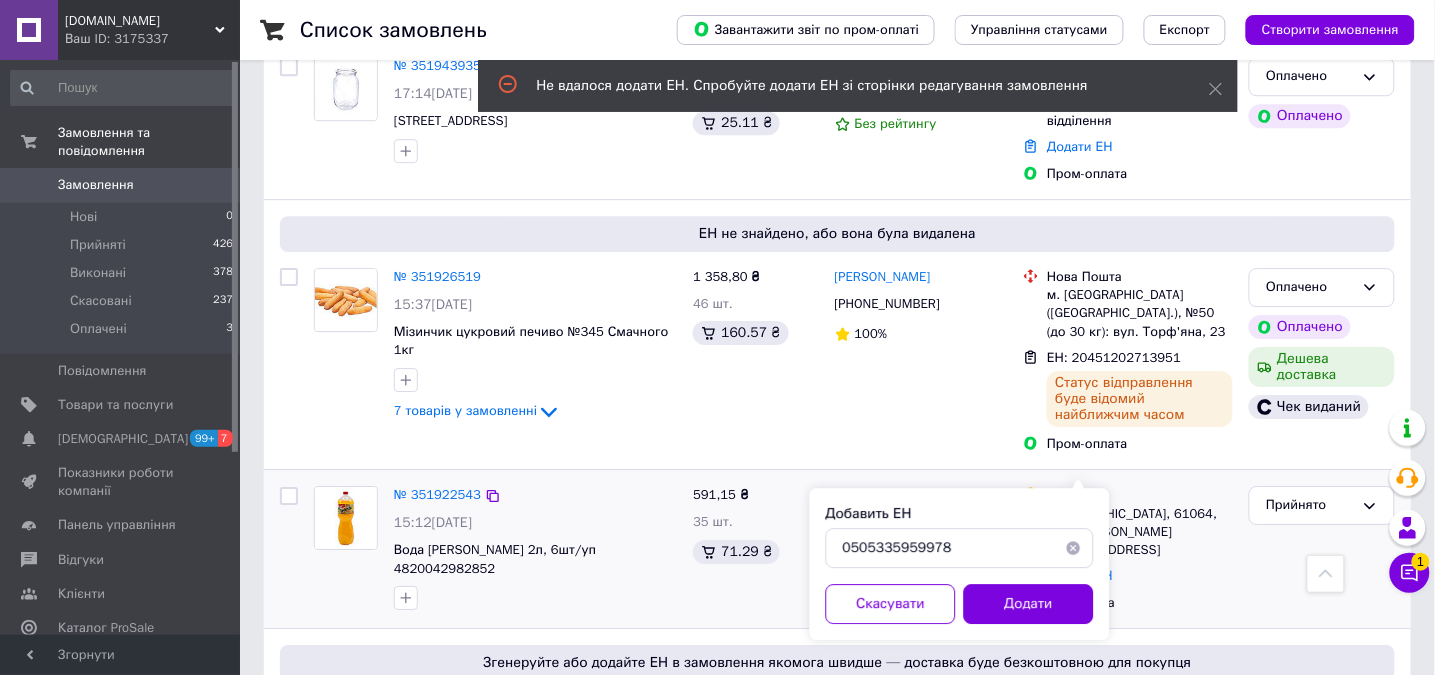 click on "[PERSON_NAME]" at bounding box center [883, 496] 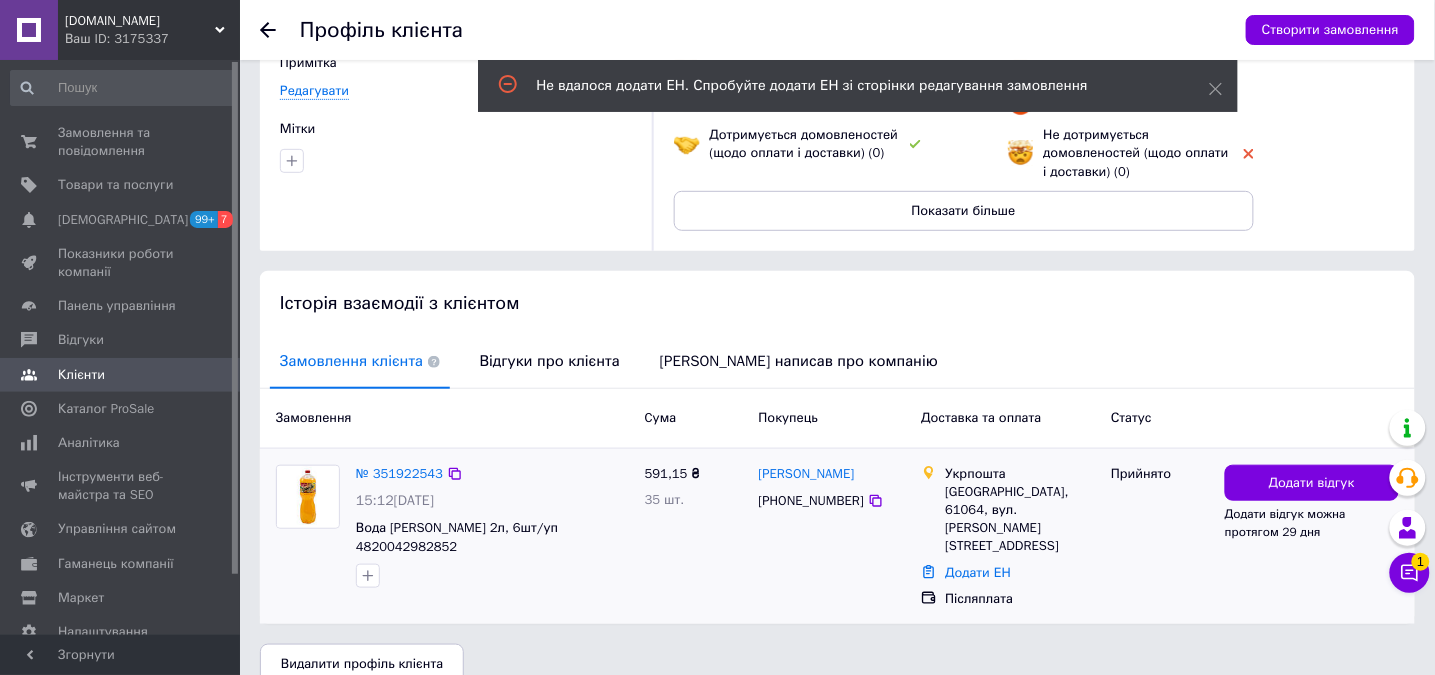 scroll, scrollTop: 192, scrollLeft: 0, axis: vertical 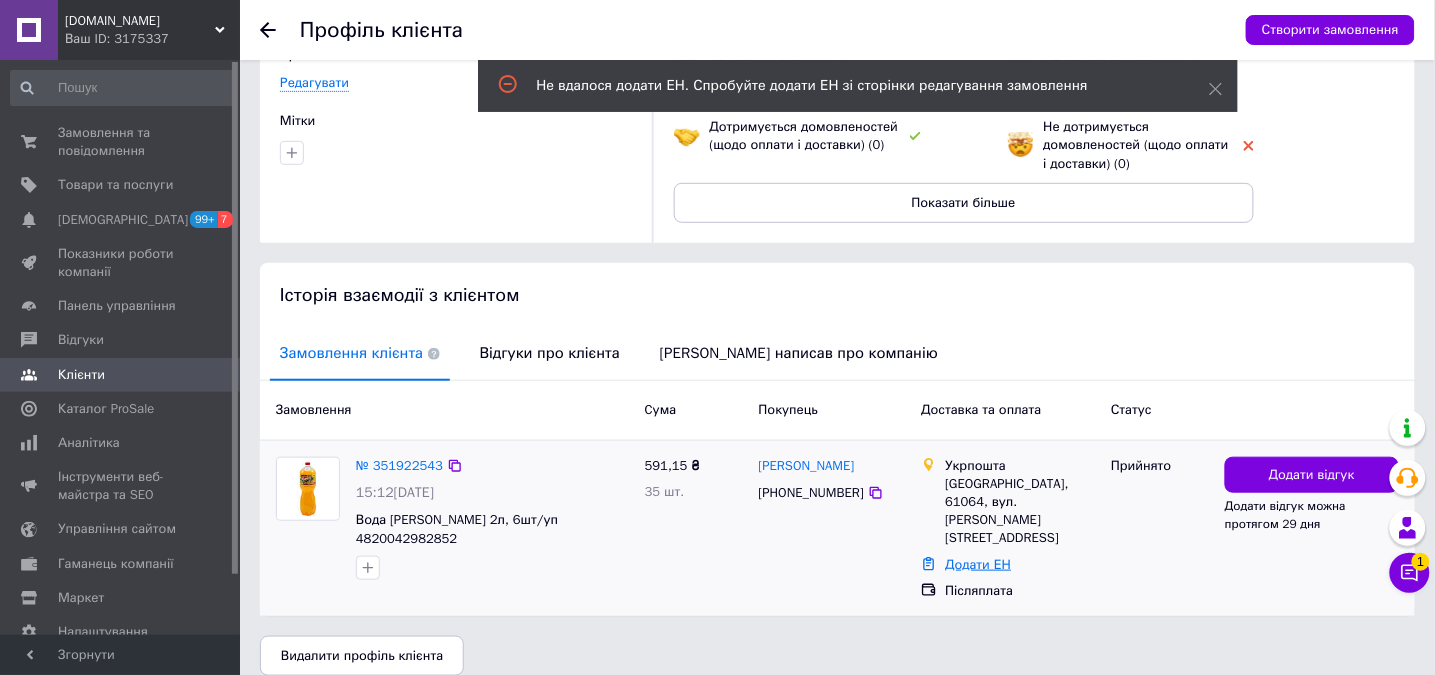 click on "Додати ЕН" at bounding box center (978, 564) 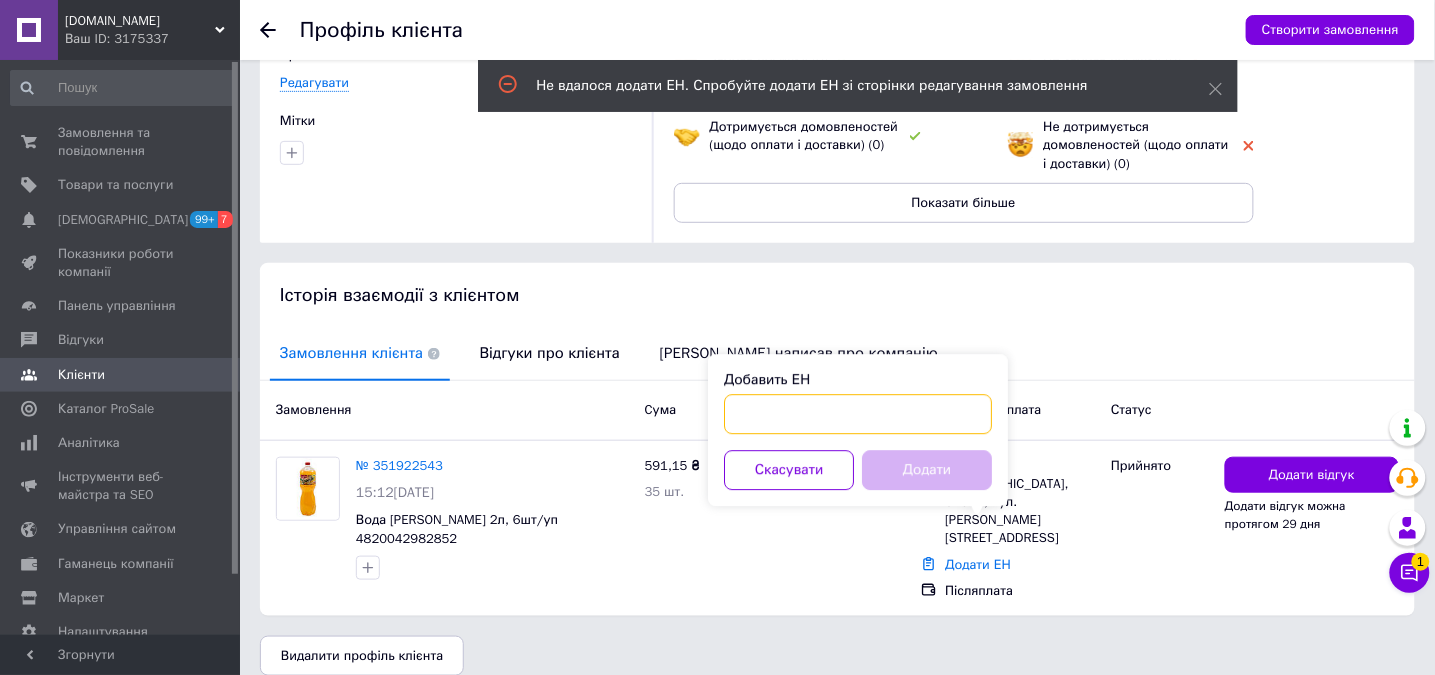 click on "Добавить ЕН" at bounding box center (858, 414) 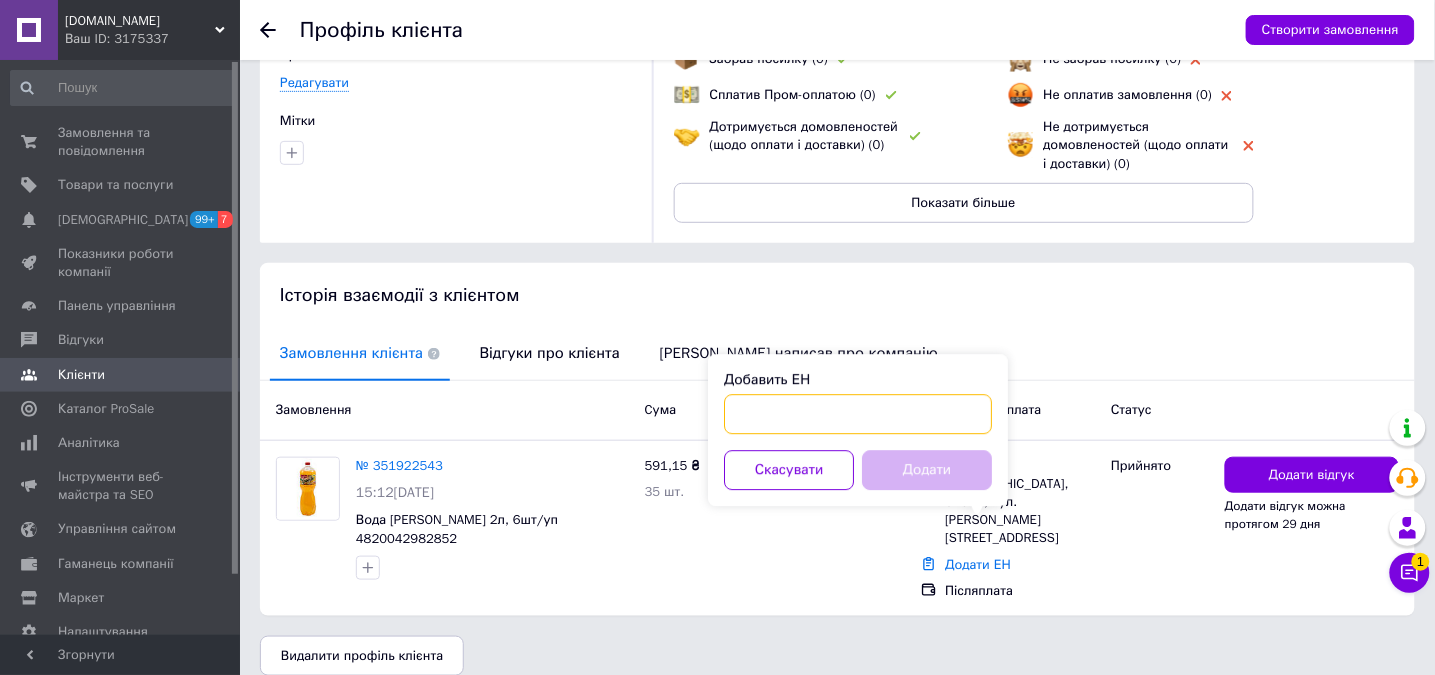 paste on "0505335959978" 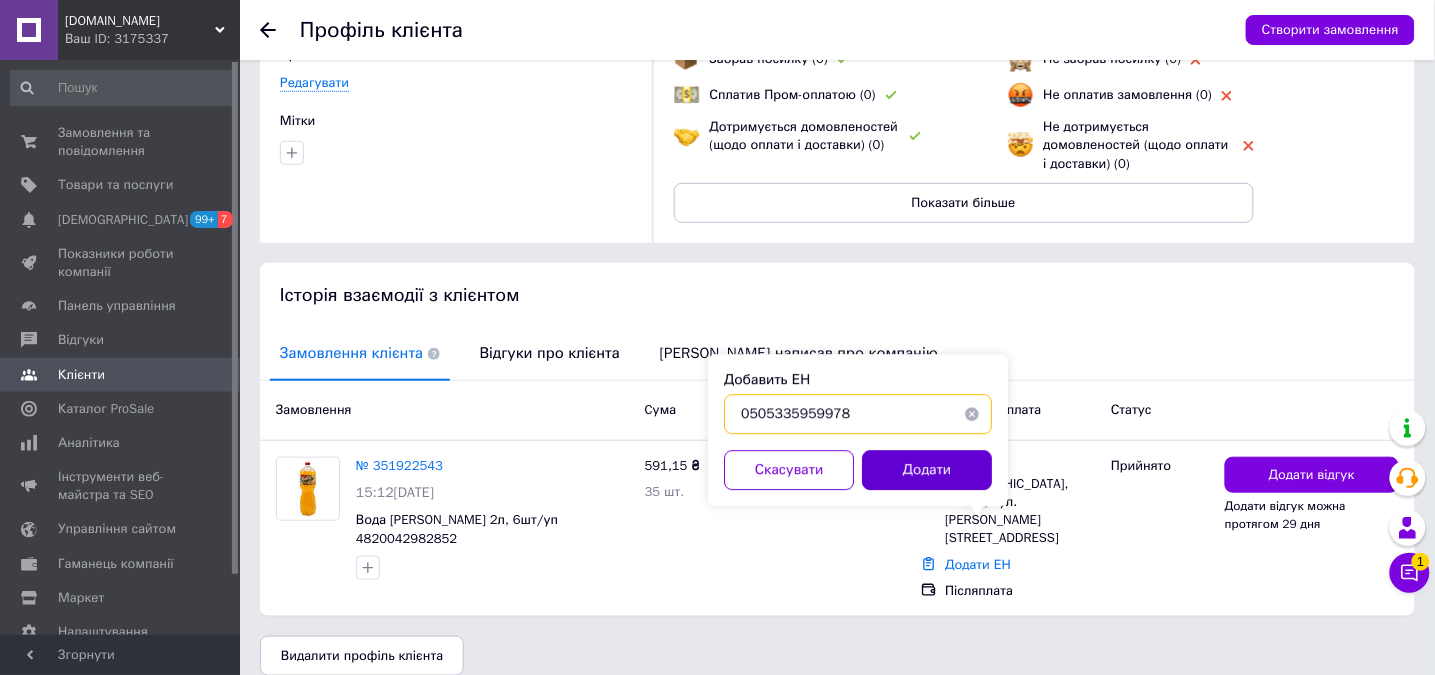 type on "0505335959978" 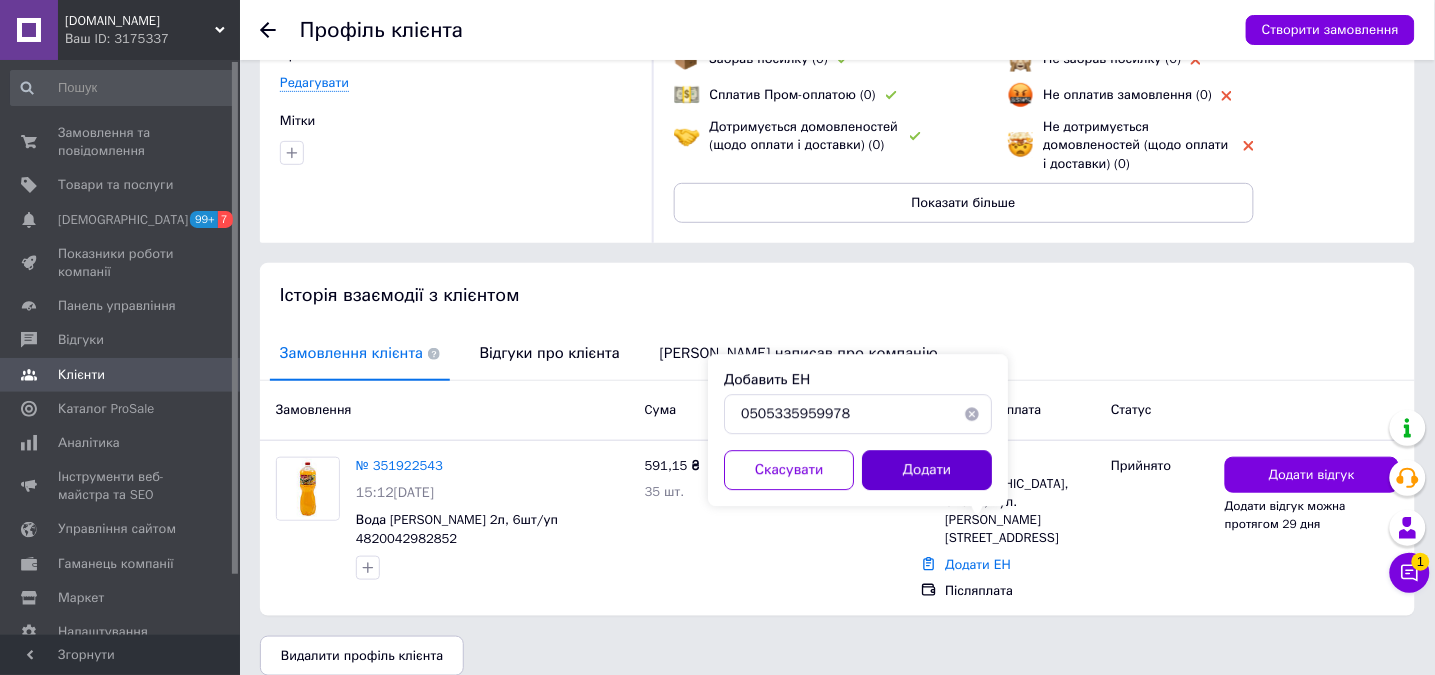 click on "Додати" at bounding box center (927, 470) 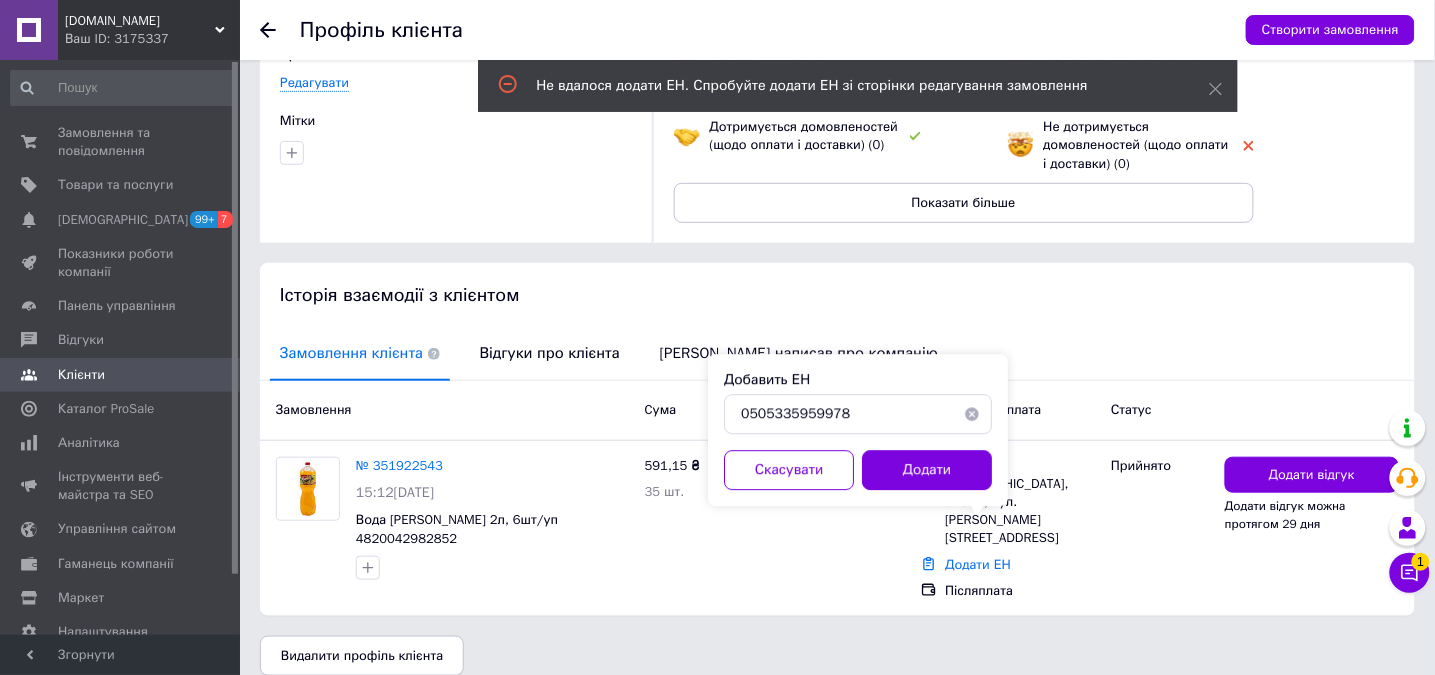click at bounding box center (972, 414) 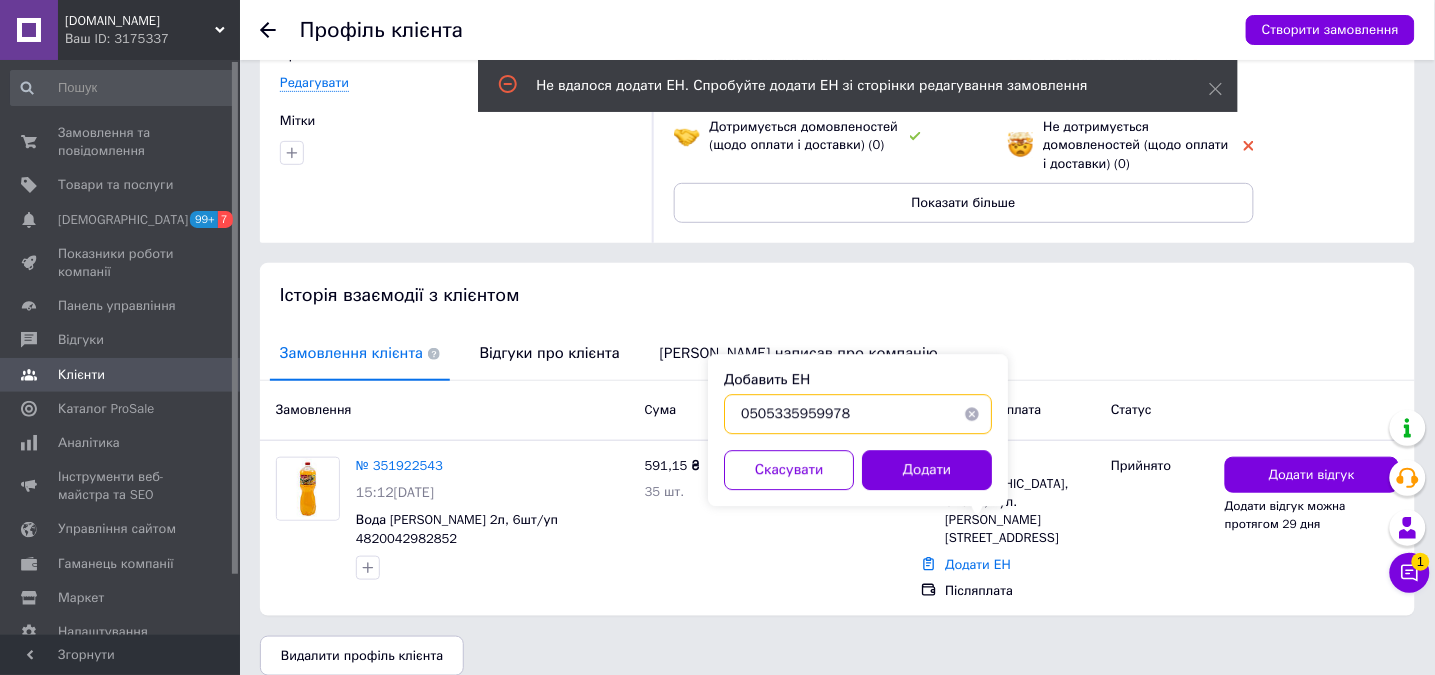 type 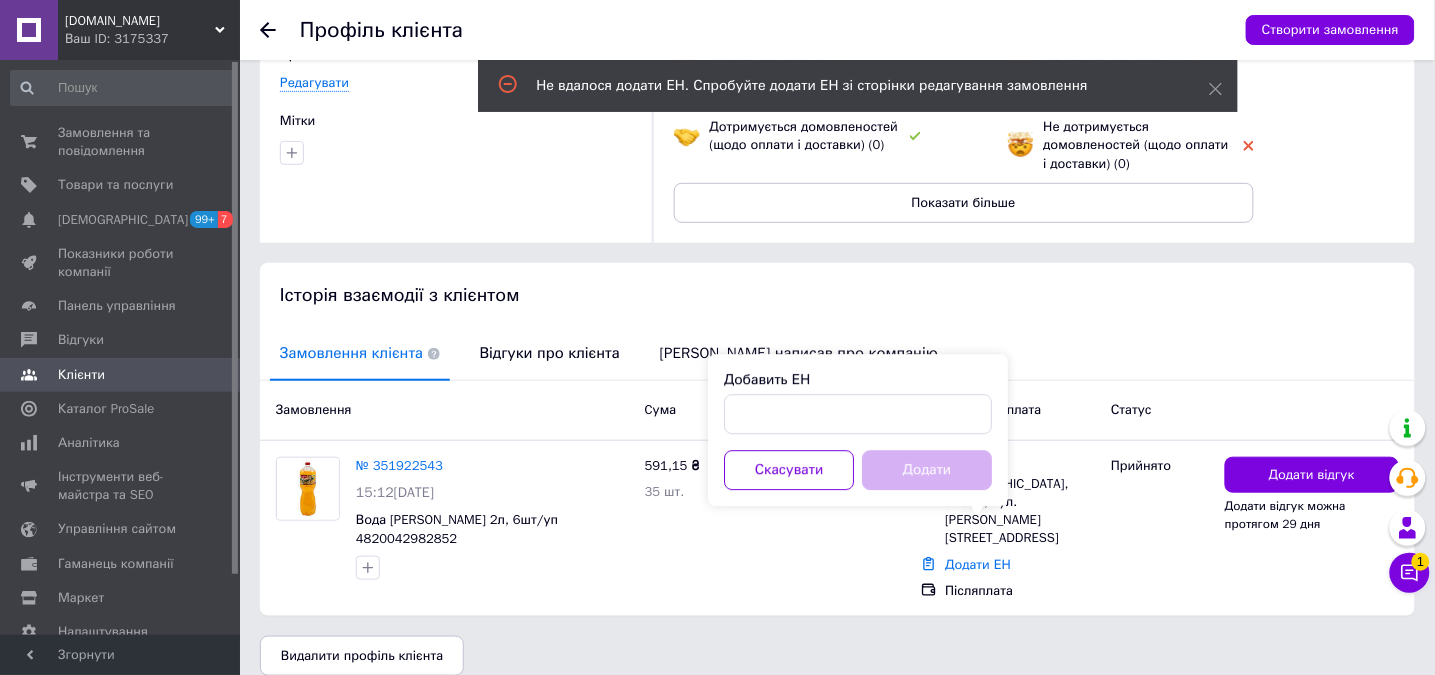 scroll, scrollTop: 0, scrollLeft: 0, axis: both 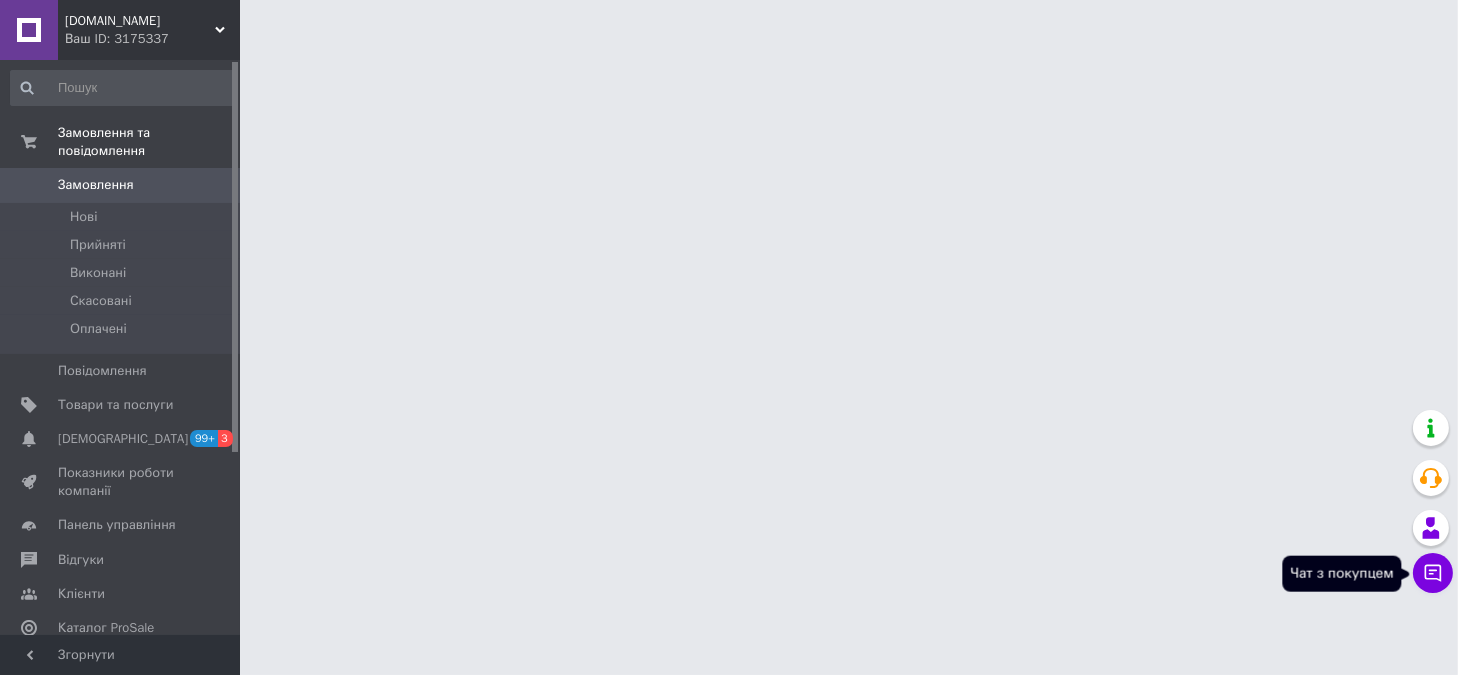 click on "Memeduk.prom.ua Ваш ID: 3175337 Сайт Memeduk.prom.ua Кабінет покупця Перевірити стан системи Сторінка на порталі Довідка Вийти Замовлення та повідомлення Замовлення 0 Нові Прийняті Виконані Скасовані Оплачені Повідомлення 0 Товари та послуги Сповіщення 99+ 3 Показники роботи компанії Панель управління Відгуки Клієнти Каталог ProSale Аналітика Інструменти веб-майстра та SEO Управління сайтом Гаманець компанії Маркет Налаштування Тарифи та рахунки Prom мікс 10 000 Згорнути" at bounding box center (729, 25) 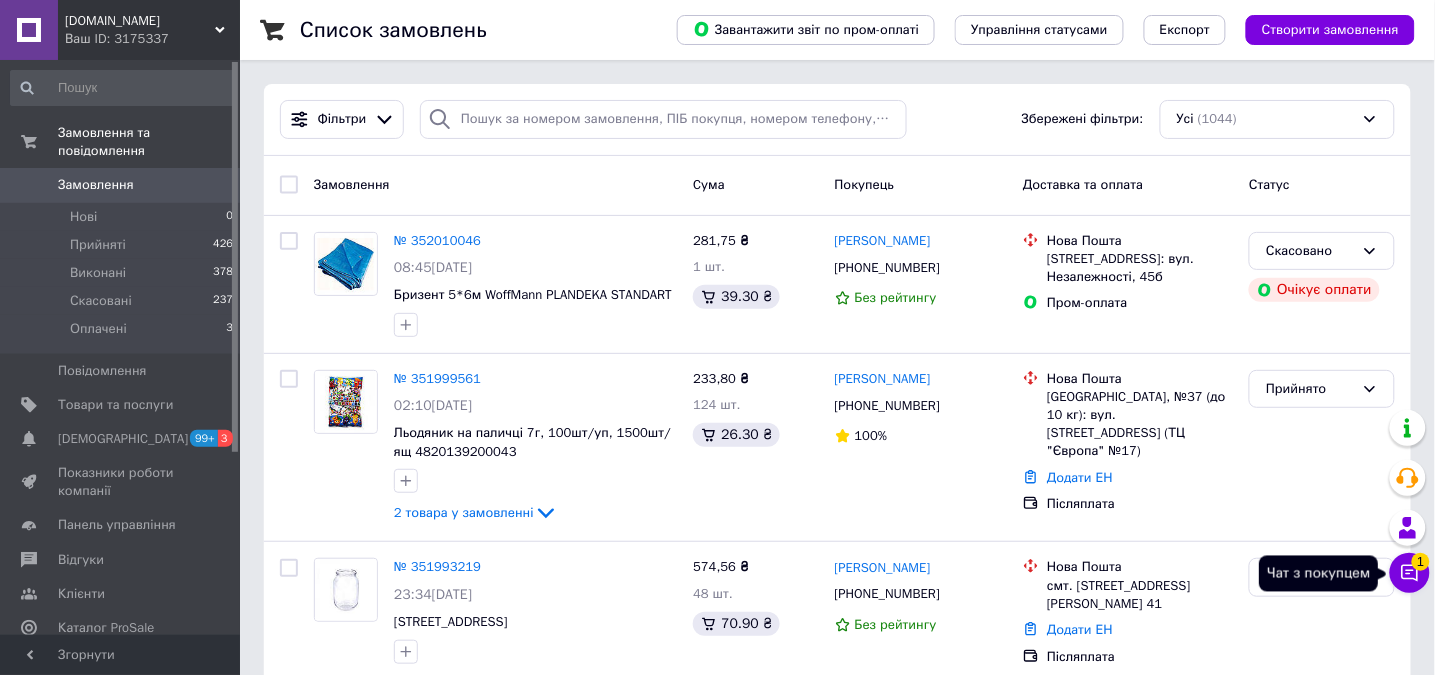 click on "Чат з покупцем 1" at bounding box center [1410, 573] 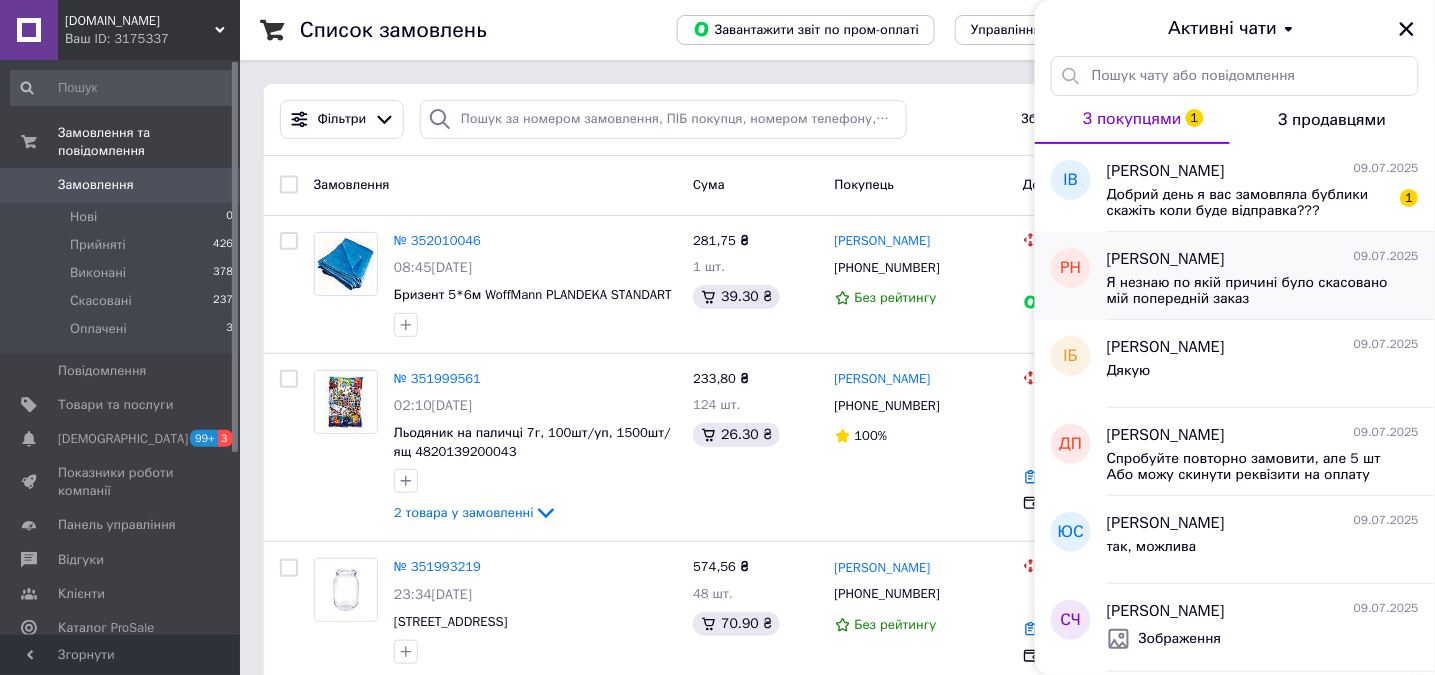 click on "Я незнаю по якій причині  було скасовано мій попередній заказ" at bounding box center (1263, 289) 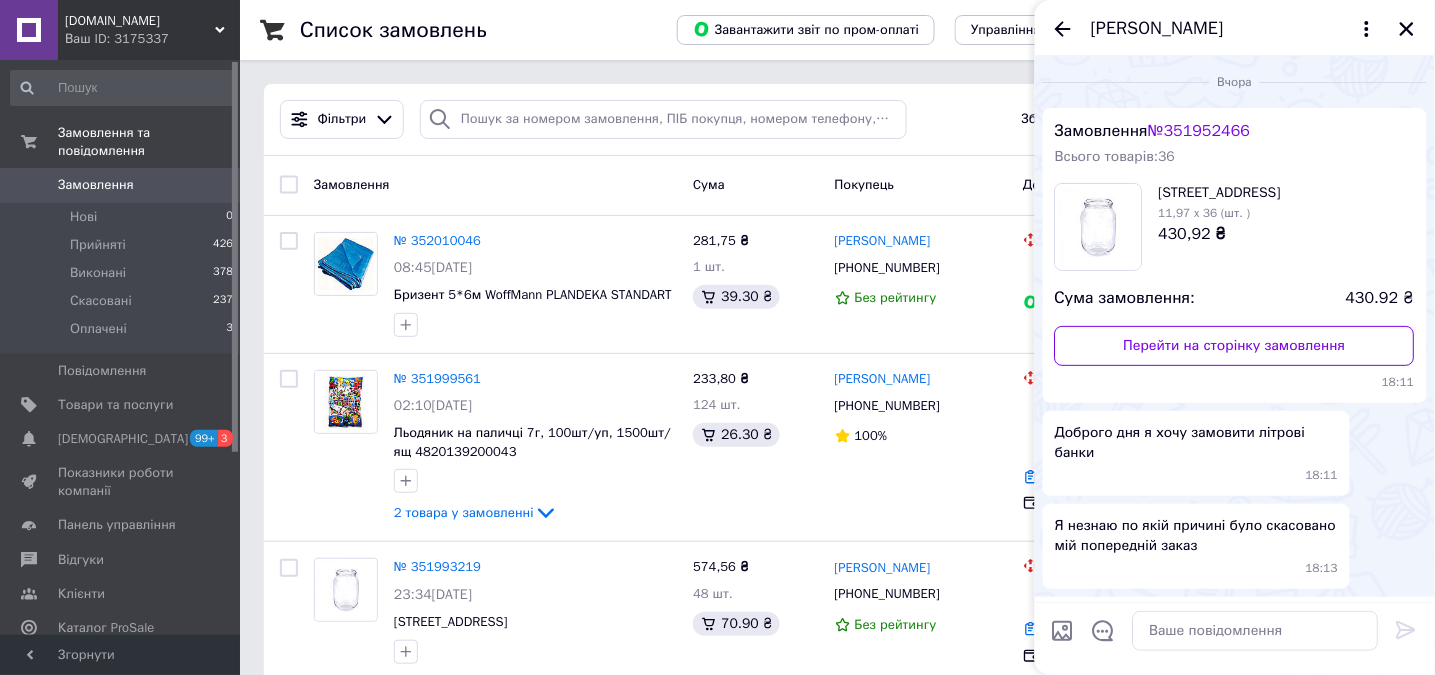 scroll, scrollTop: 48, scrollLeft: 0, axis: vertical 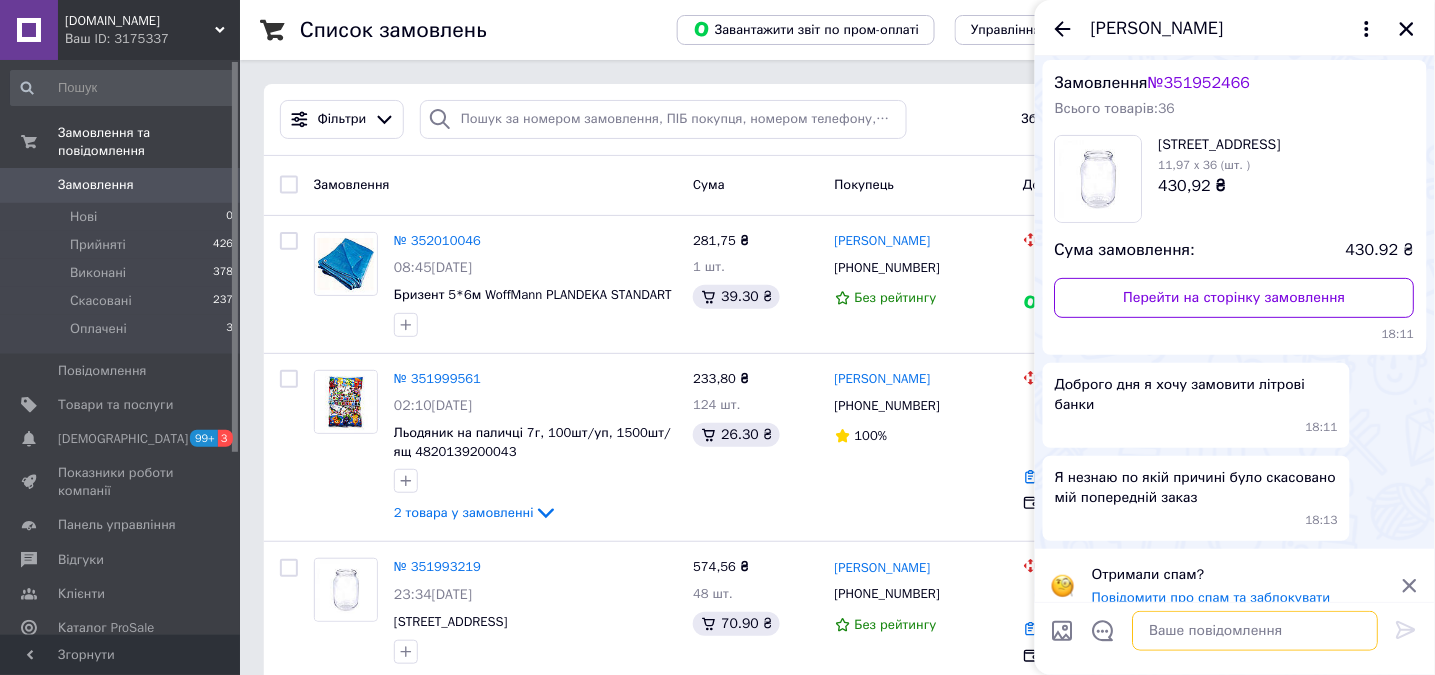 click at bounding box center (1256, 631) 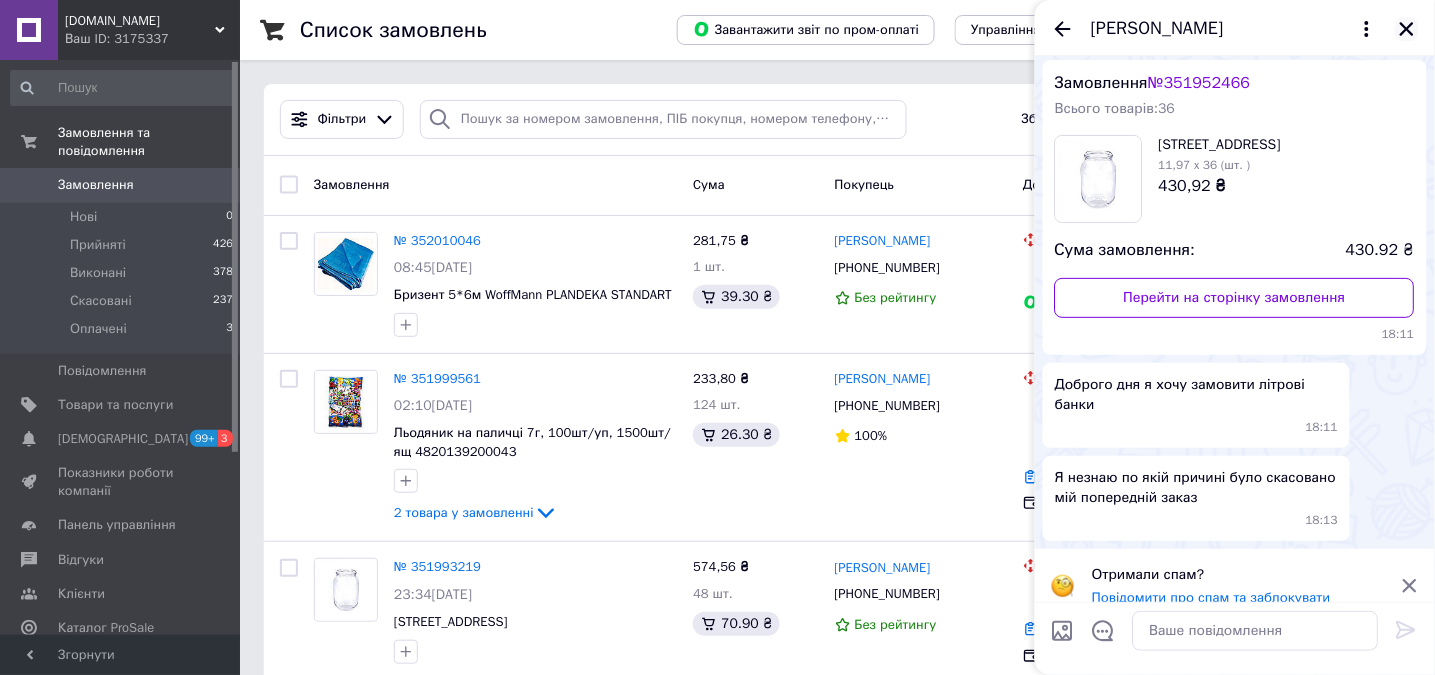 click 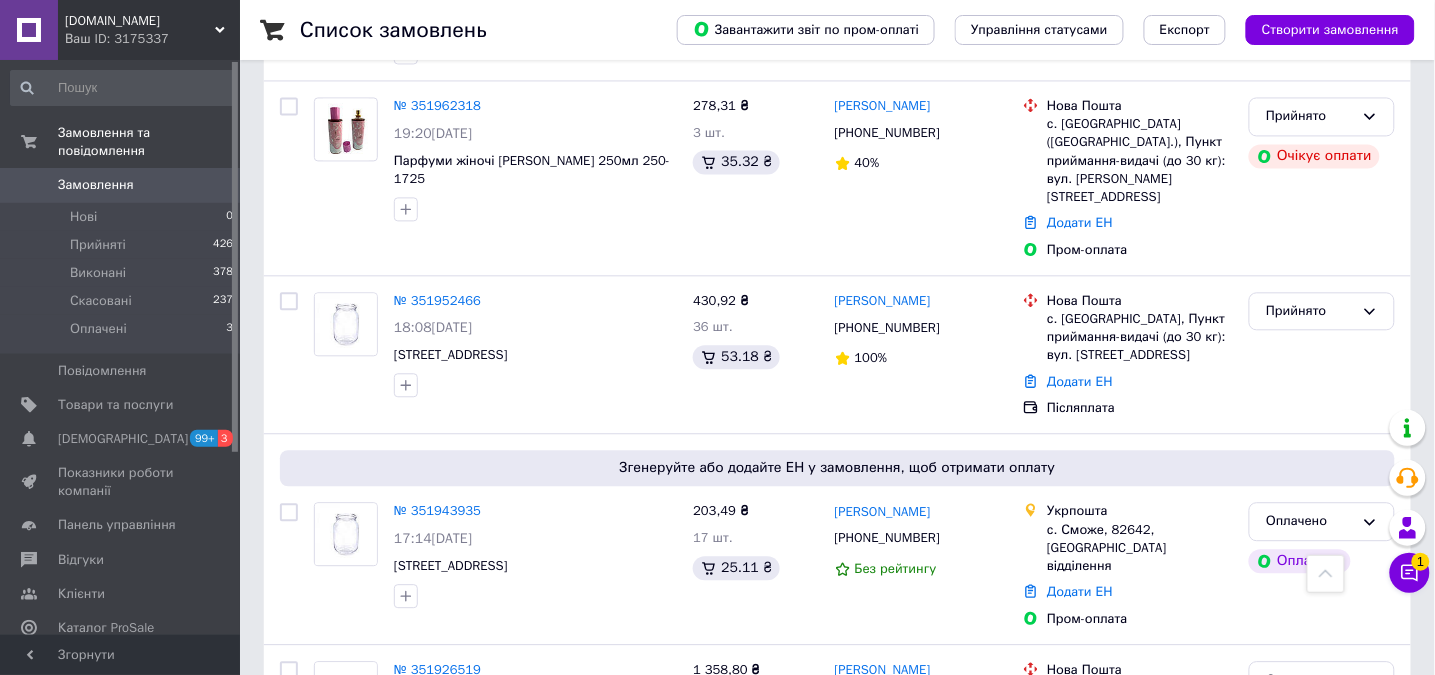 scroll, scrollTop: 1066, scrollLeft: 0, axis: vertical 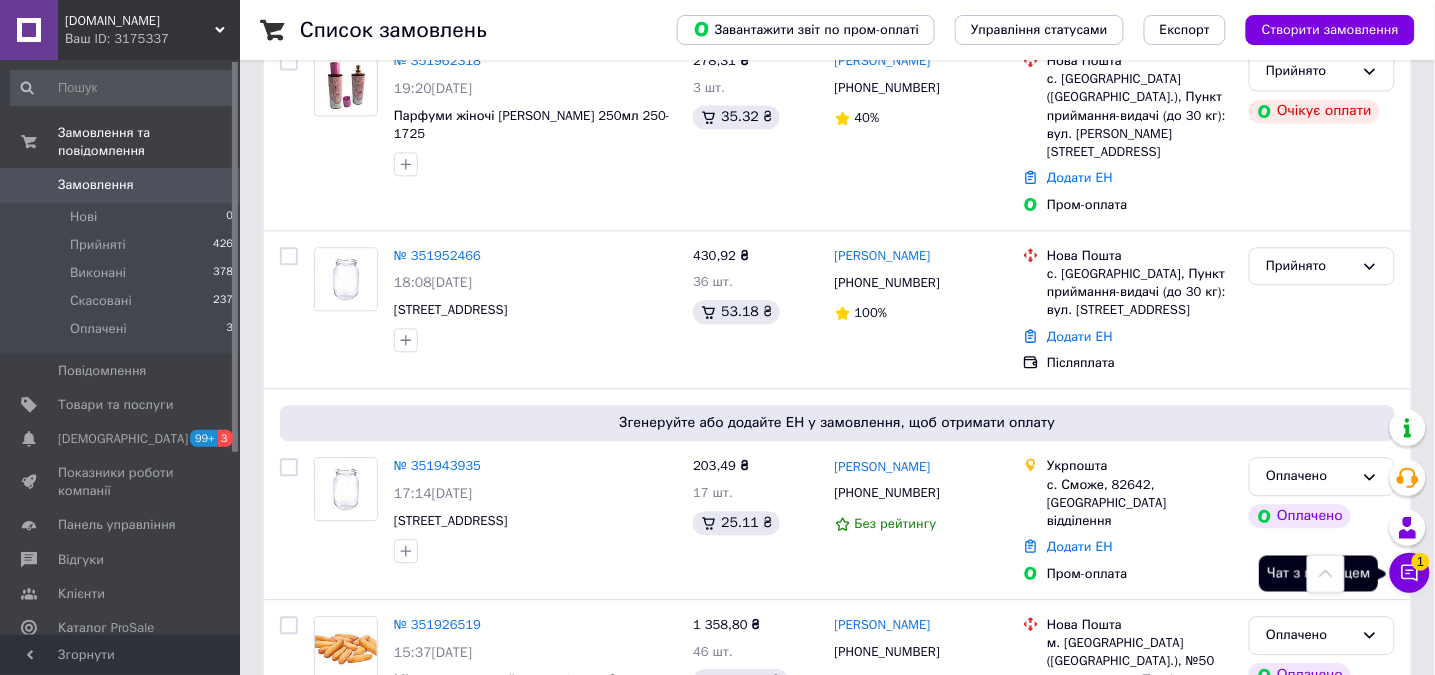 click 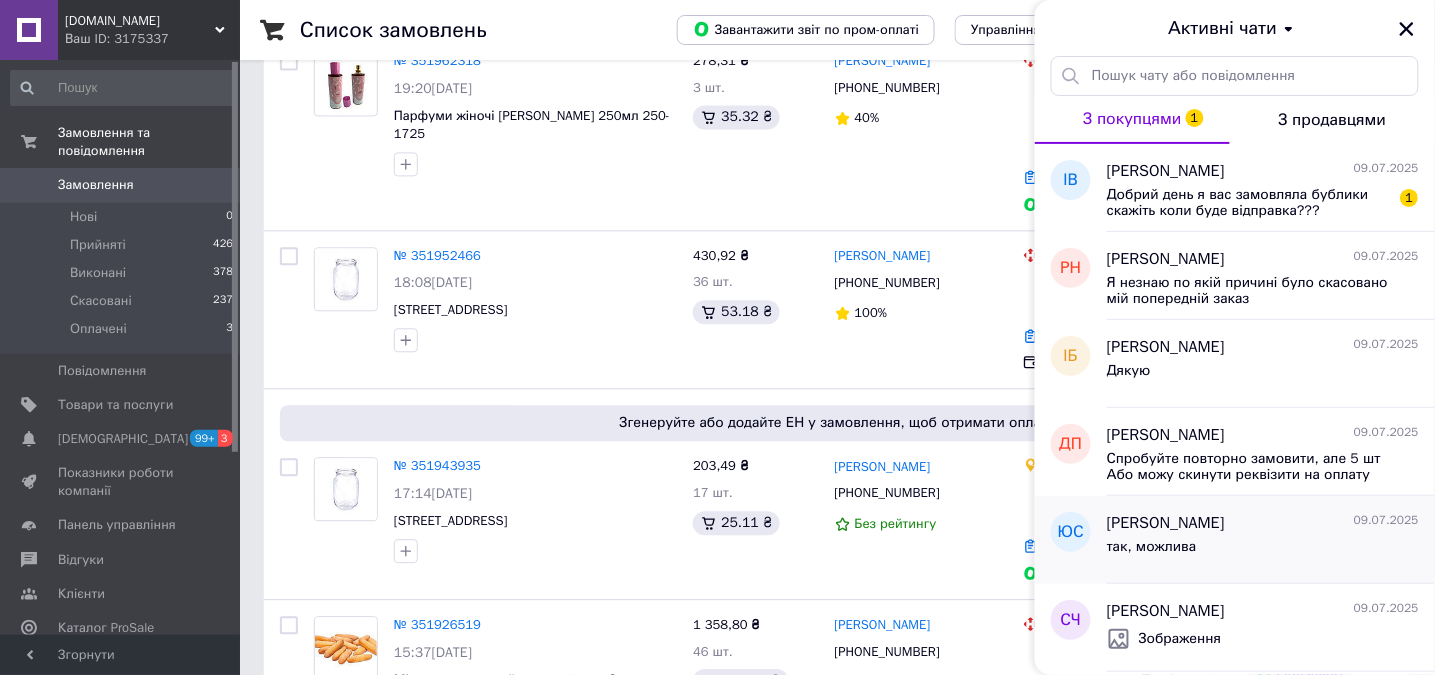 click on "так, можлива" at bounding box center [1263, 551] 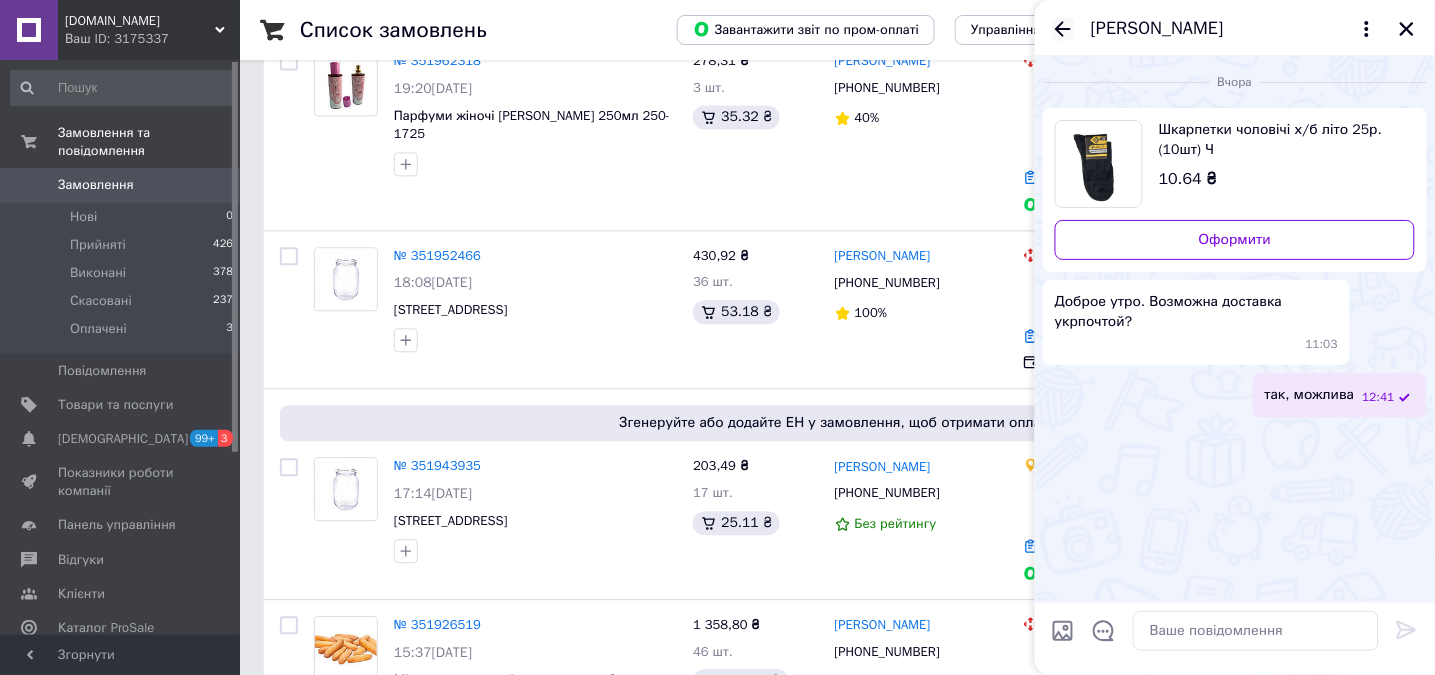 click 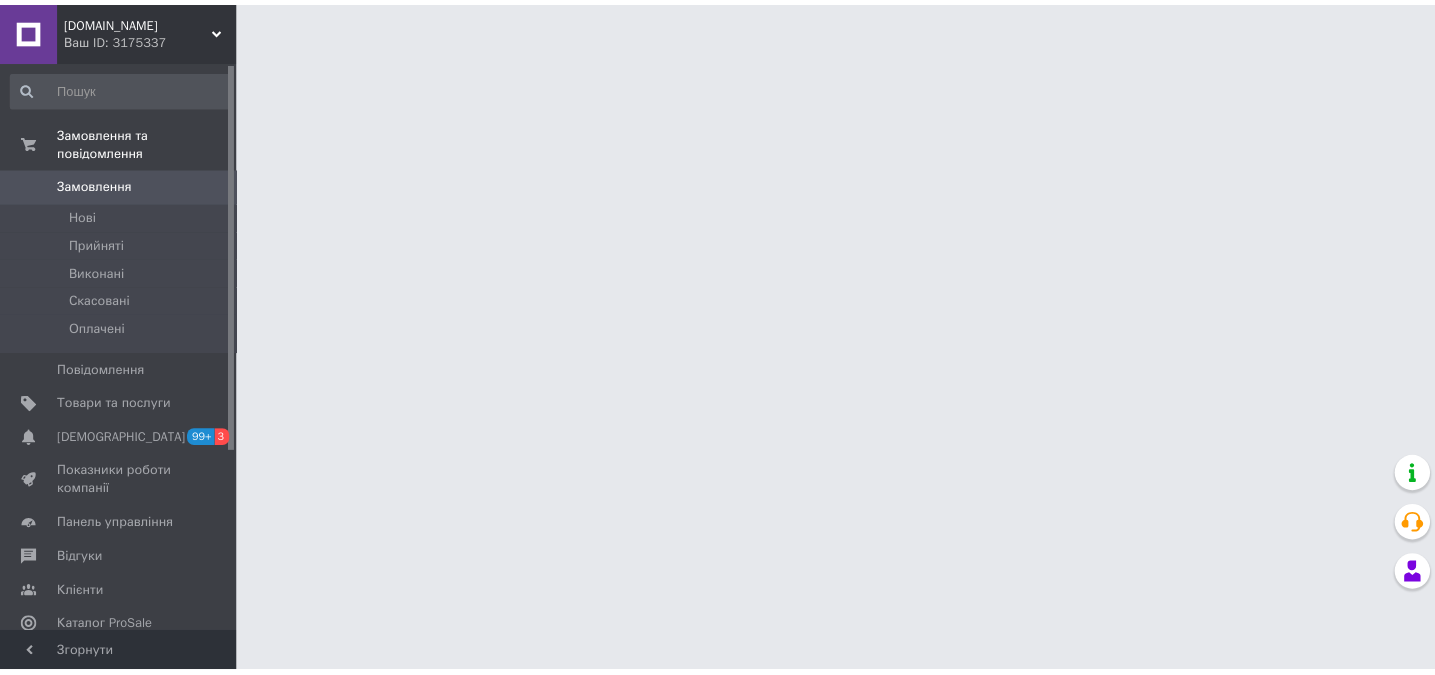 scroll, scrollTop: 0, scrollLeft: 0, axis: both 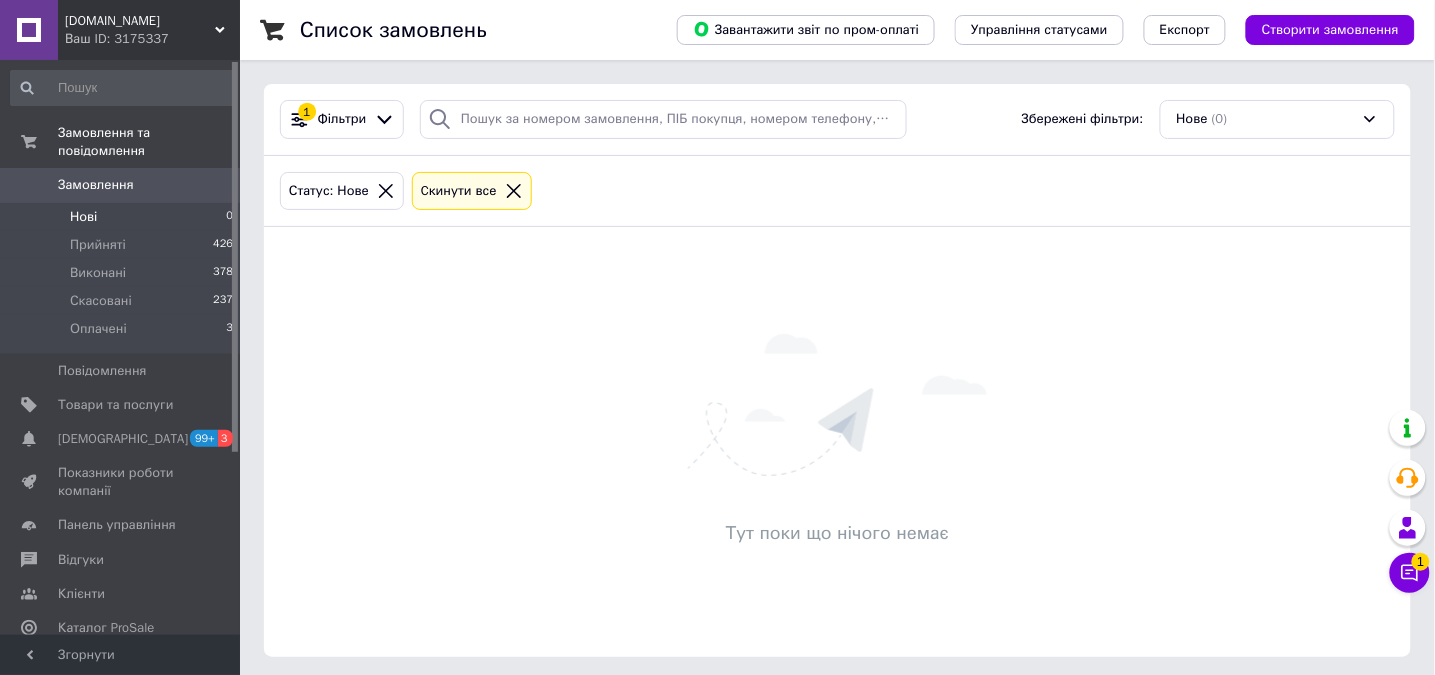 click 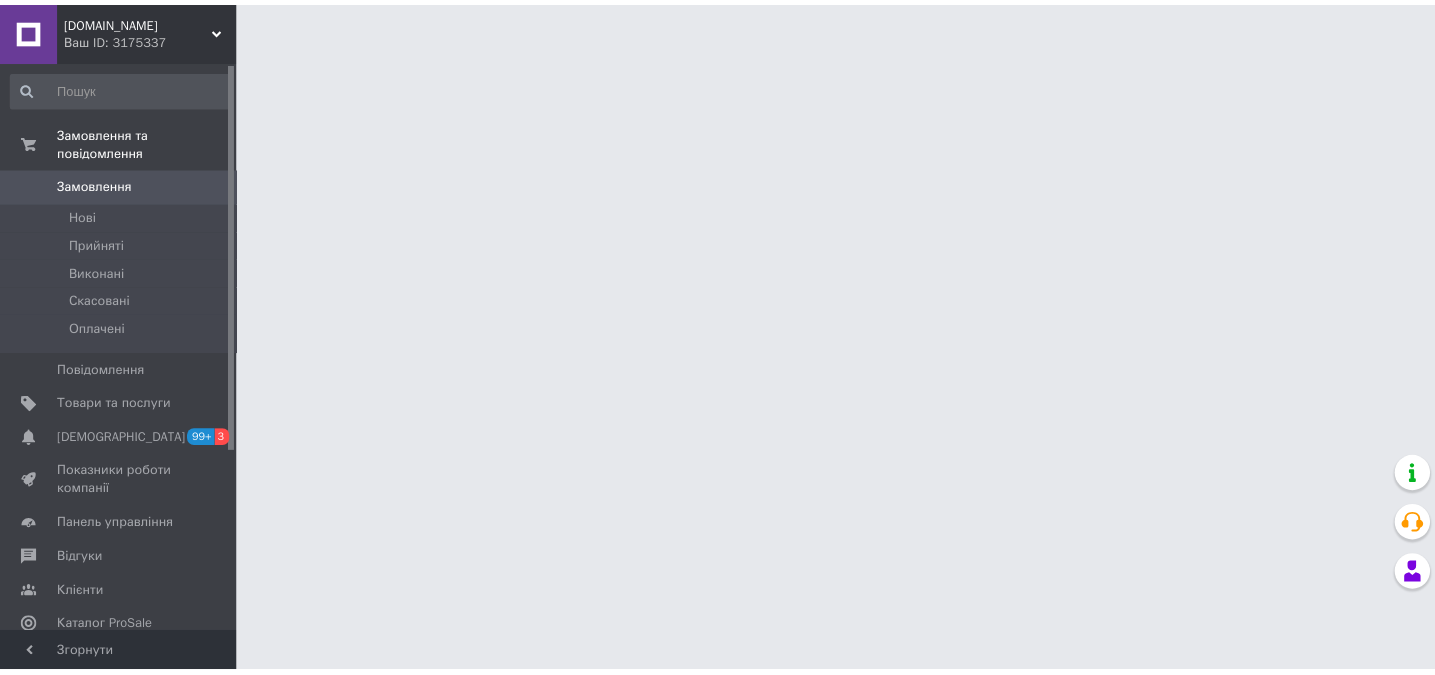 scroll, scrollTop: 0, scrollLeft: 0, axis: both 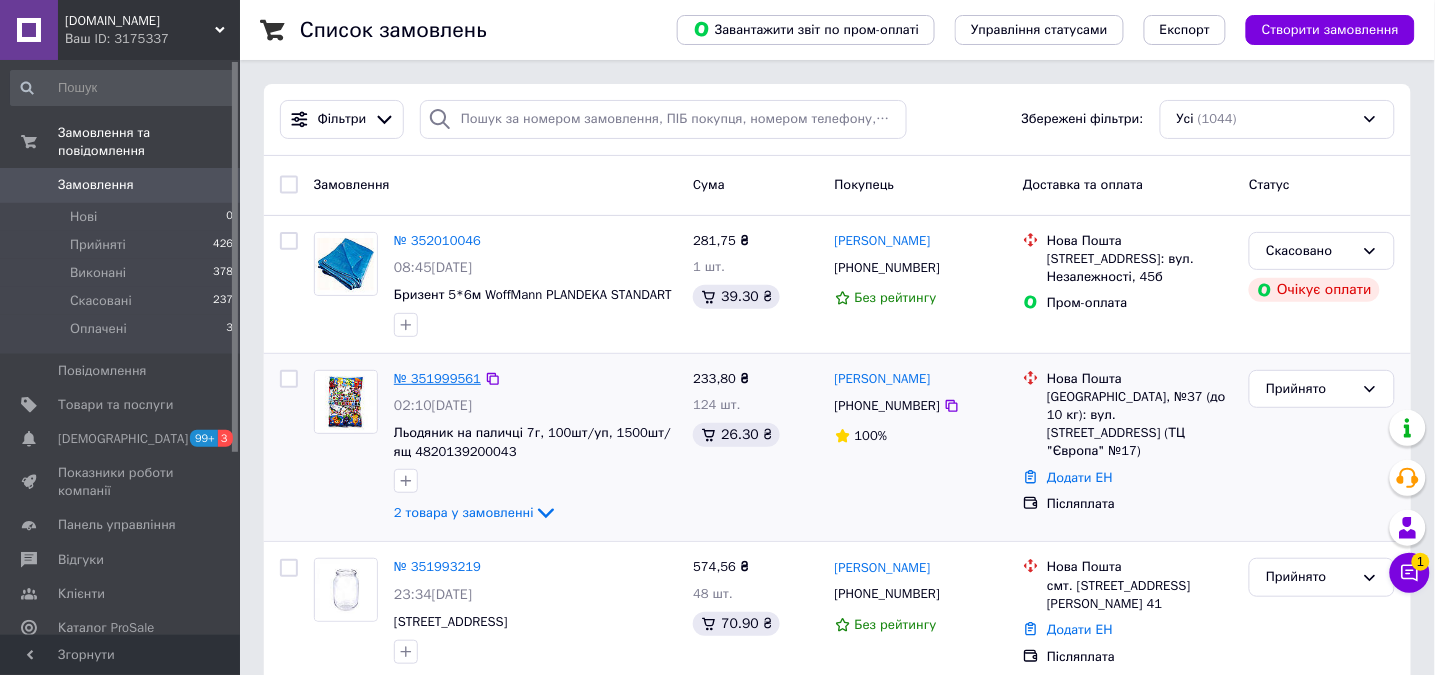 click on "№ 351999561" at bounding box center [437, 378] 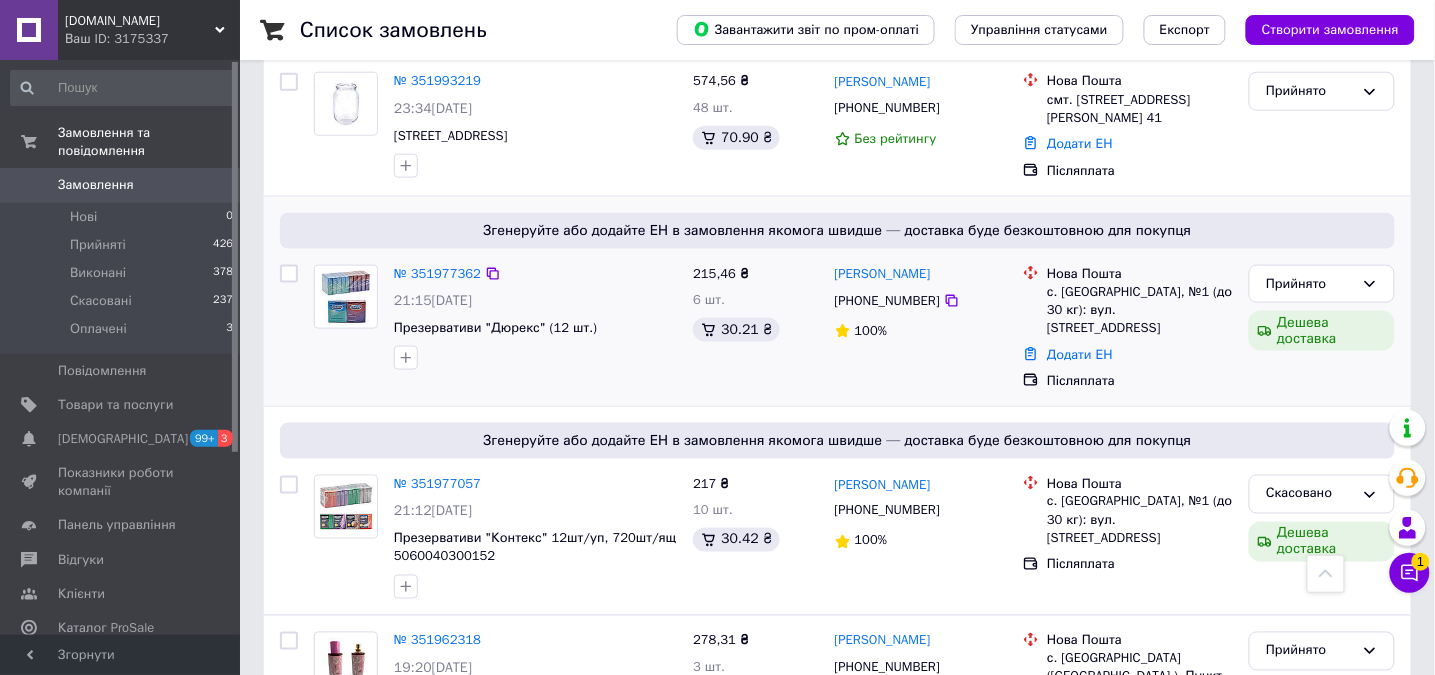 scroll, scrollTop: 533, scrollLeft: 0, axis: vertical 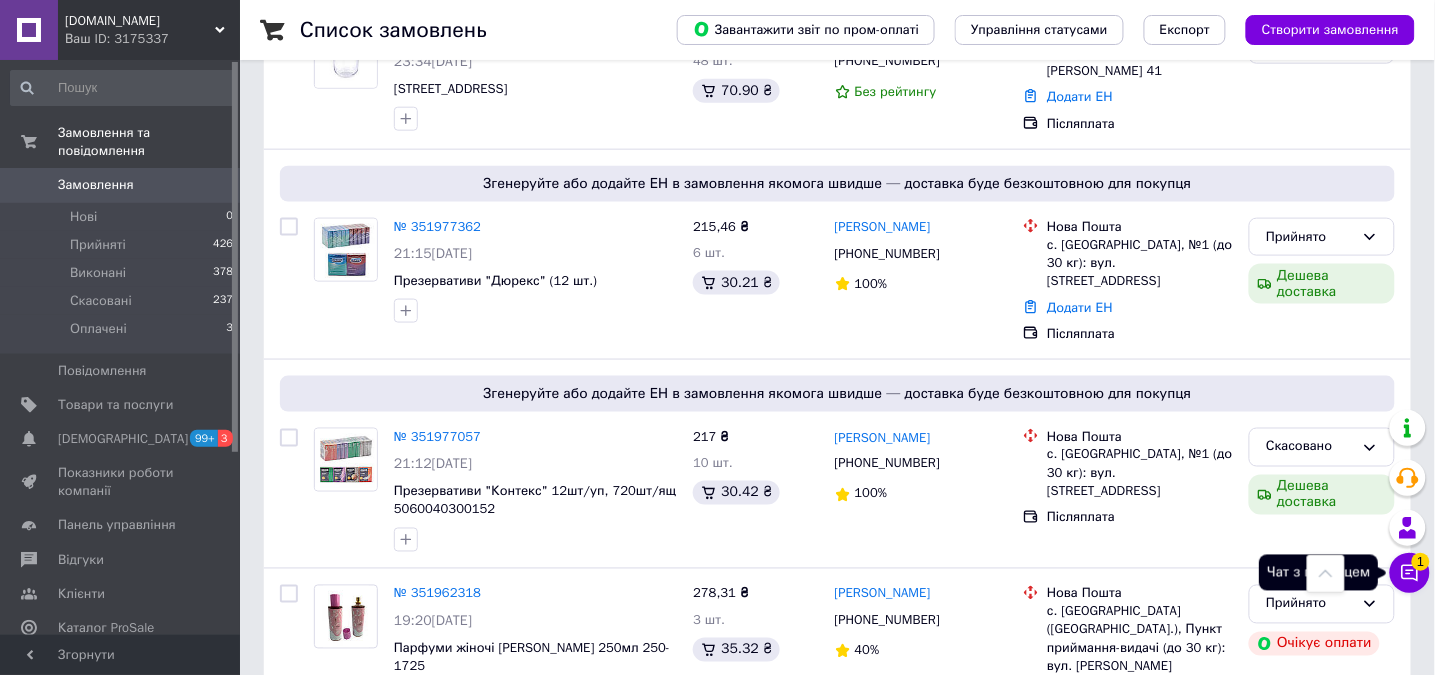 click on "Чат з покупцем 1" at bounding box center (1410, 573) 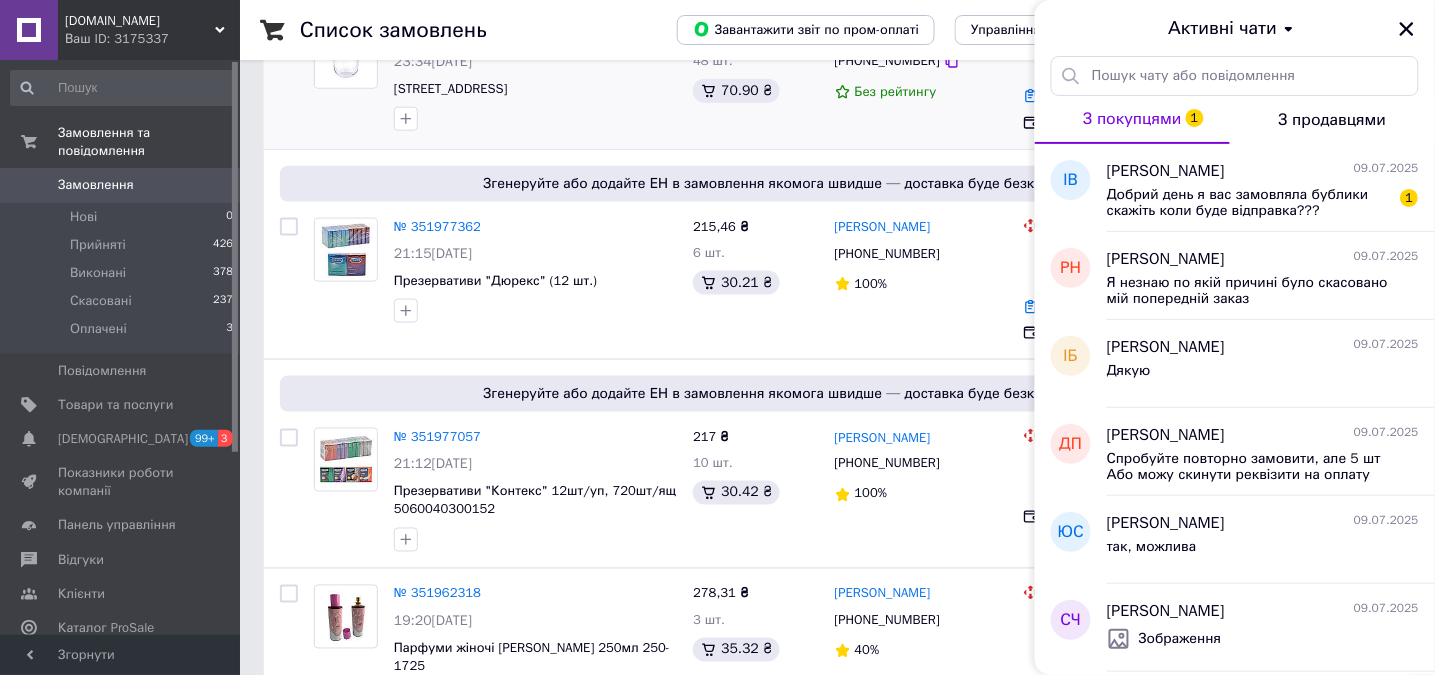 click on "Ірина Жданова +380668733022 Без рейтингу" at bounding box center [921, 78] 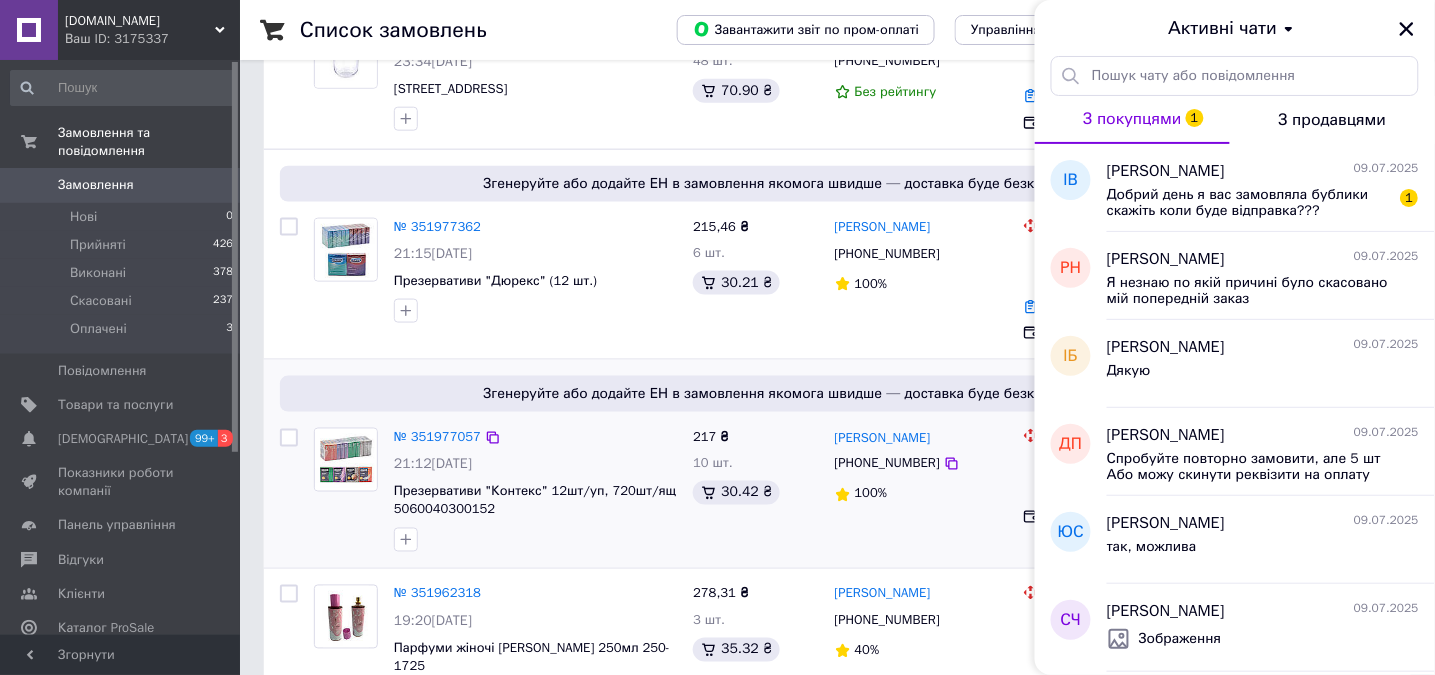 click at bounding box center (289, 490) 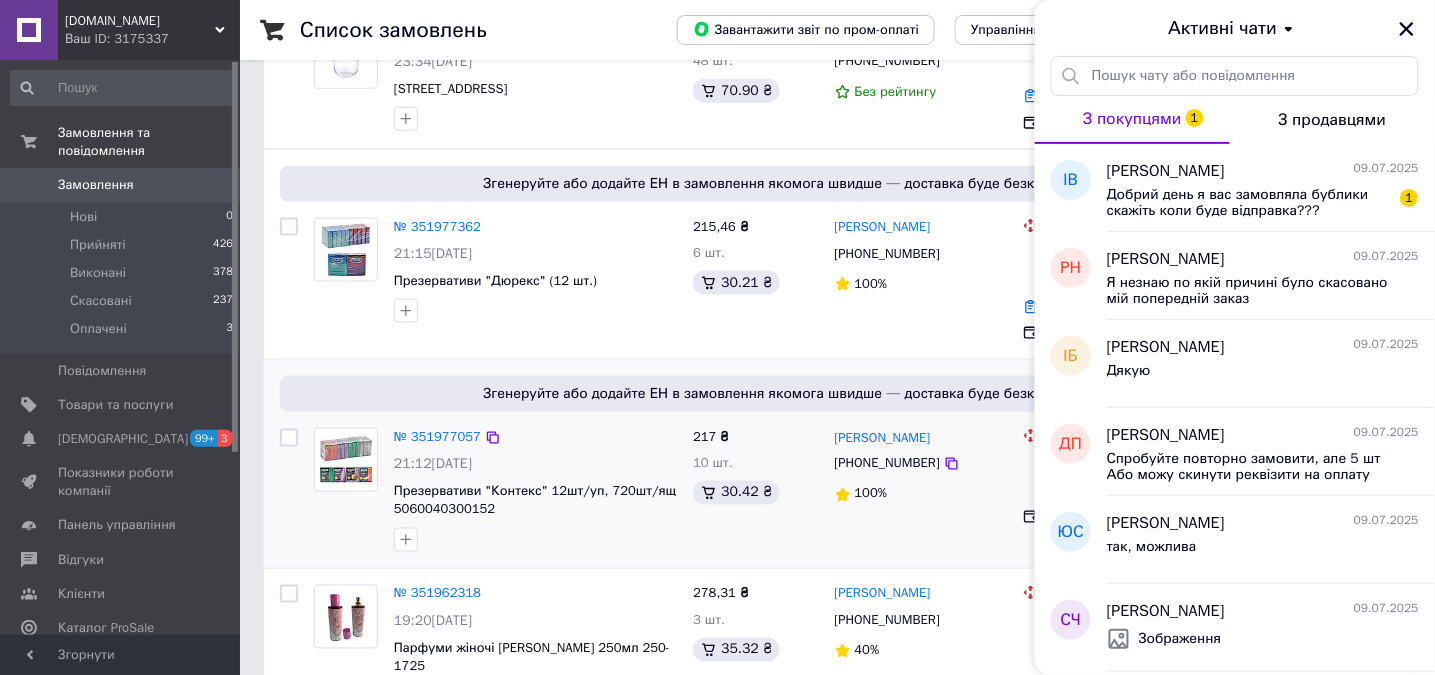click on "Іван Васілинець +380981120110 100%" at bounding box center (921, 490) 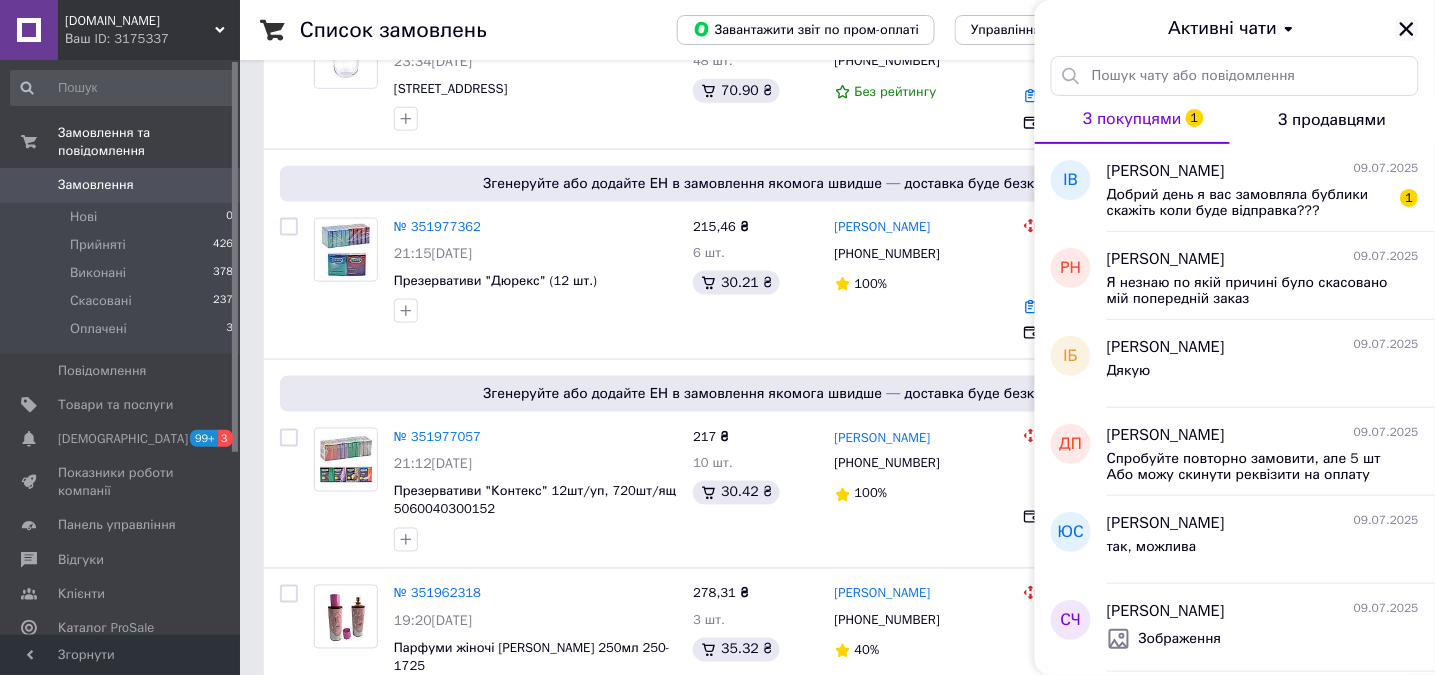 click 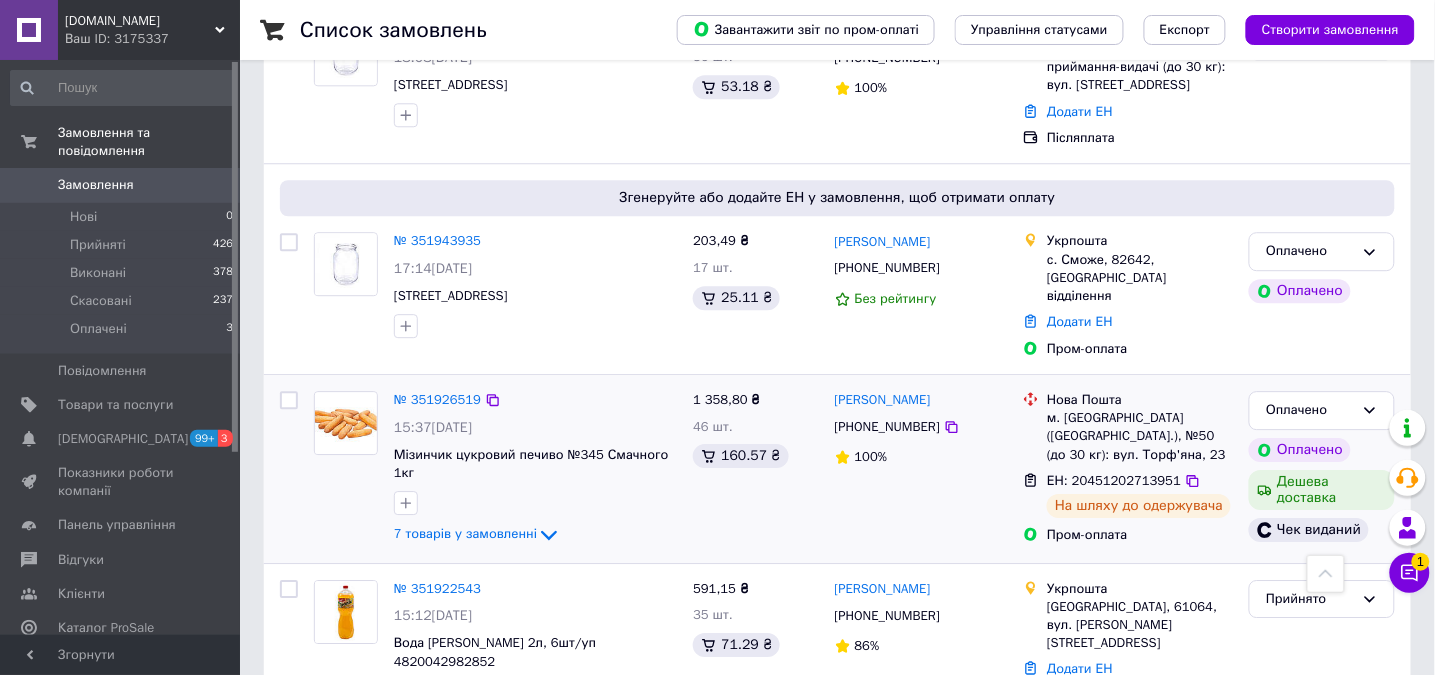 scroll, scrollTop: 1333, scrollLeft: 0, axis: vertical 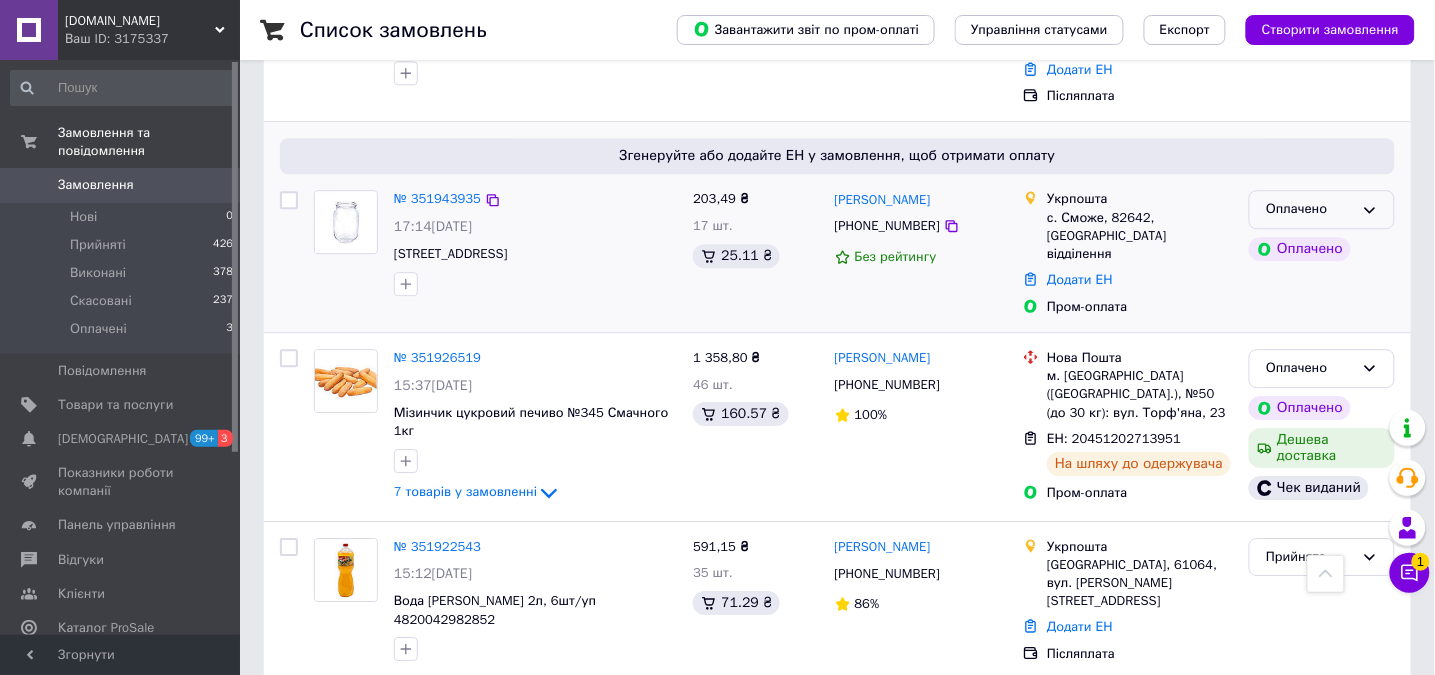 click 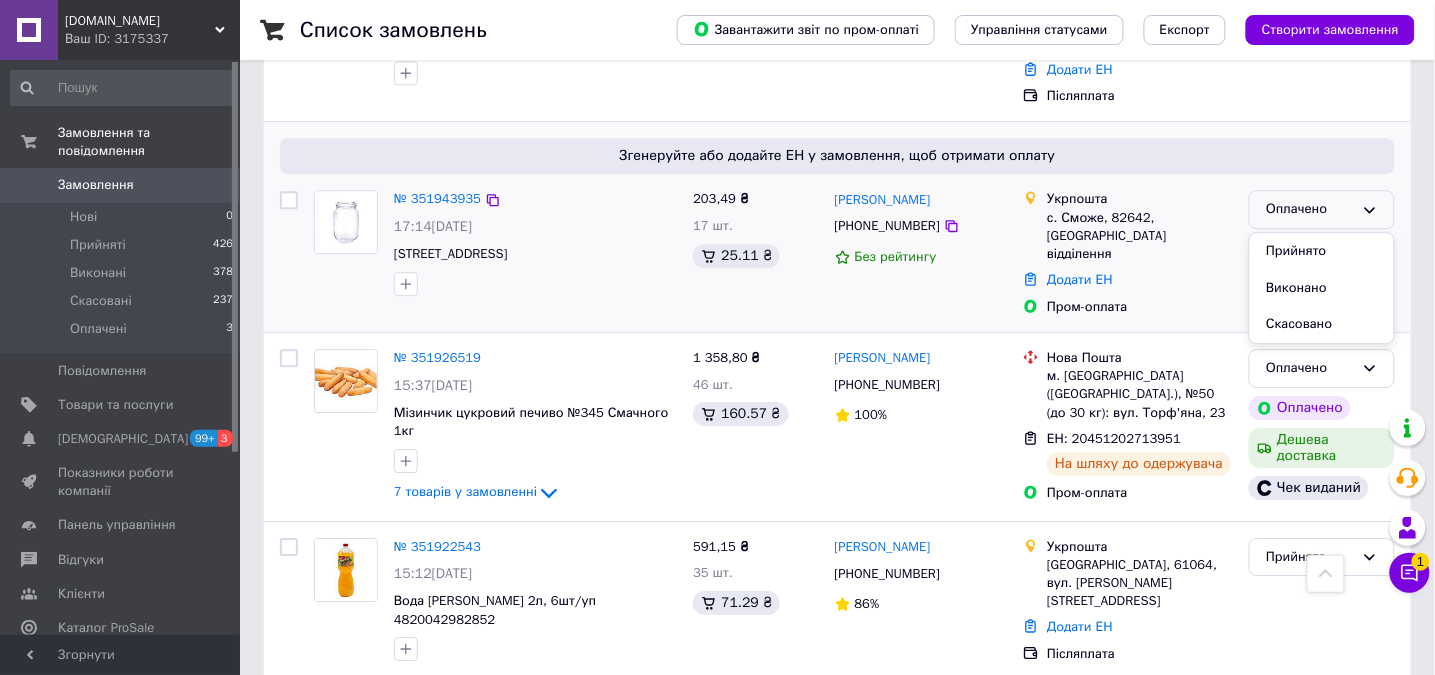 click on "Пром-оплата" at bounding box center (1140, 307) 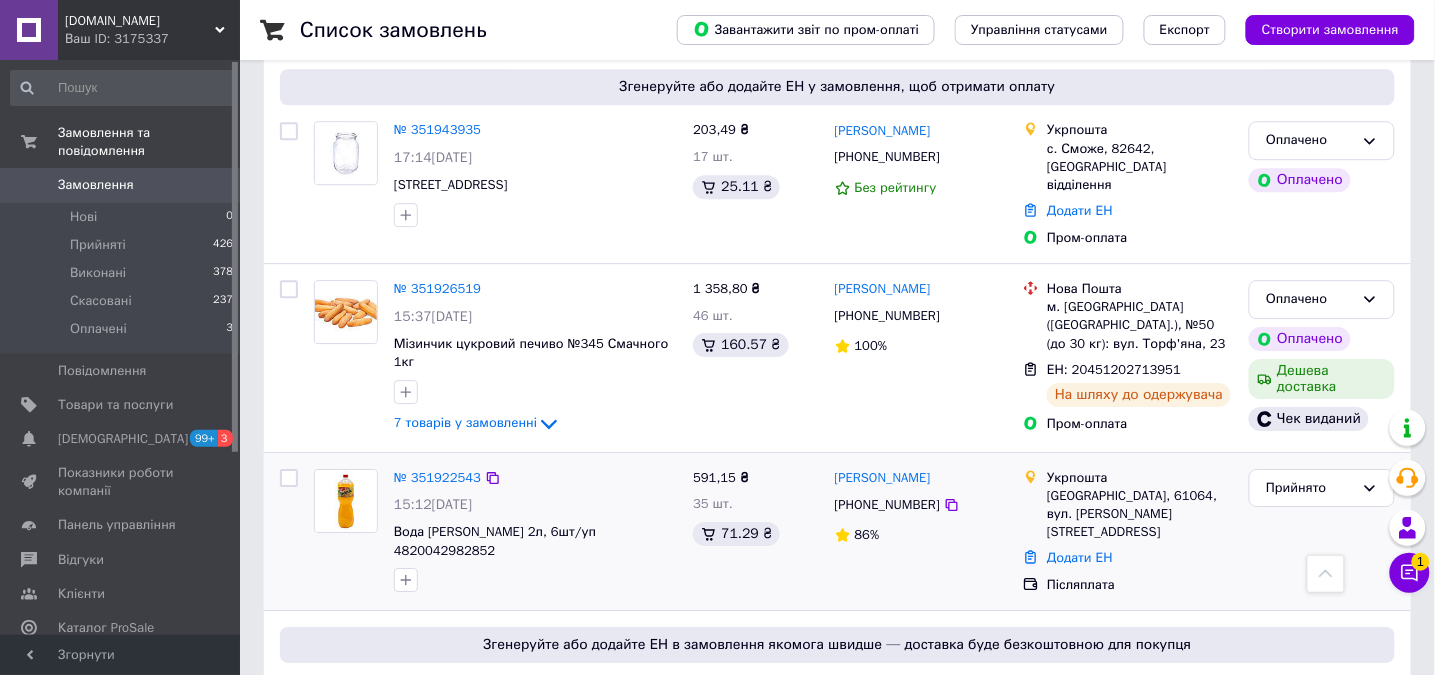 scroll, scrollTop: 1466, scrollLeft: 0, axis: vertical 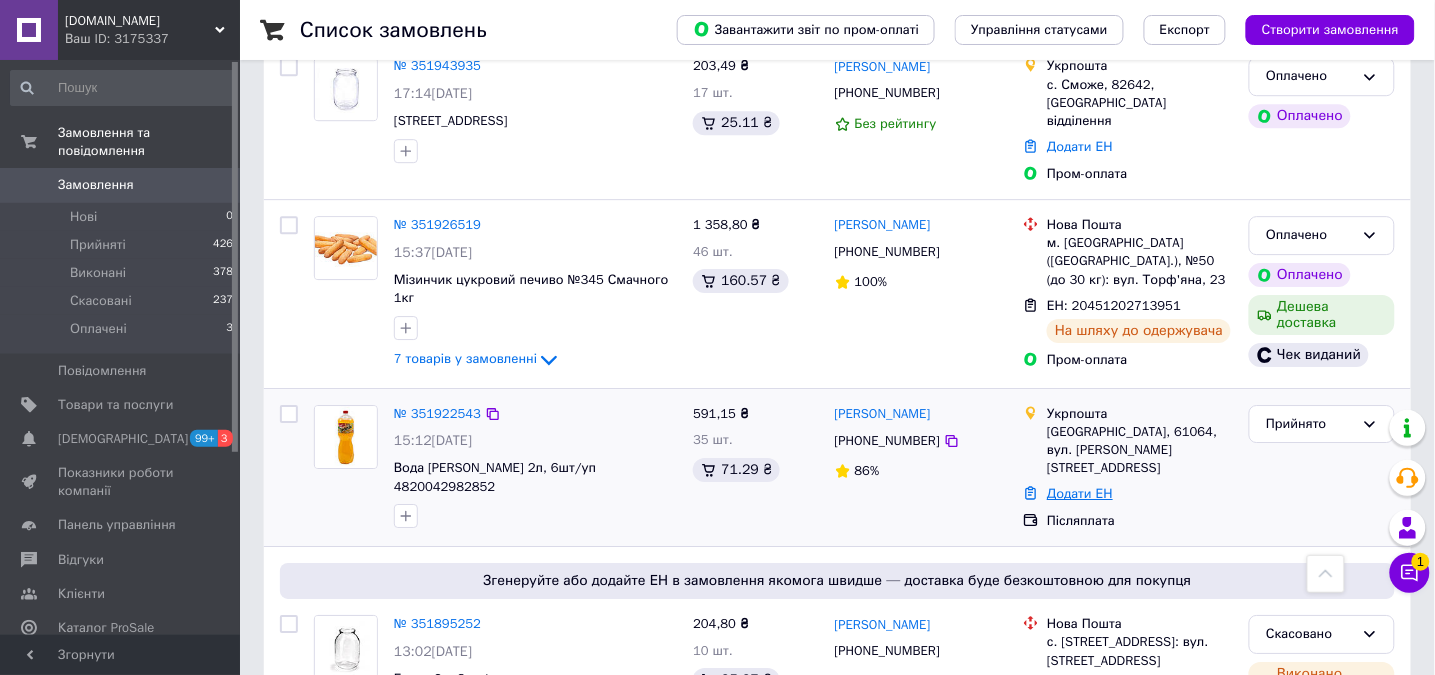 click on "Додати ЕН" at bounding box center [1080, 493] 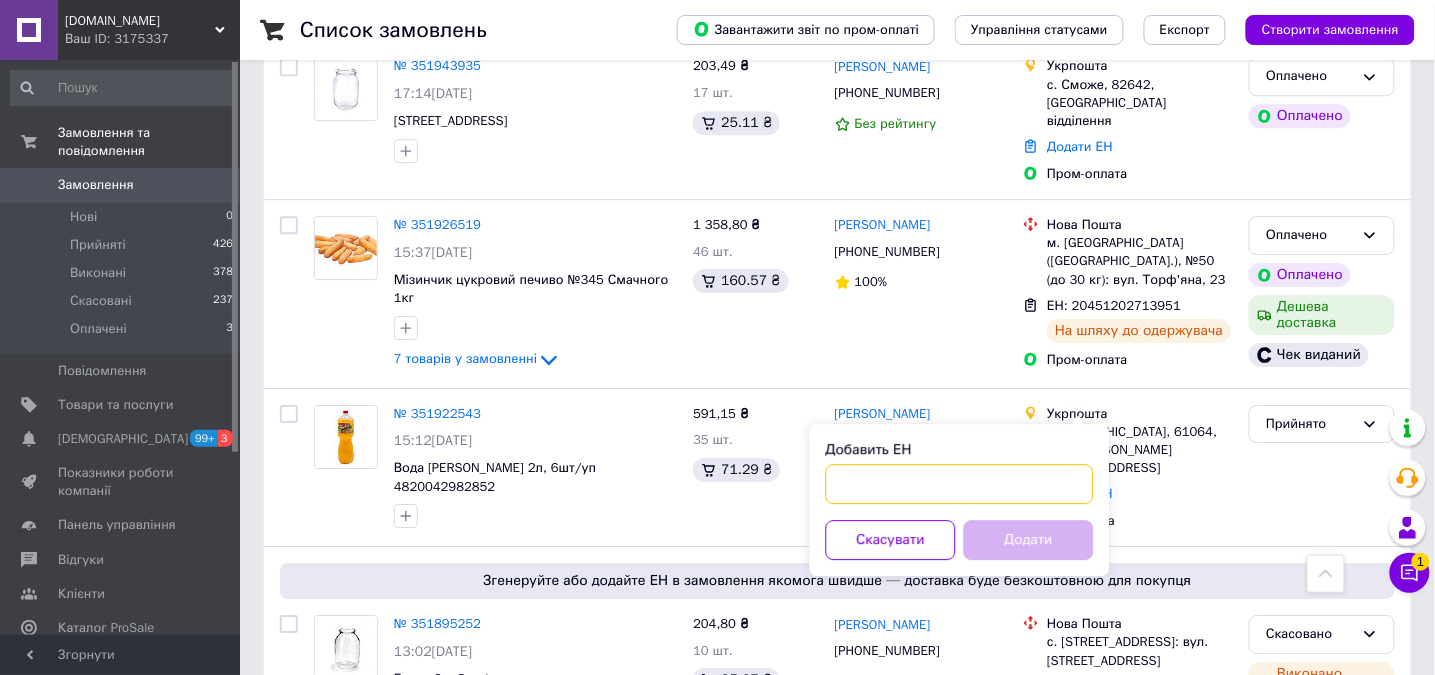 click on "Добавить ЕН" at bounding box center (960, 484) 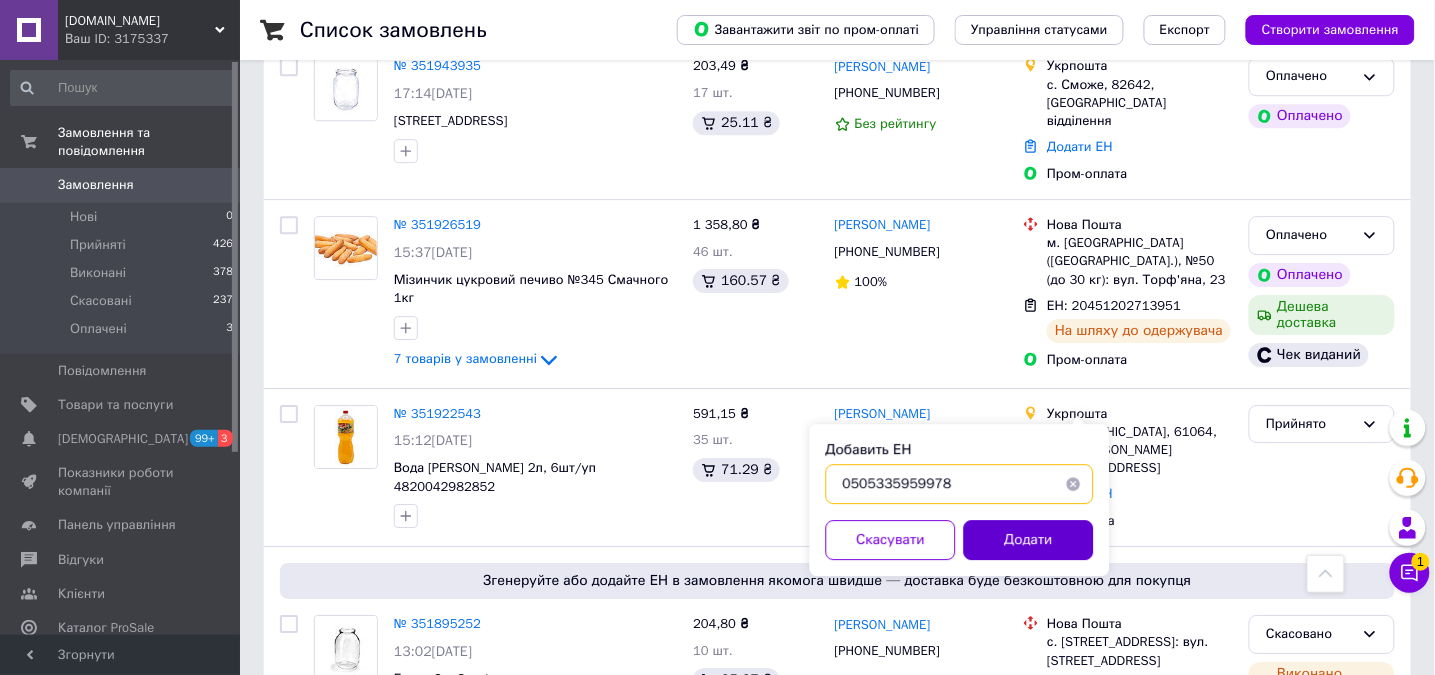 type on "0505335959978" 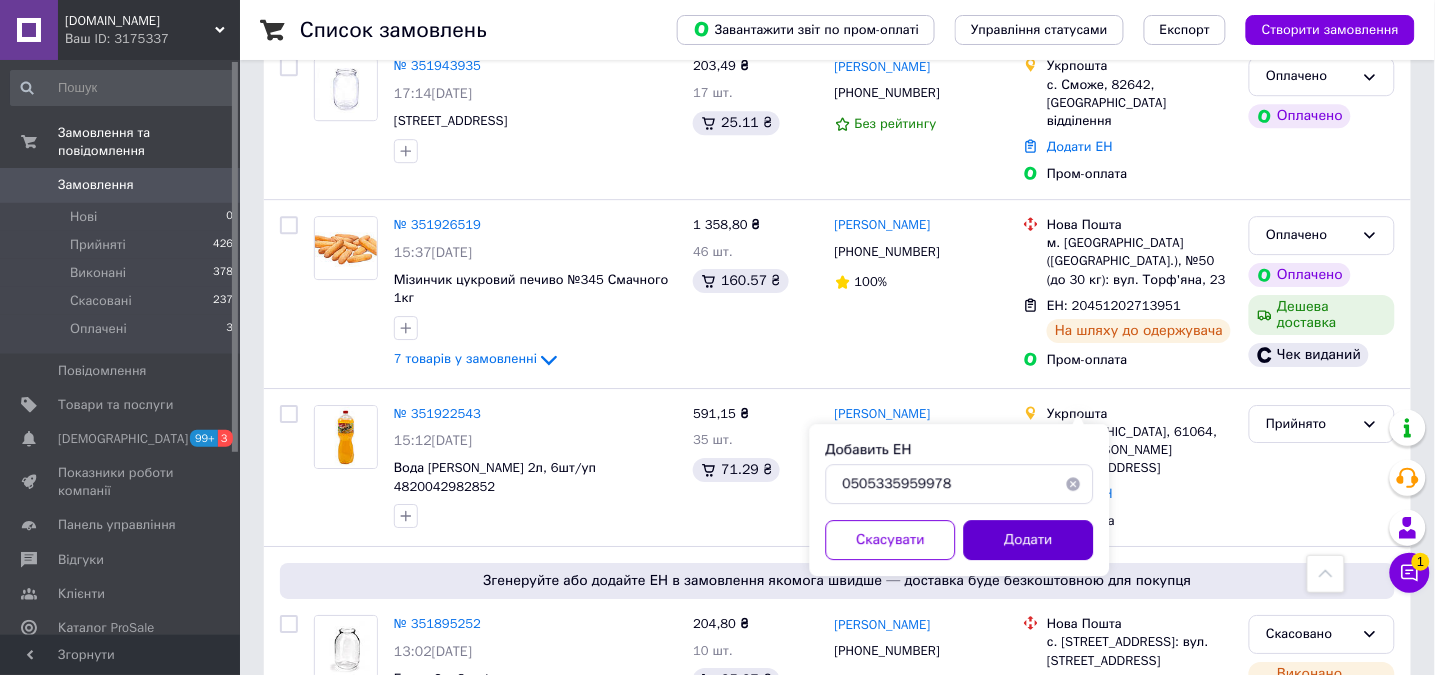 click on "Додати" at bounding box center [1029, 540] 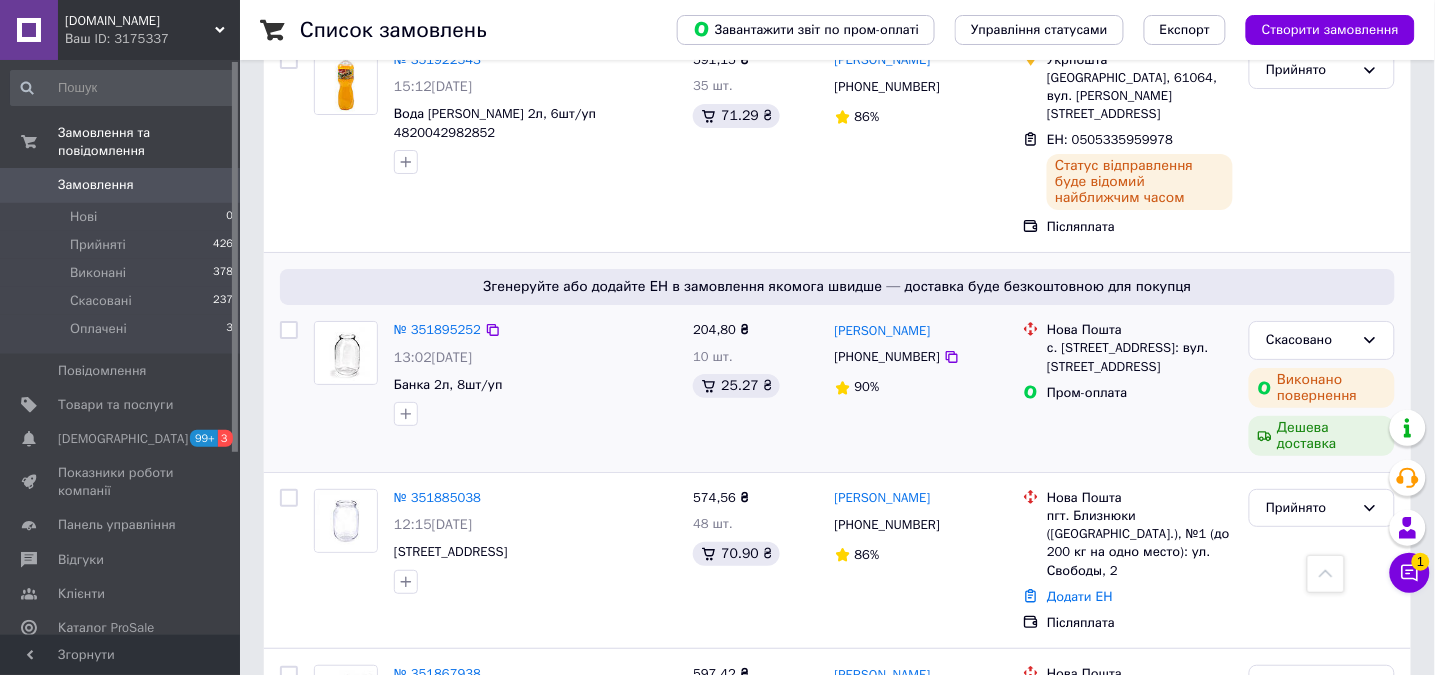 scroll, scrollTop: 1866, scrollLeft: 0, axis: vertical 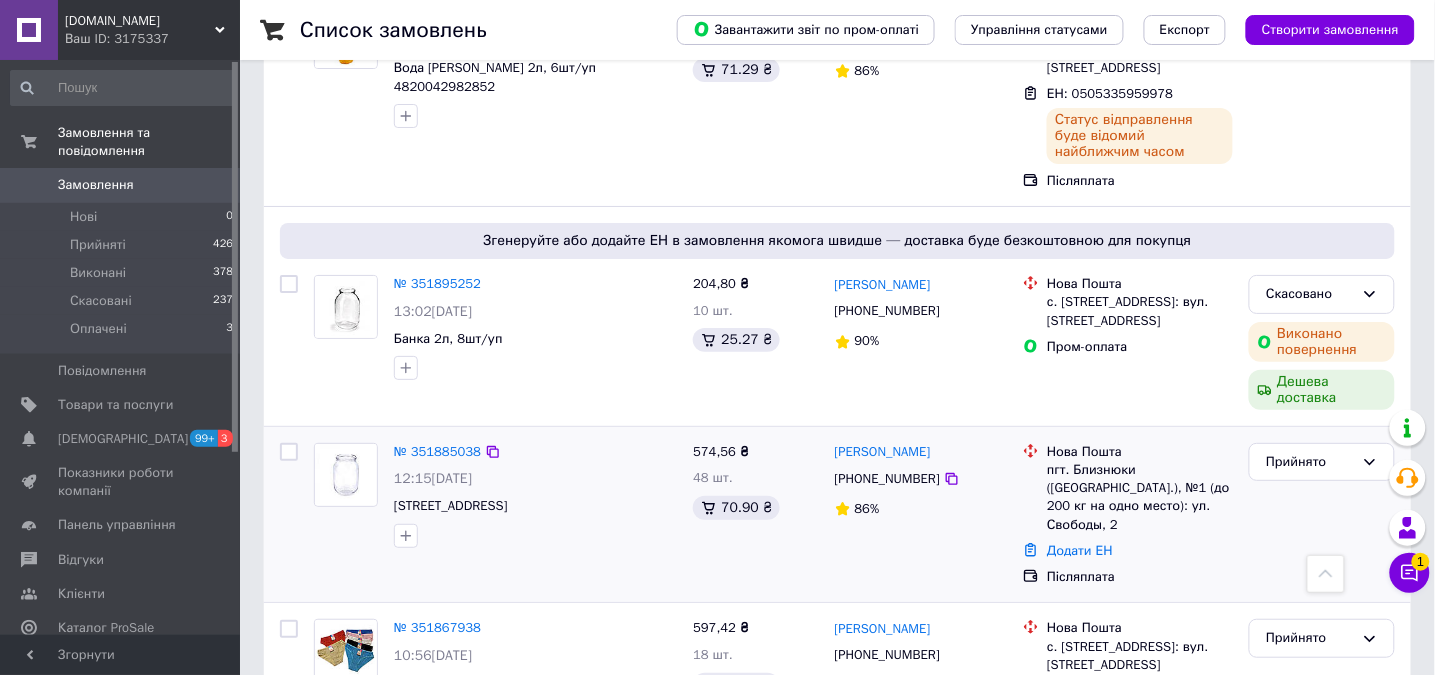 click on "Прийнято" at bounding box center (1322, 515) 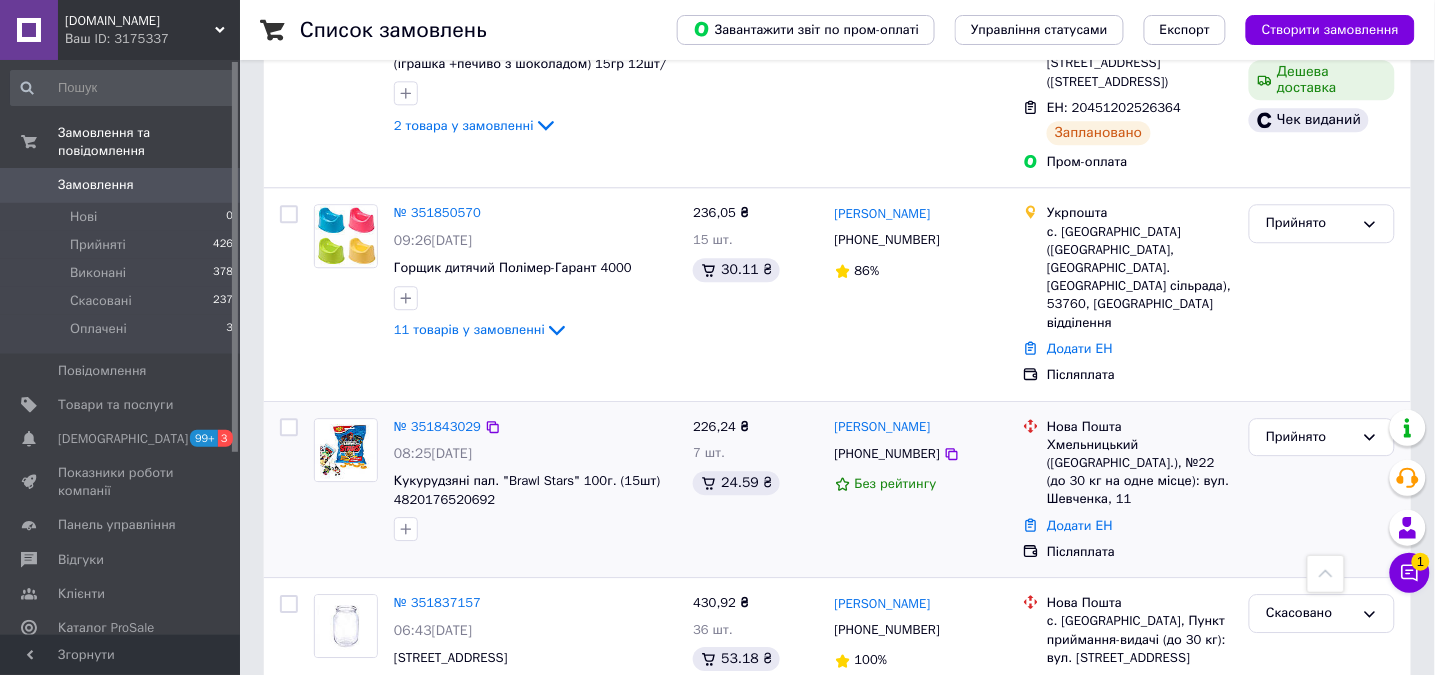 scroll, scrollTop: 3200, scrollLeft: 0, axis: vertical 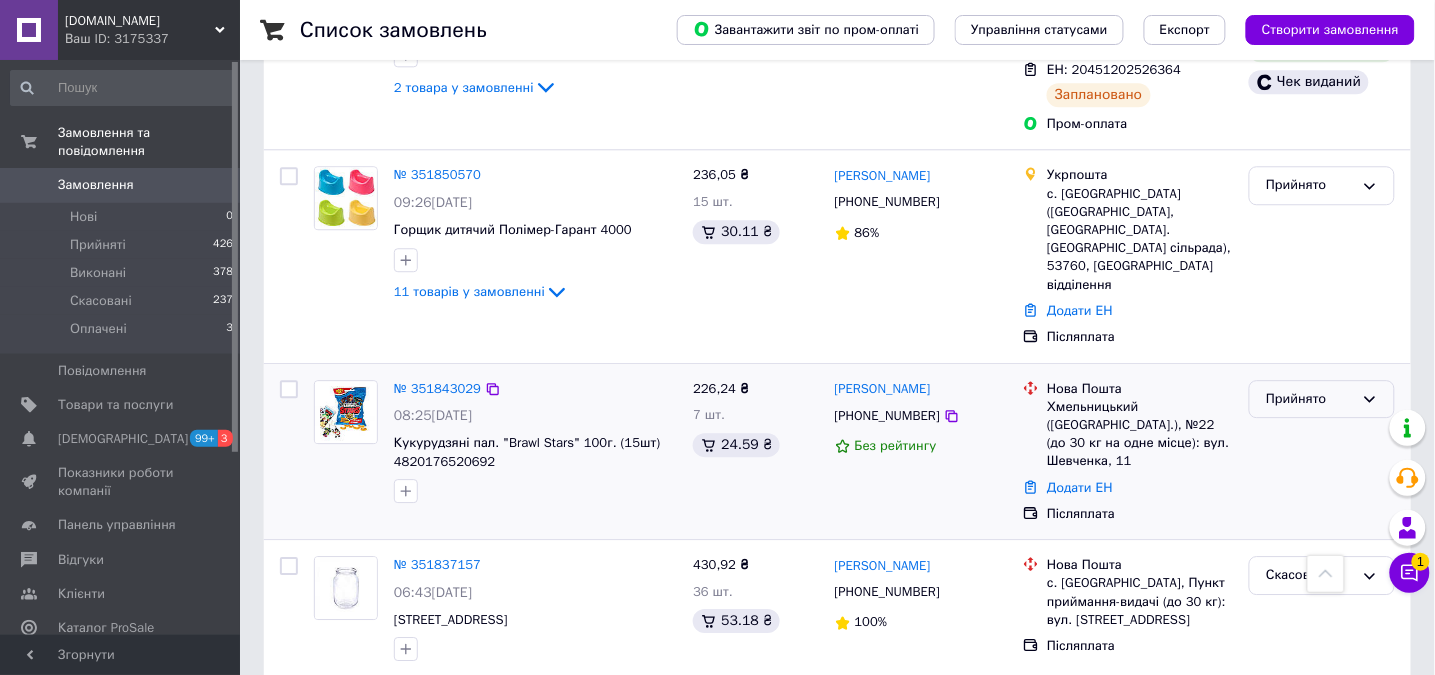 click on "Прийнято" at bounding box center [1322, 399] 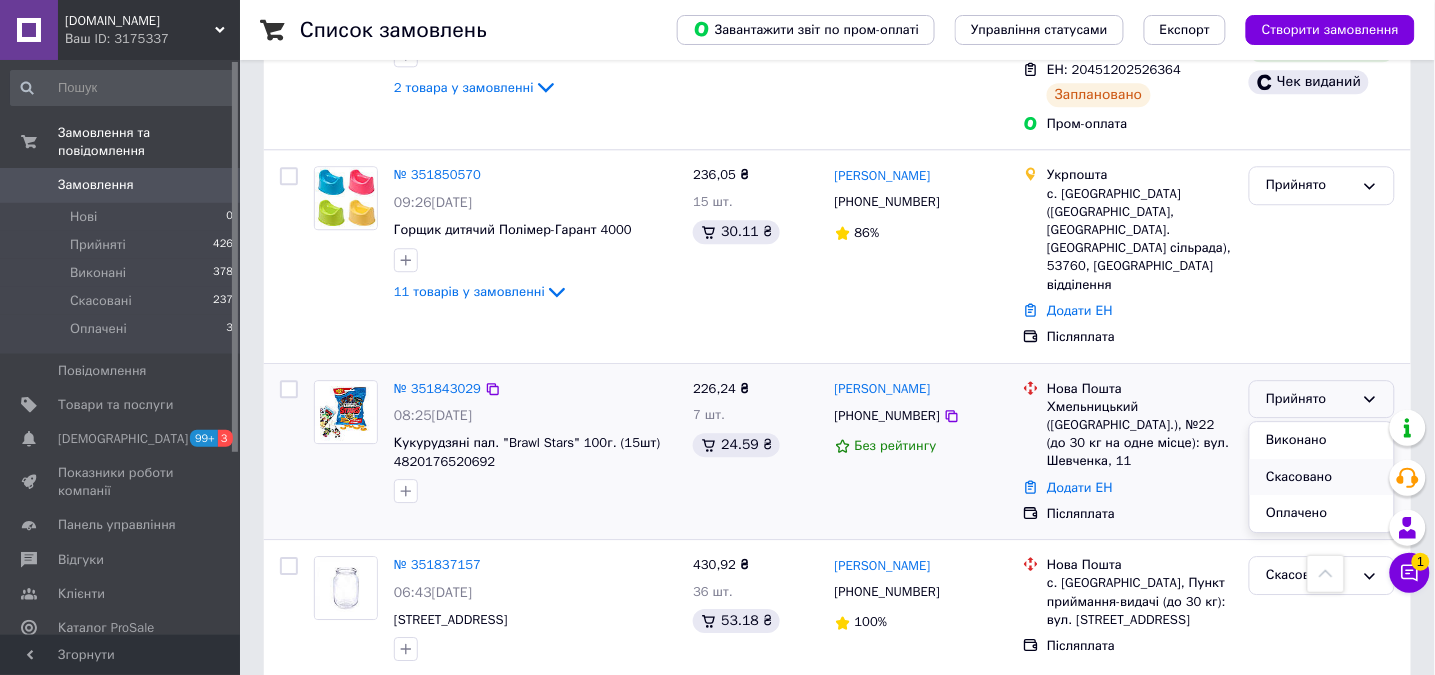 click on "Скасовано" at bounding box center [1322, 477] 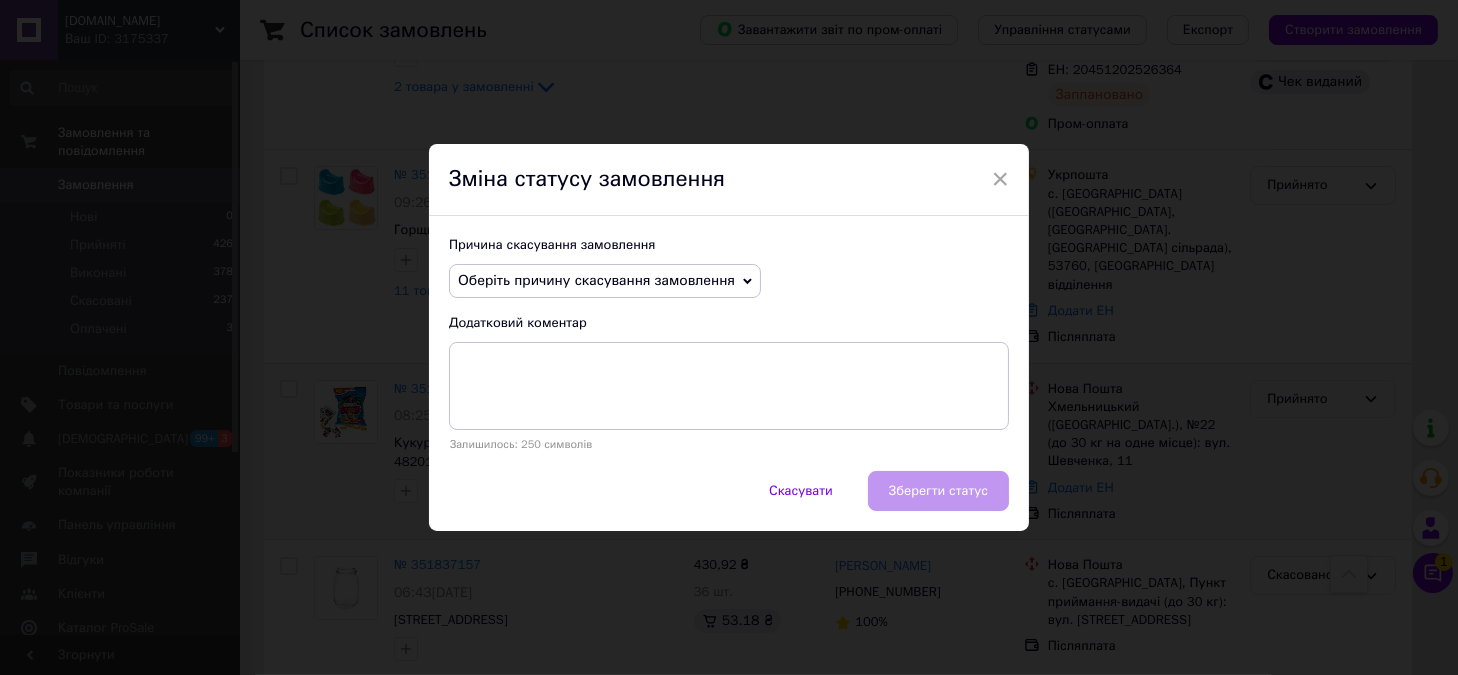click on "Оберіть причину скасування замовлення" at bounding box center [605, 281] 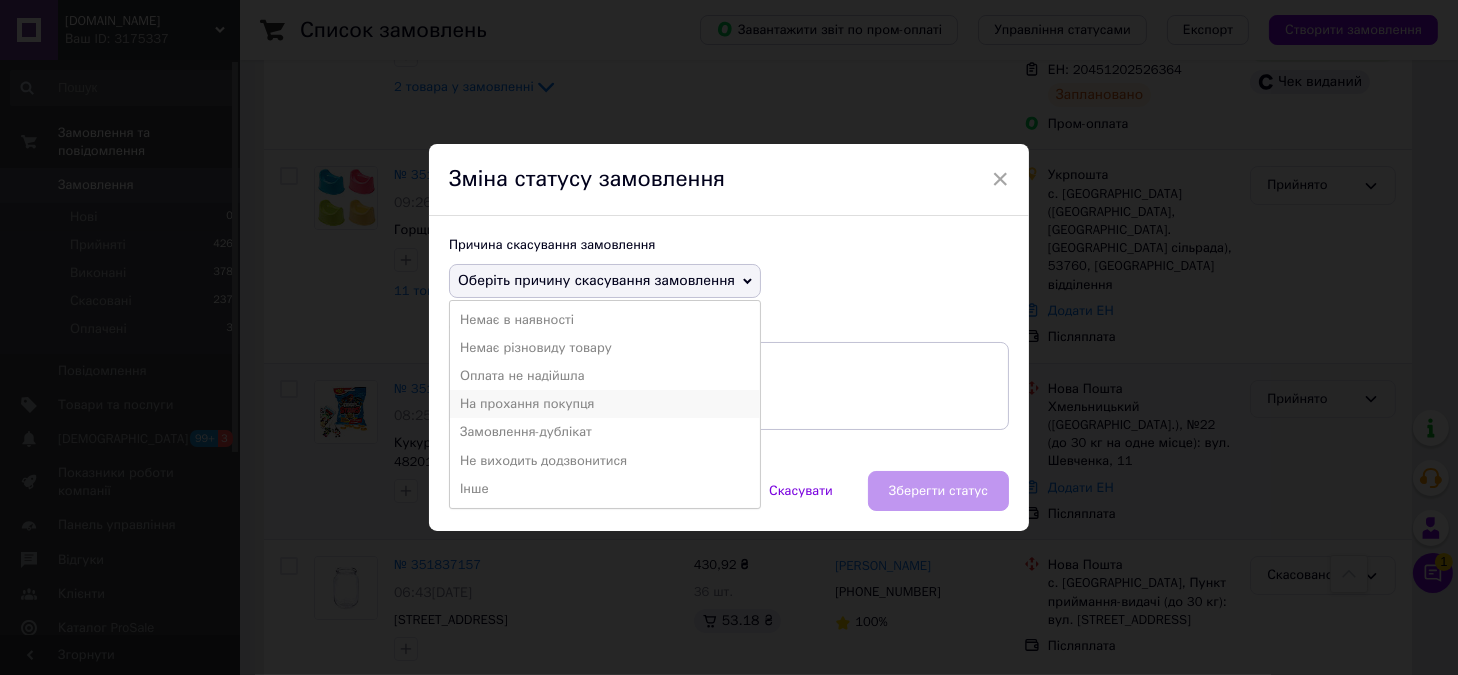 click on "На прохання покупця" at bounding box center [605, 404] 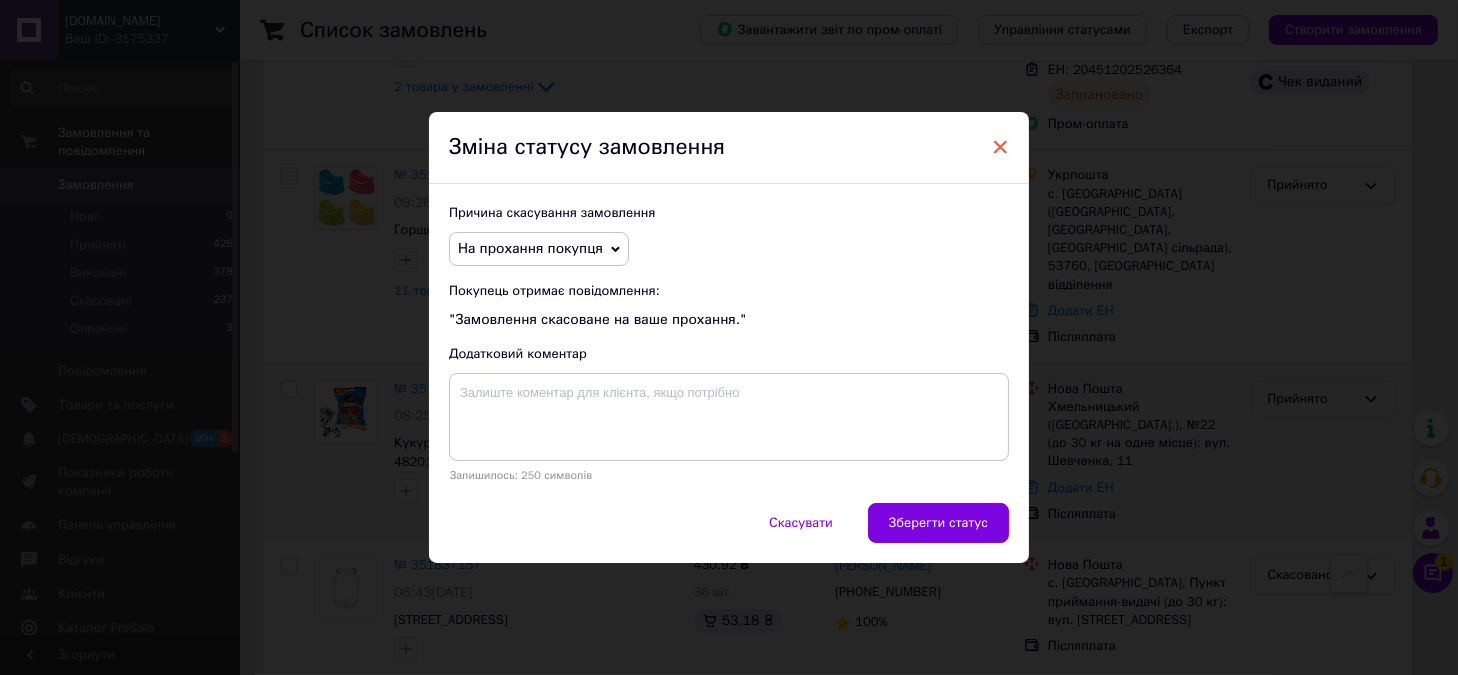 click on "×" at bounding box center (1000, 147) 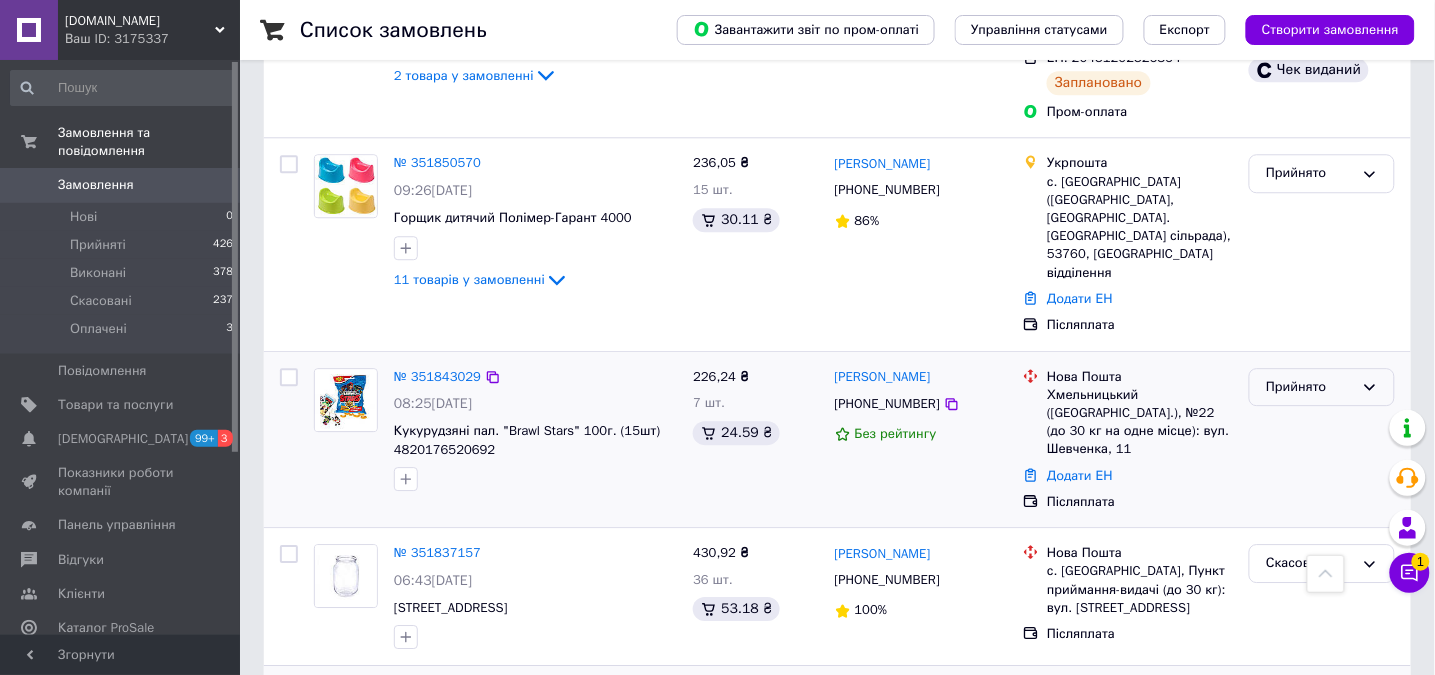 scroll, scrollTop: 3292, scrollLeft: 0, axis: vertical 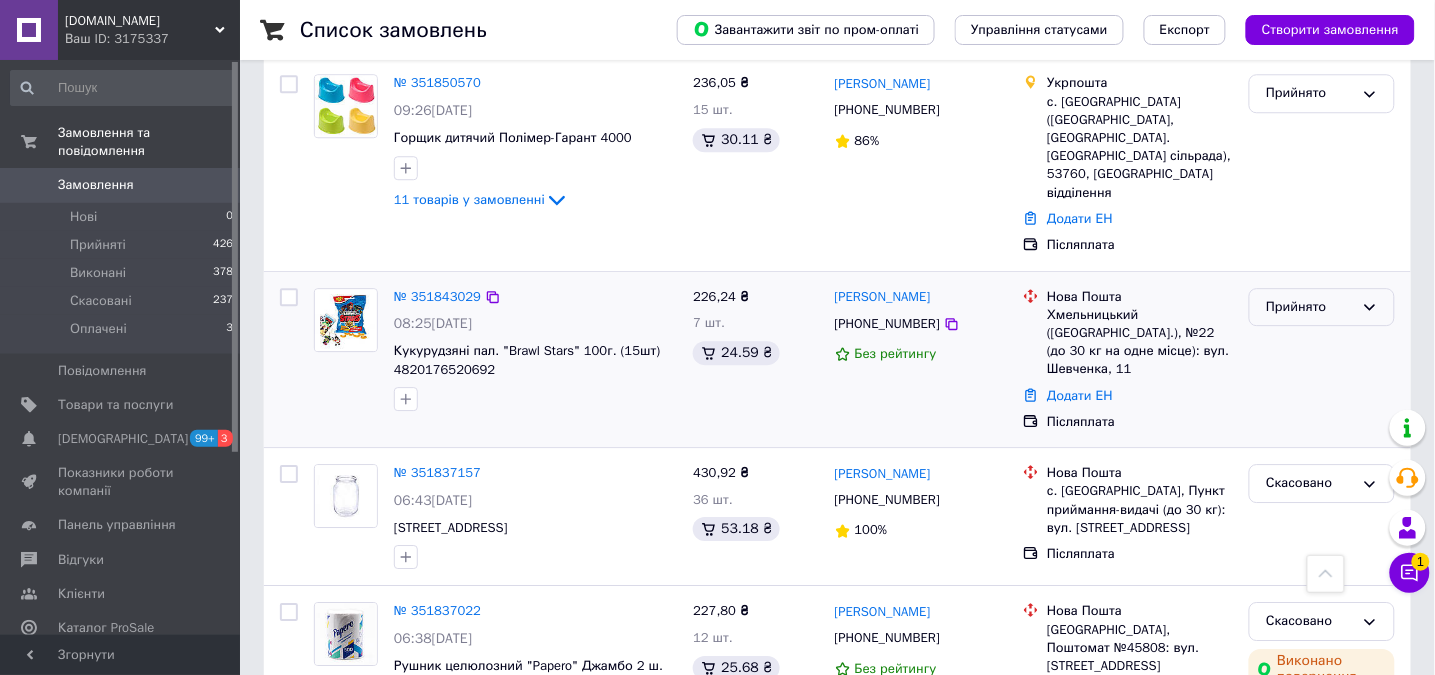 click on "2" at bounding box center [327, 819] 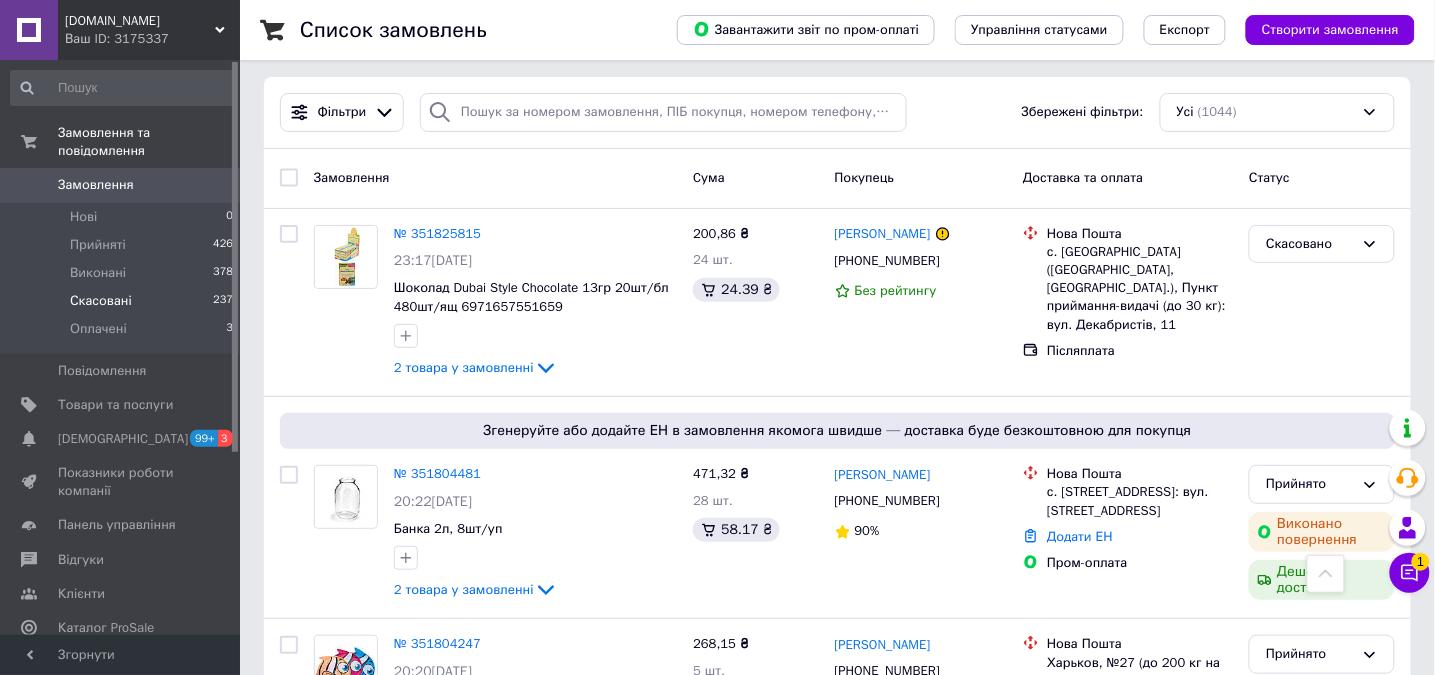 scroll, scrollTop: 0, scrollLeft: 0, axis: both 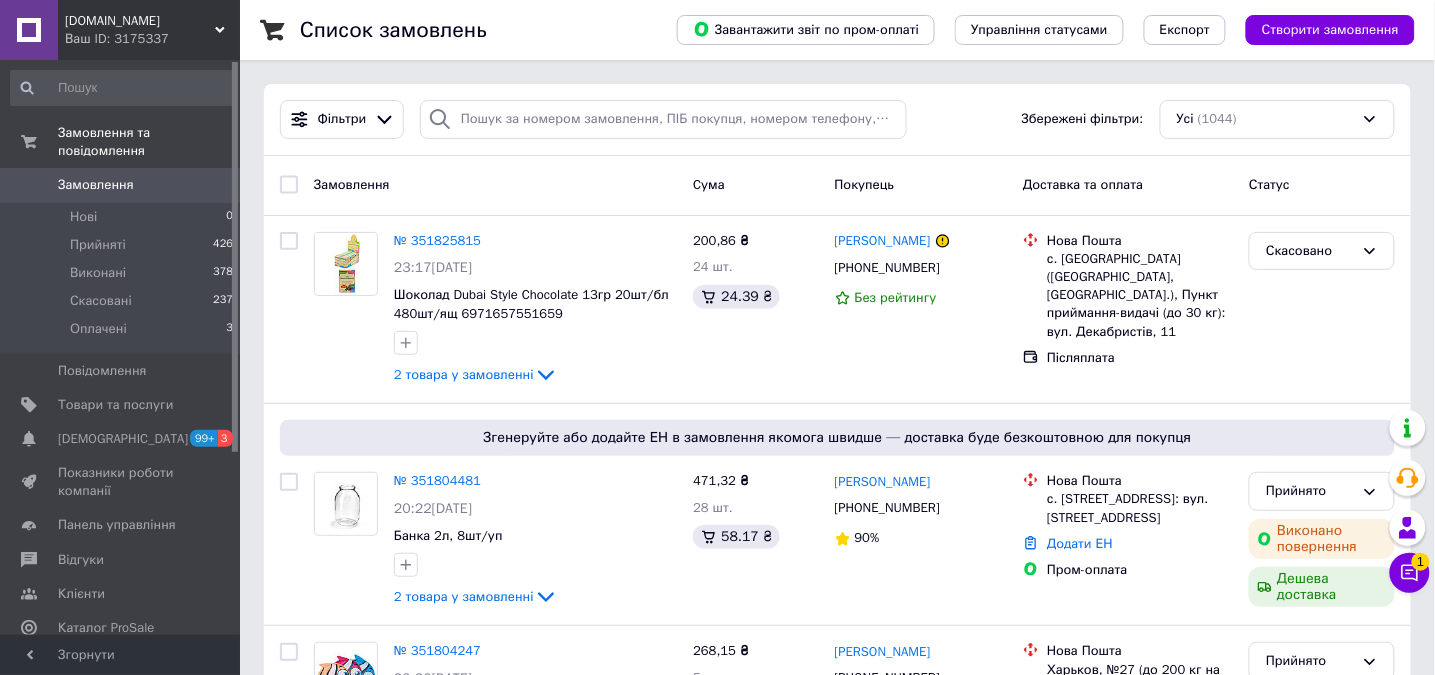 click on "Замовлення 0" at bounding box center (122, 185) 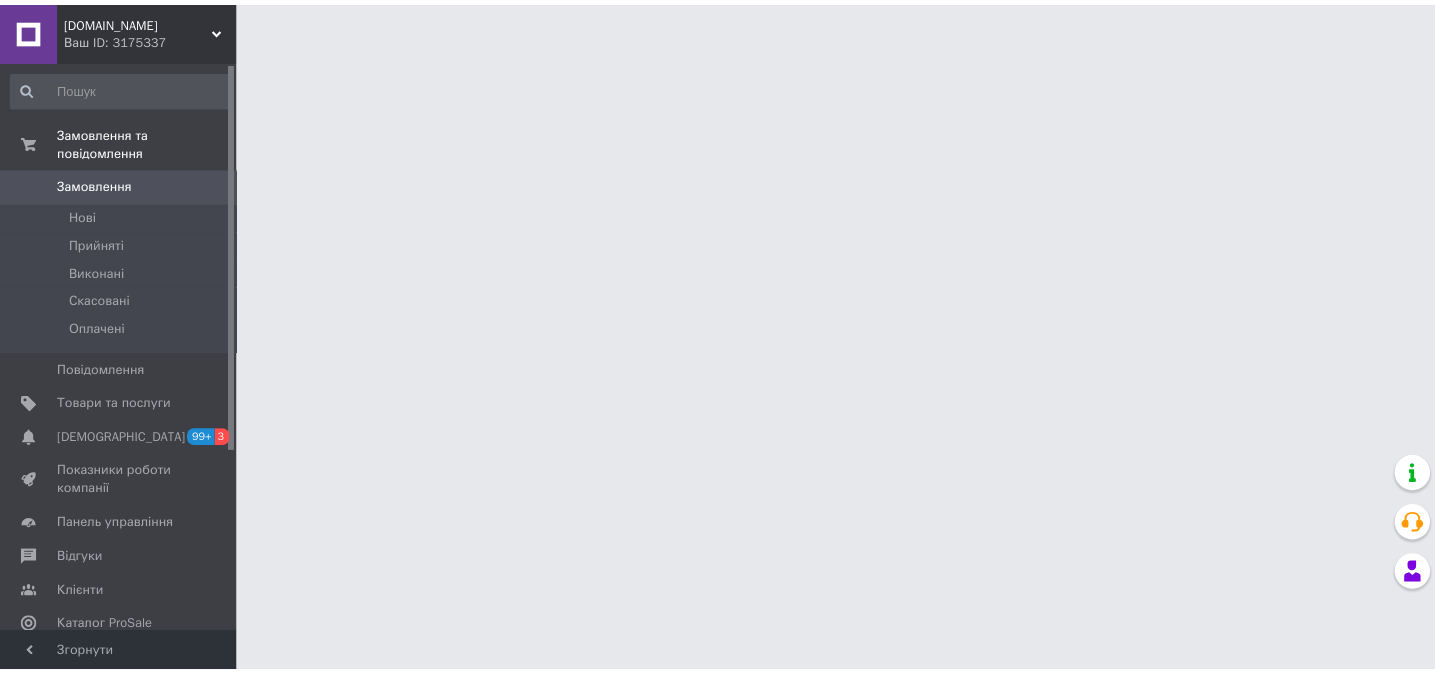 scroll, scrollTop: 0, scrollLeft: 0, axis: both 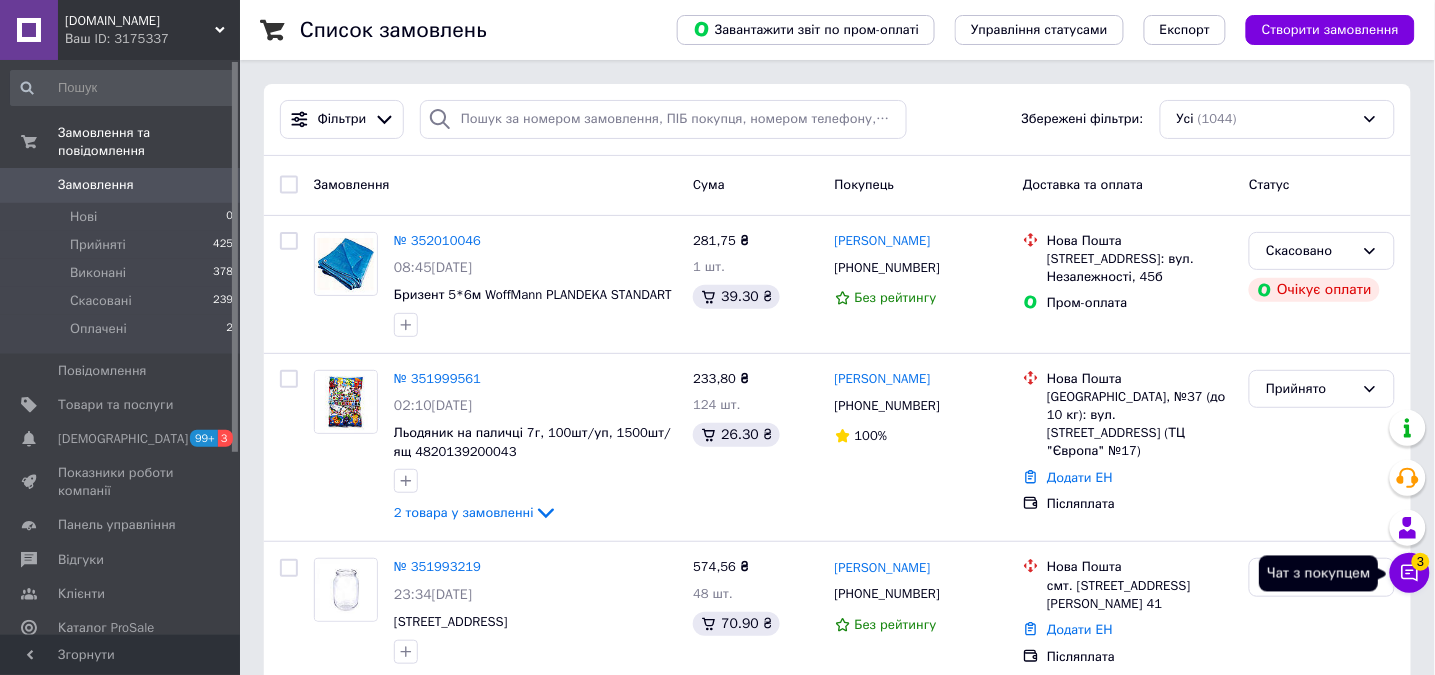 click 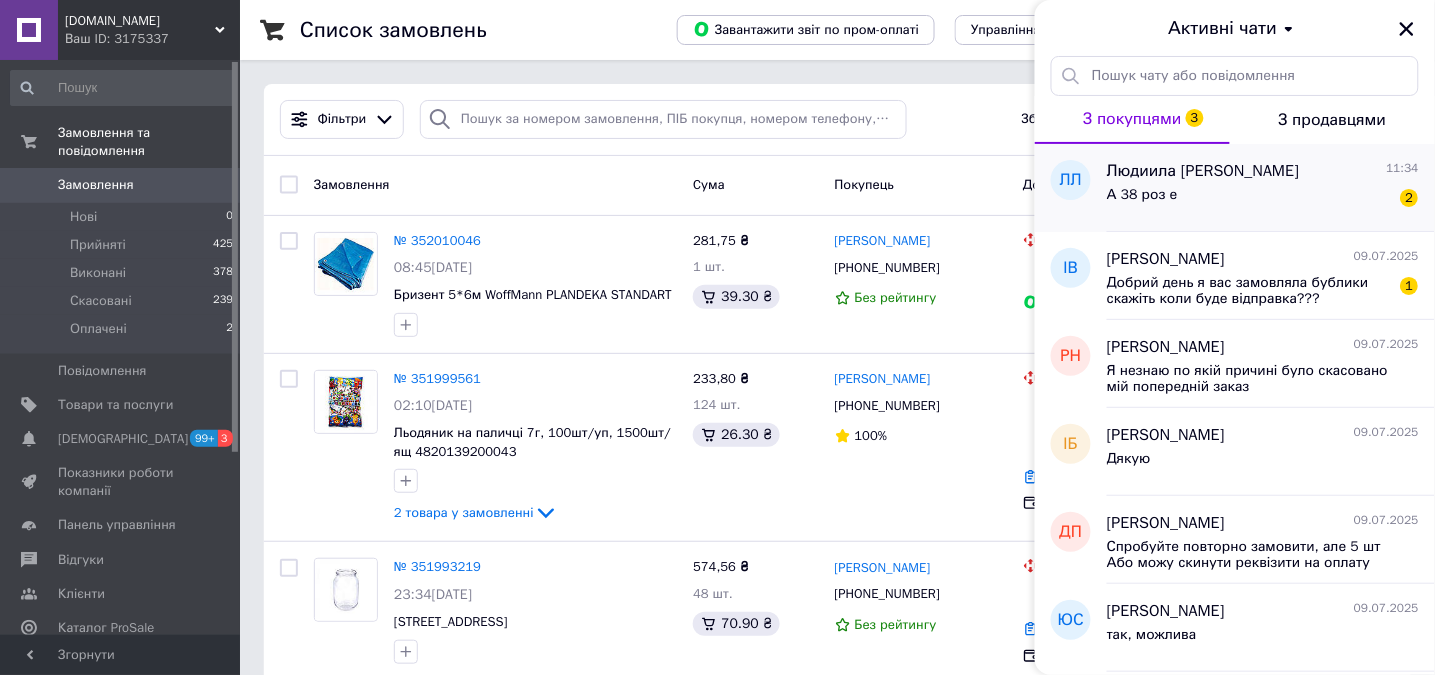 click on "А 38 роз е 2" at bounding box center (1263, 199) 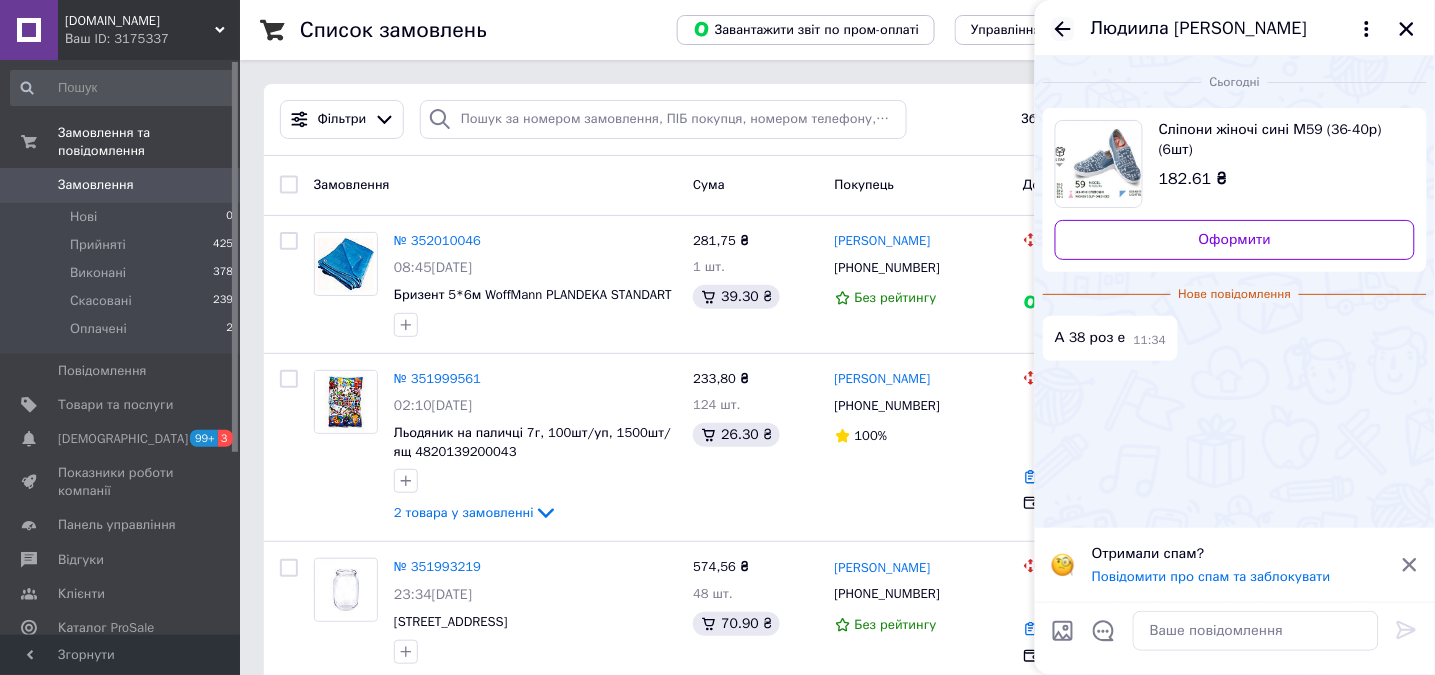 click 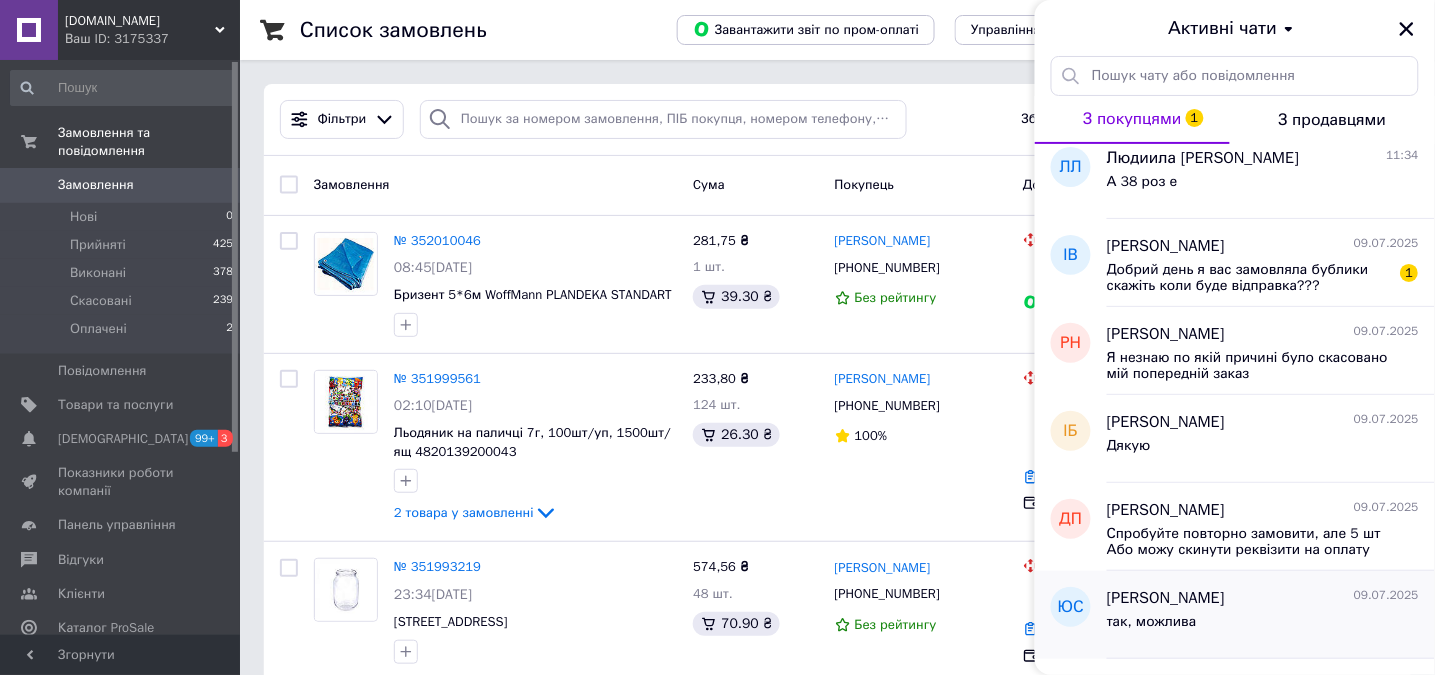 scroll, scrollTop: 0, scrollLeft: 0, axis: both 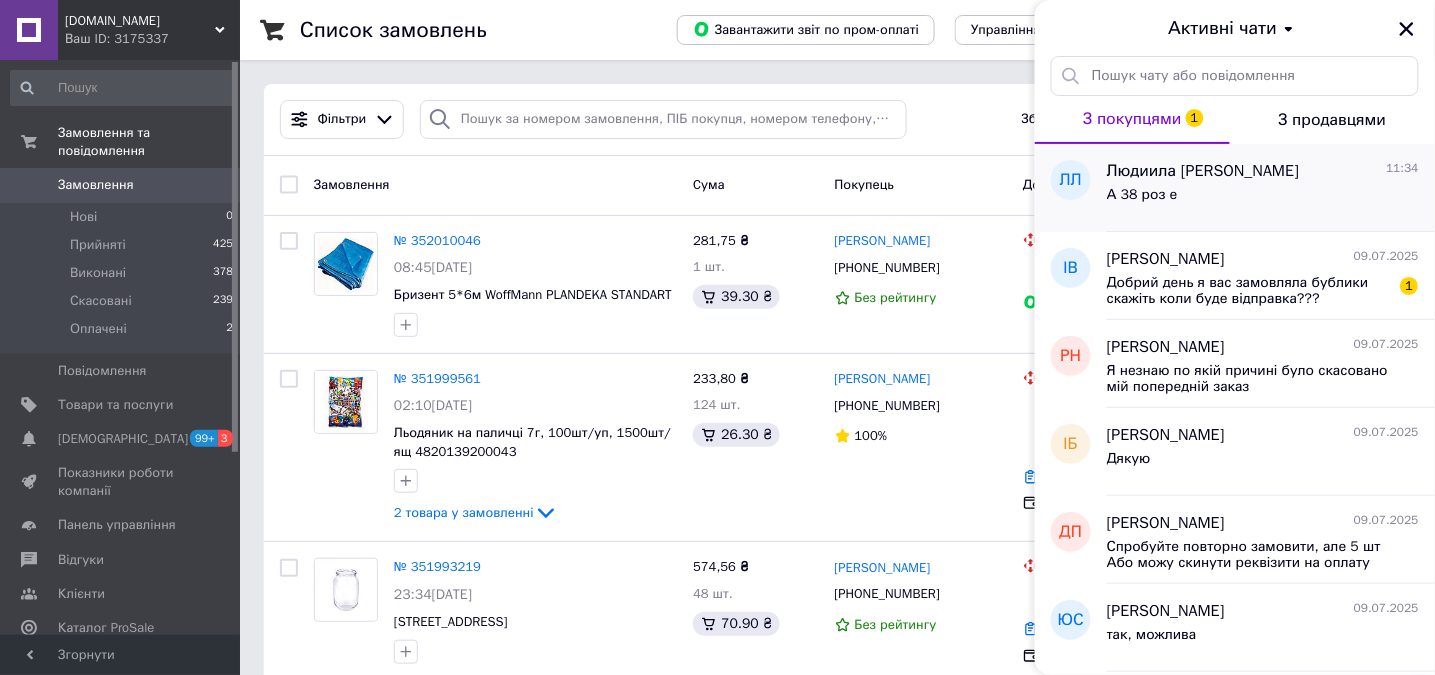 click on "А 38 роз е" at bounding box center [1263, 199] 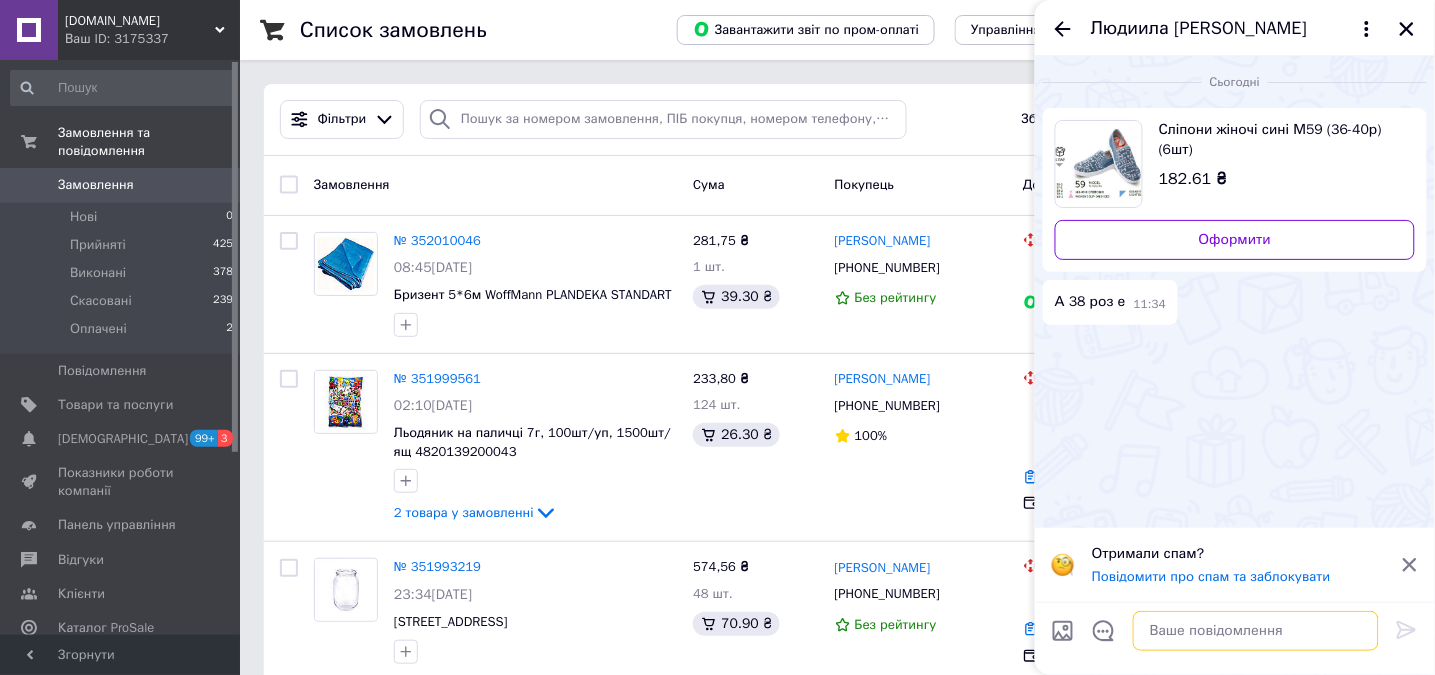click at bounding box center [1256, 631] 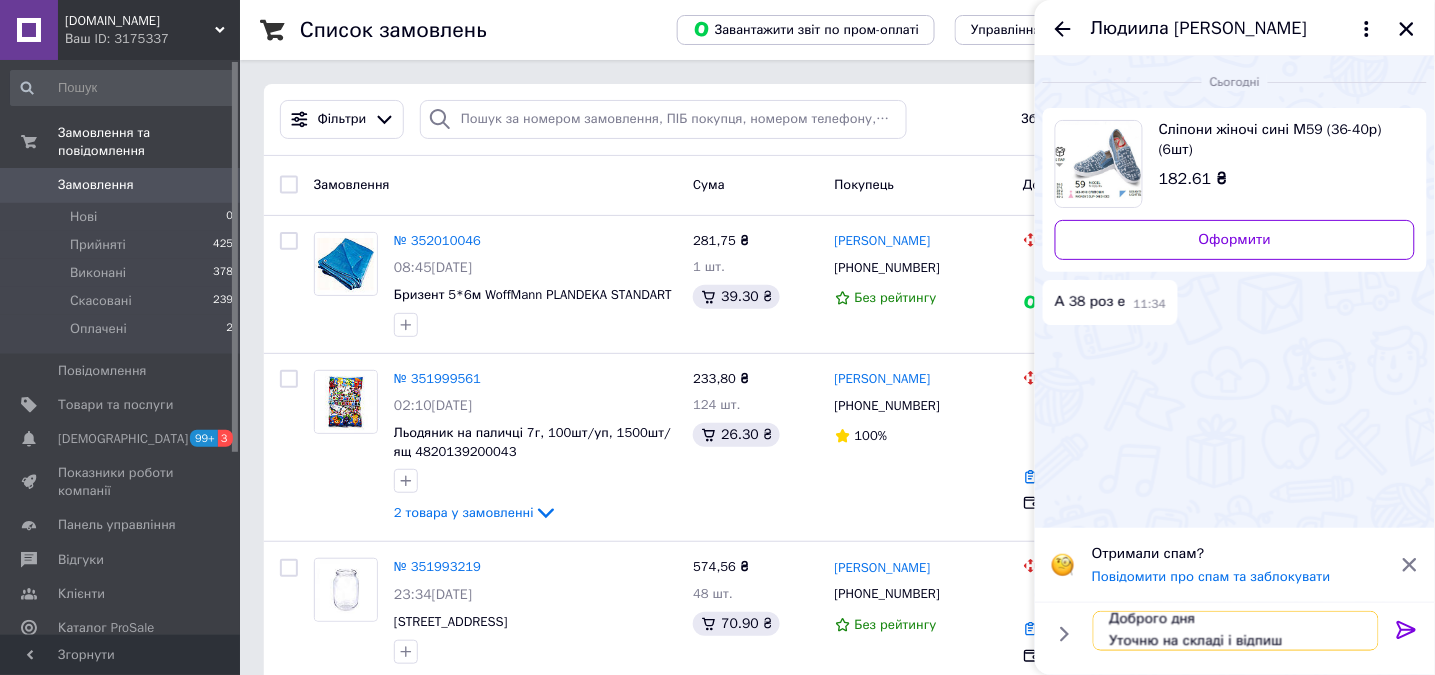 scroll, scrollTop: 2, scrollLeft: 0, axis: vertical 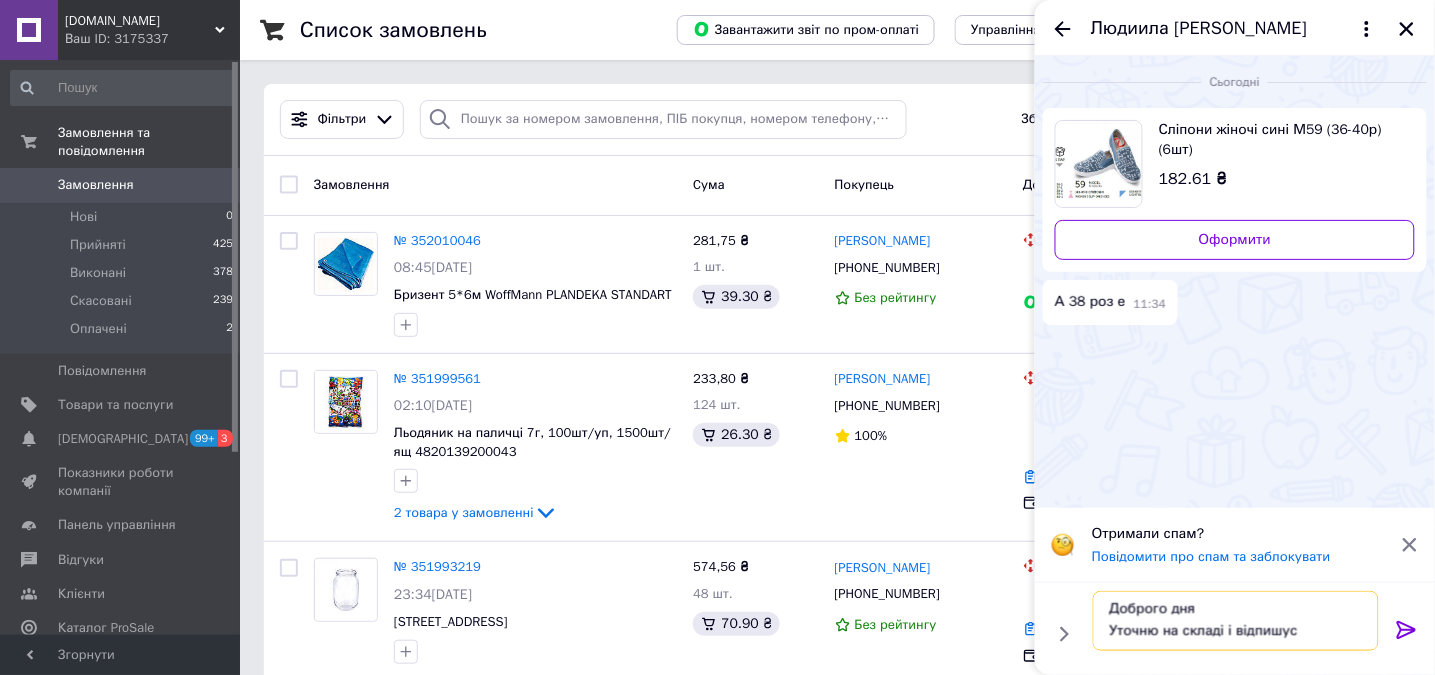 type on "Доброго дня
Уточню на складі і відпишуся" 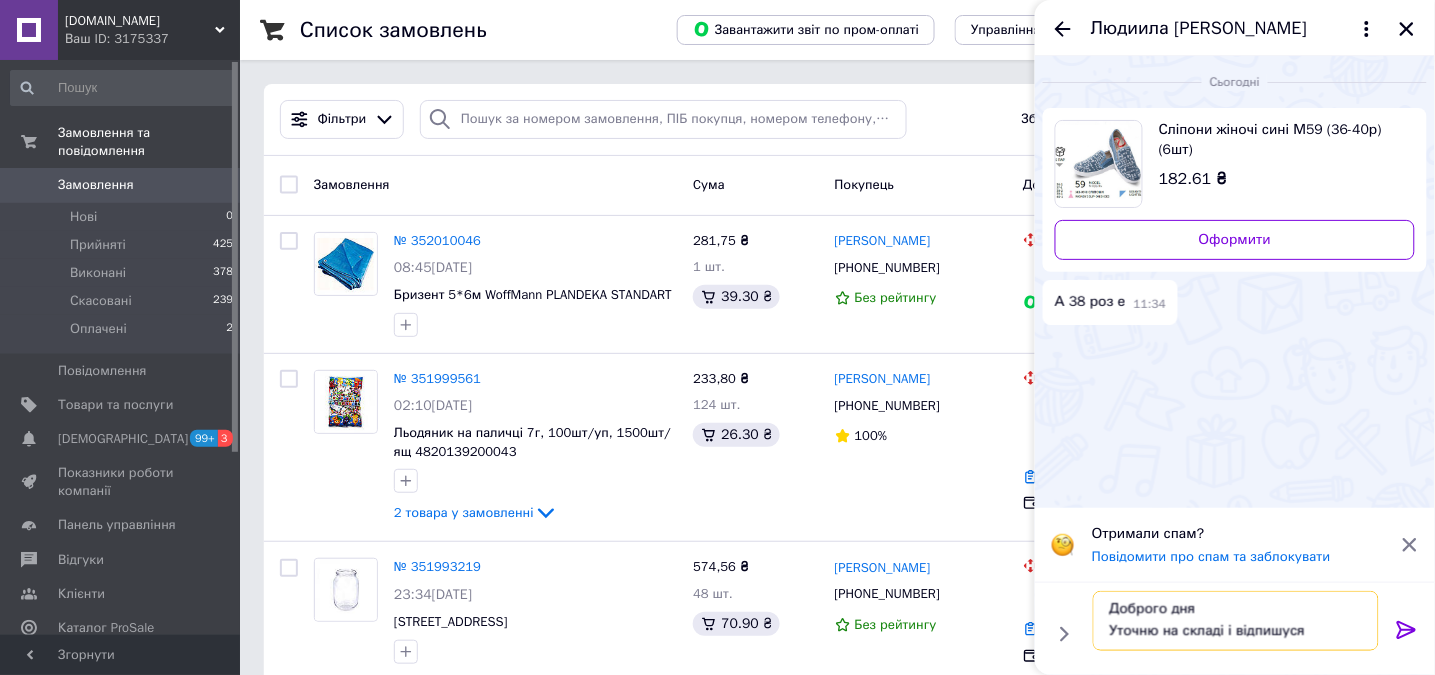 type 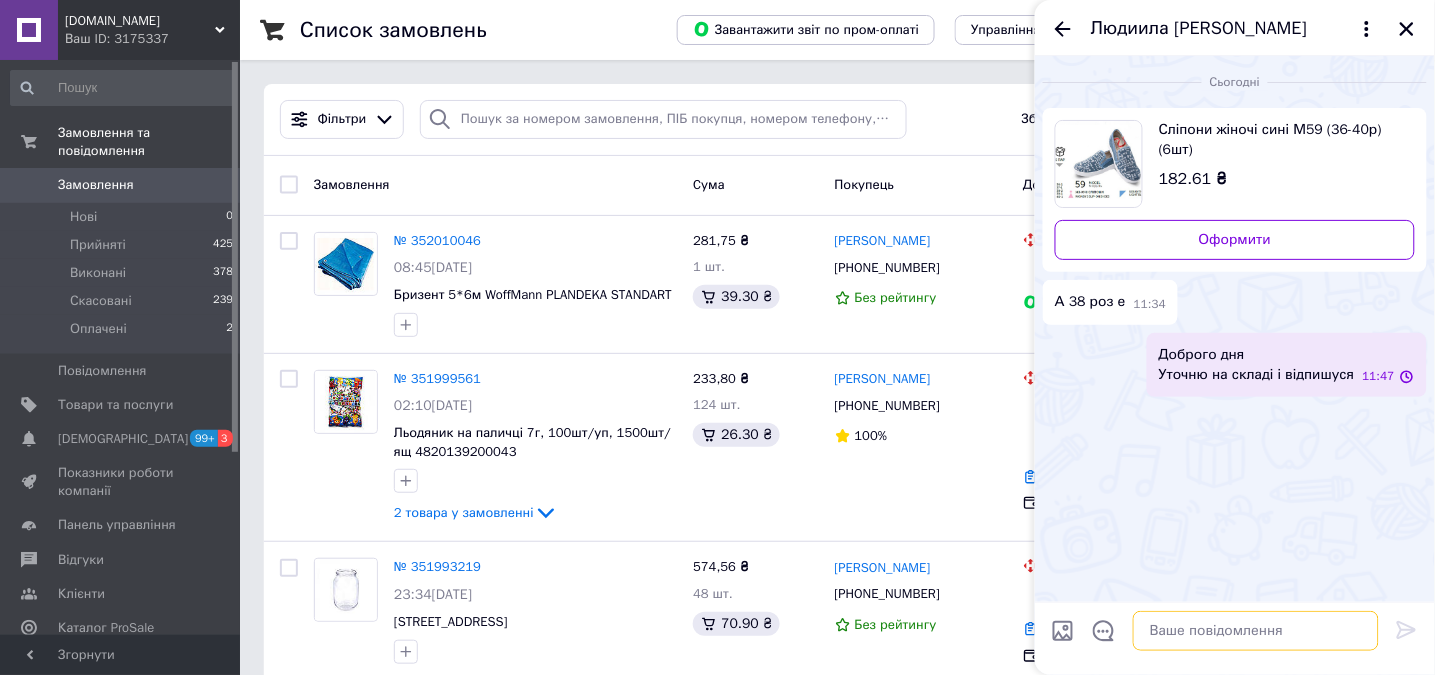 scroll, scrollTop: 0, scrollLeft: 0, axis: both 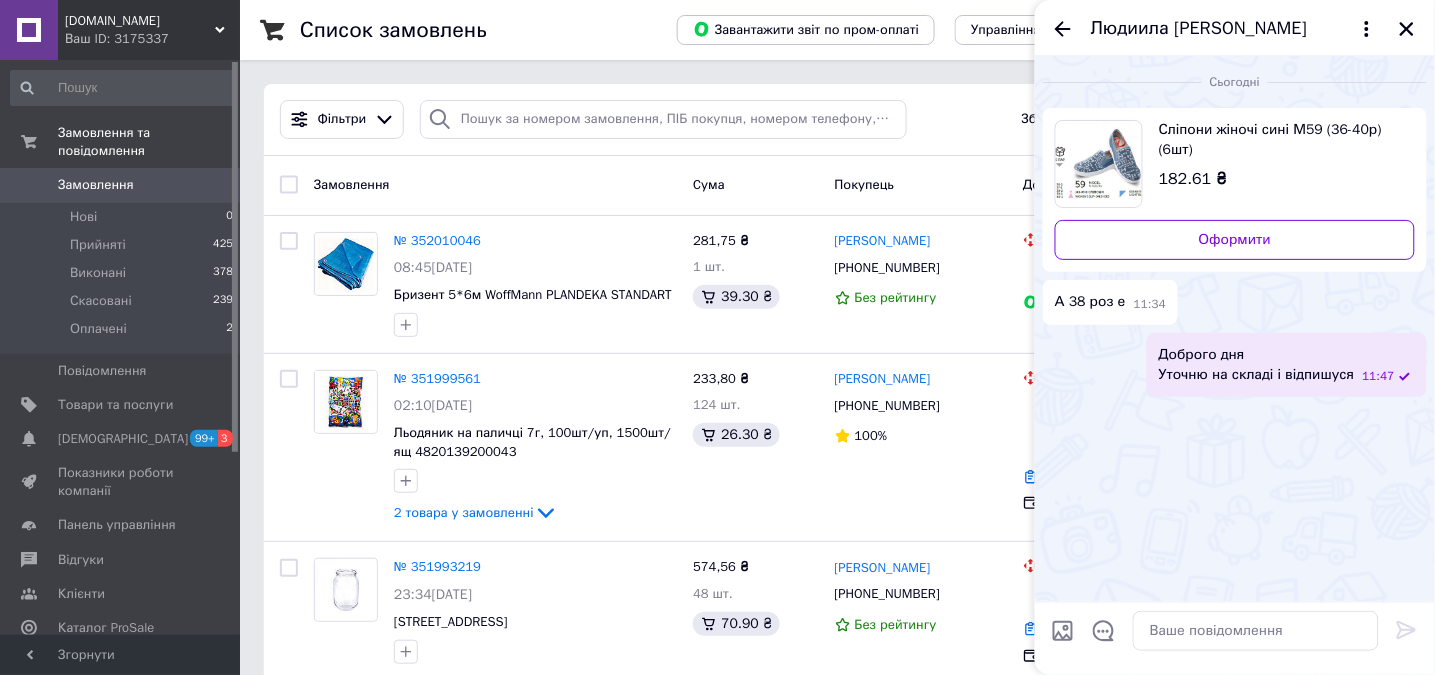 click at bounding box center [1099, 164] 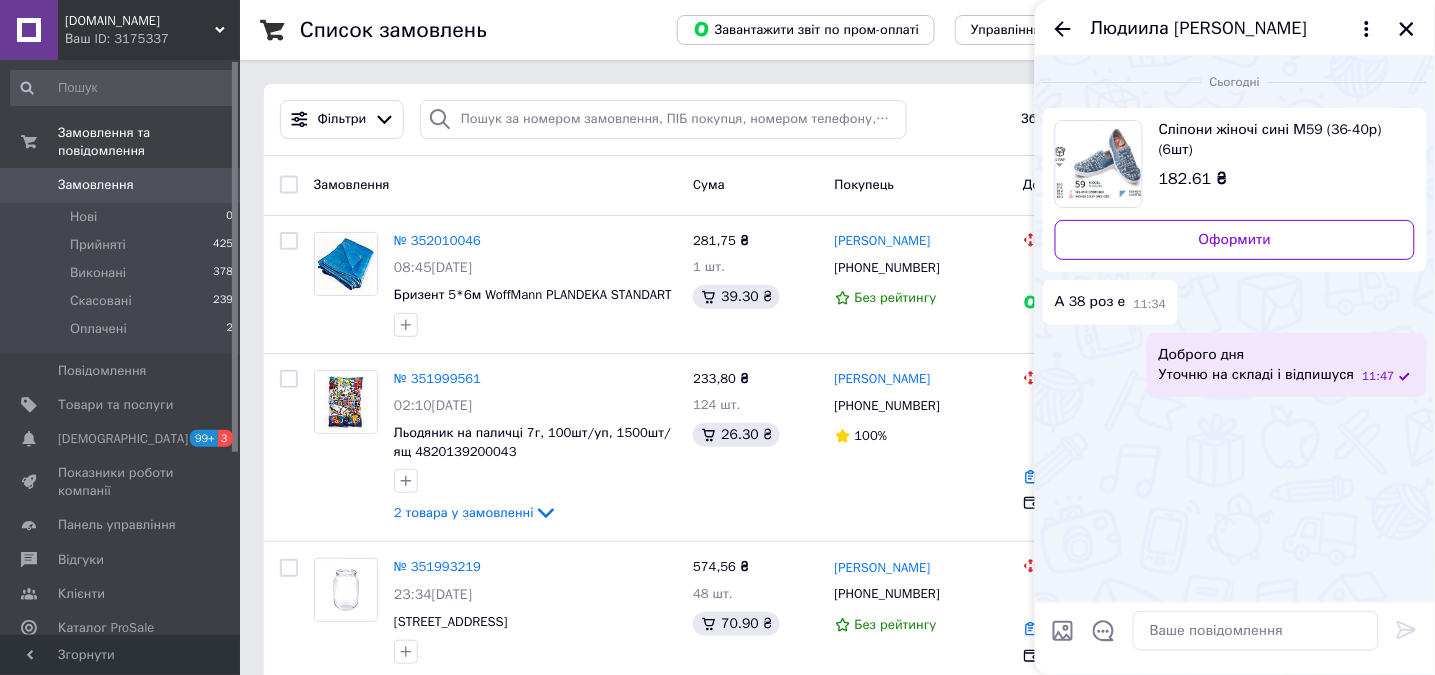 click on "Сьогодні Сліпони жіночі сині М59 (36-40р) (6шт) 182.61 ₴ Оформити А 38 роз е 11:34 Доброго дня Уточню на складі і відпишуся 11:47" at bounding box center (1235, 329) 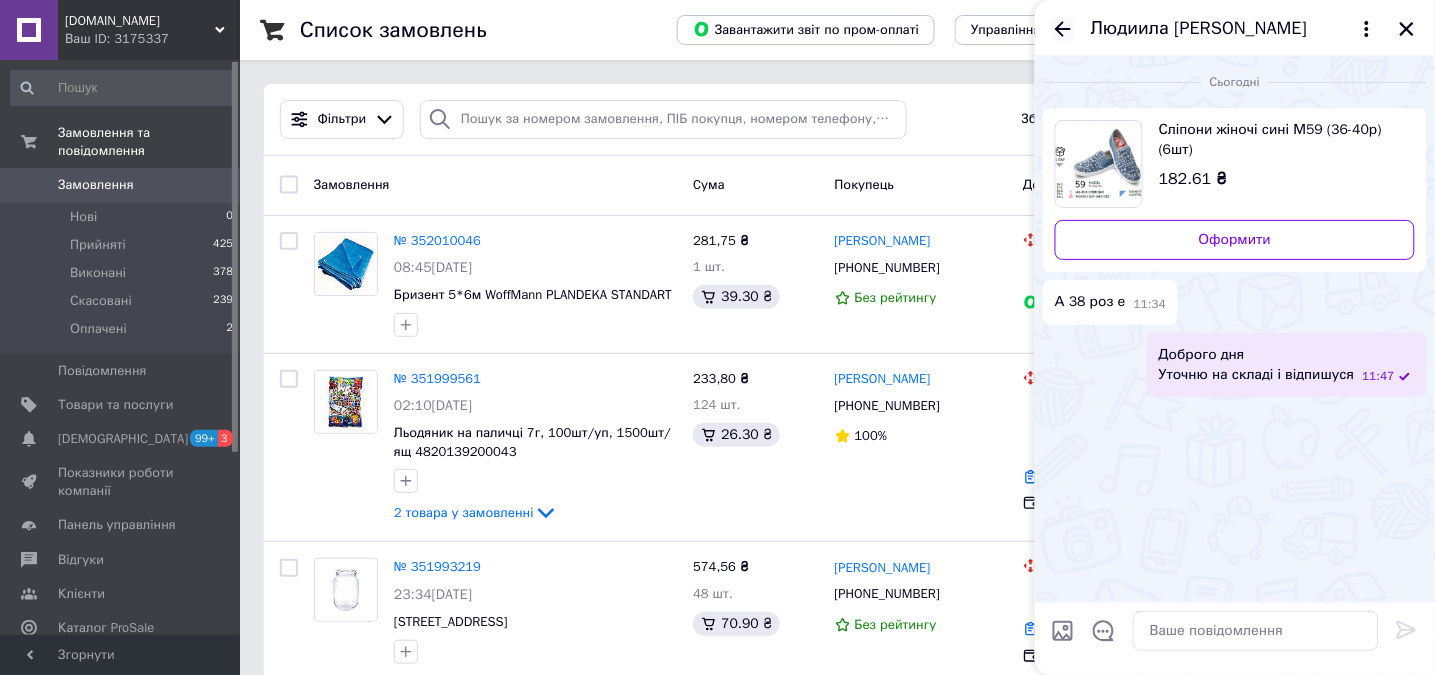 click 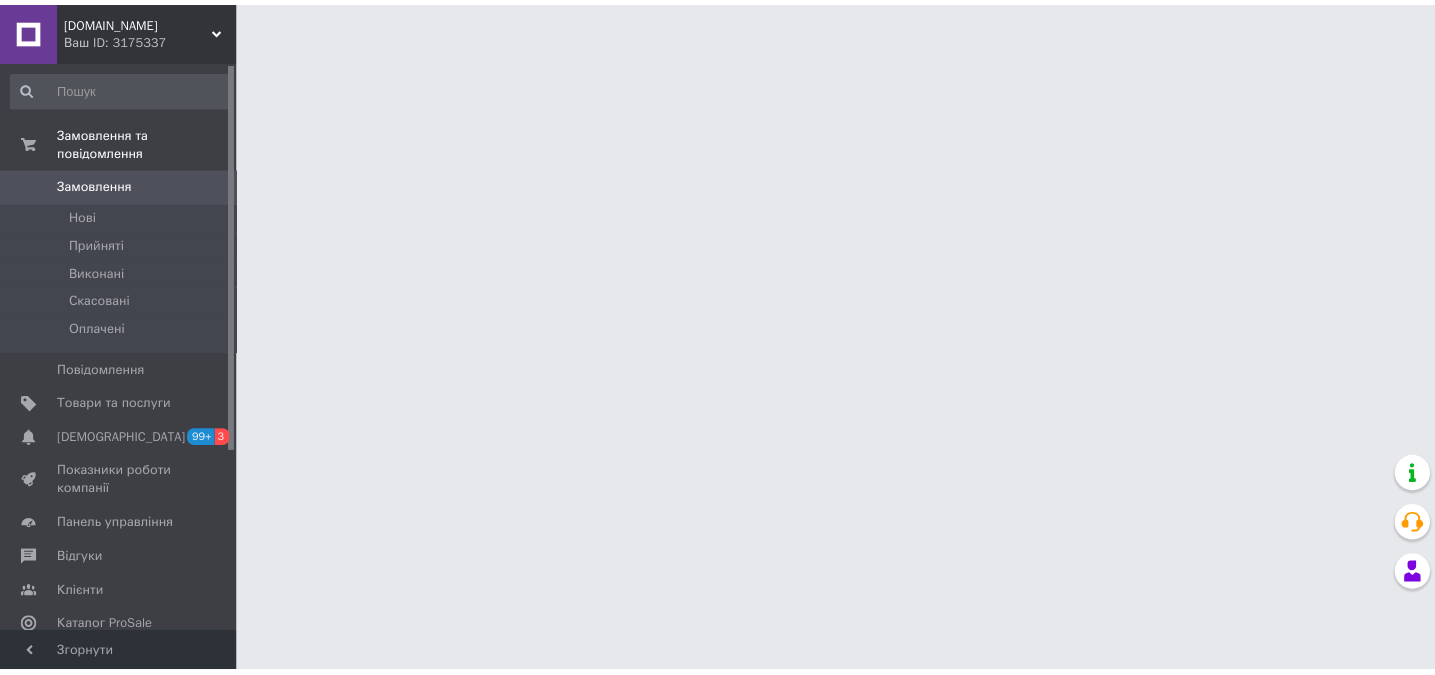 scroll, scrollTop: 0, scrollLeft: 0, axis: both 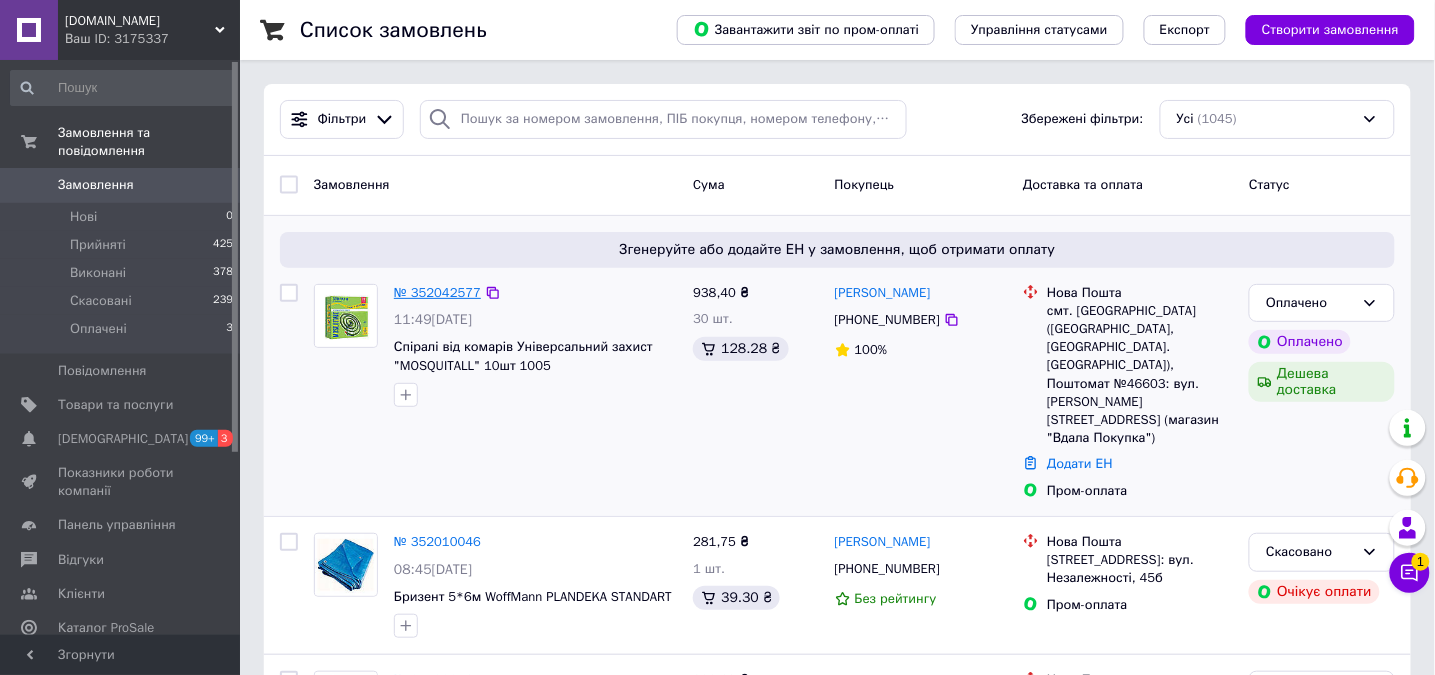 click on "№ 352042577" at bounding box center [437, 292] 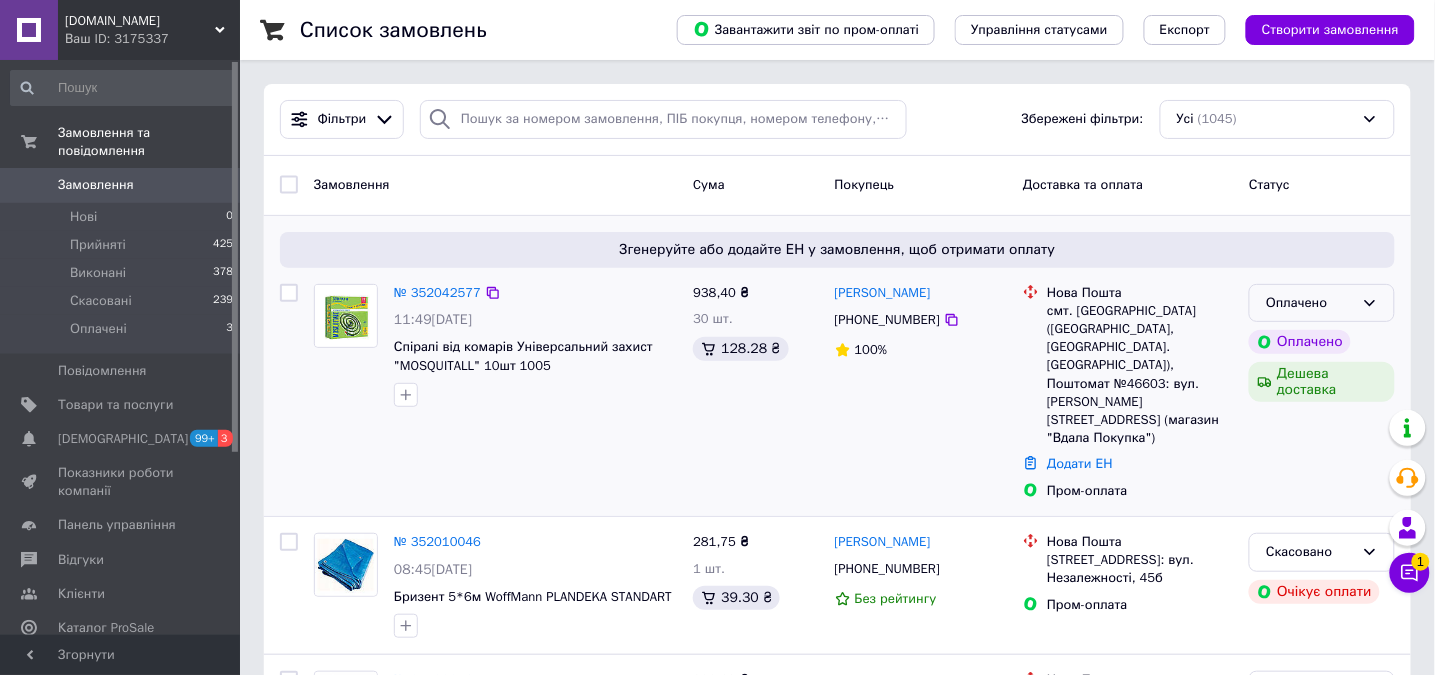click on "Оплачено" at bounding box center (1310, 303) 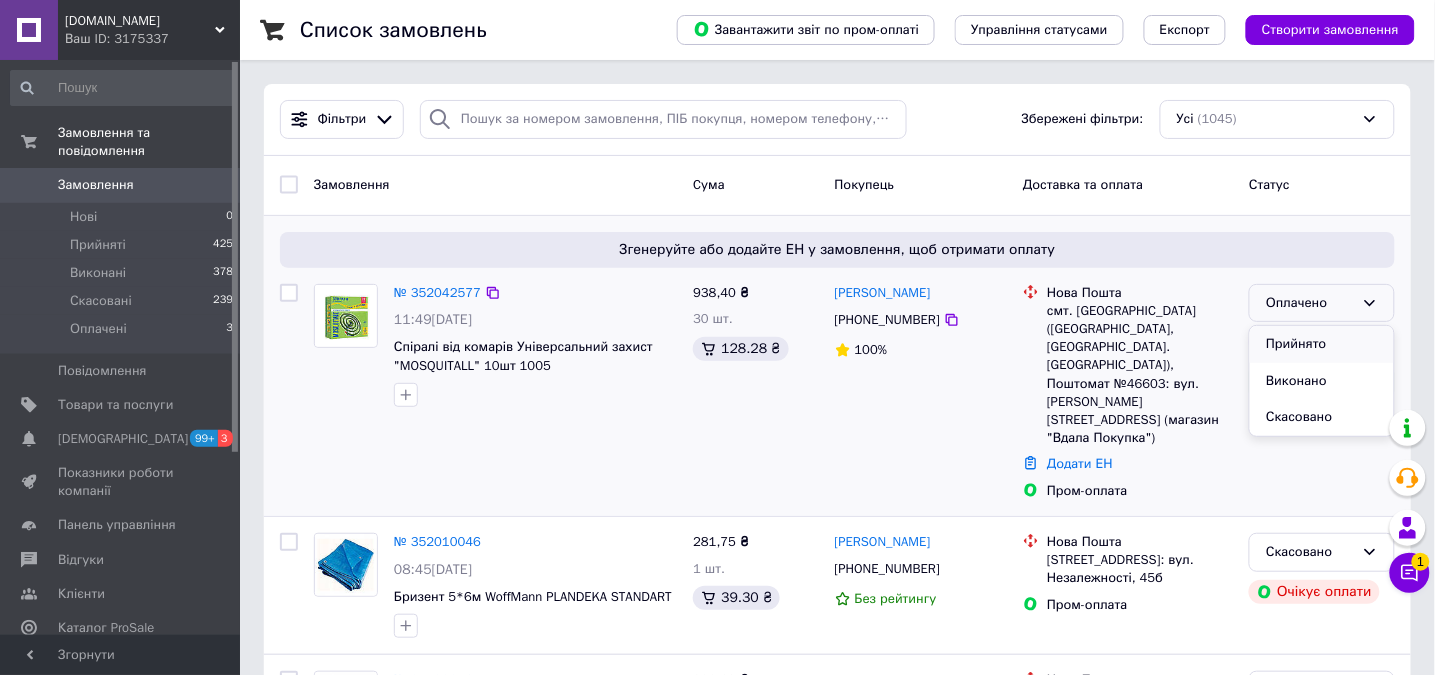 click on "Прийнято" at bounding box center [1322, 344] 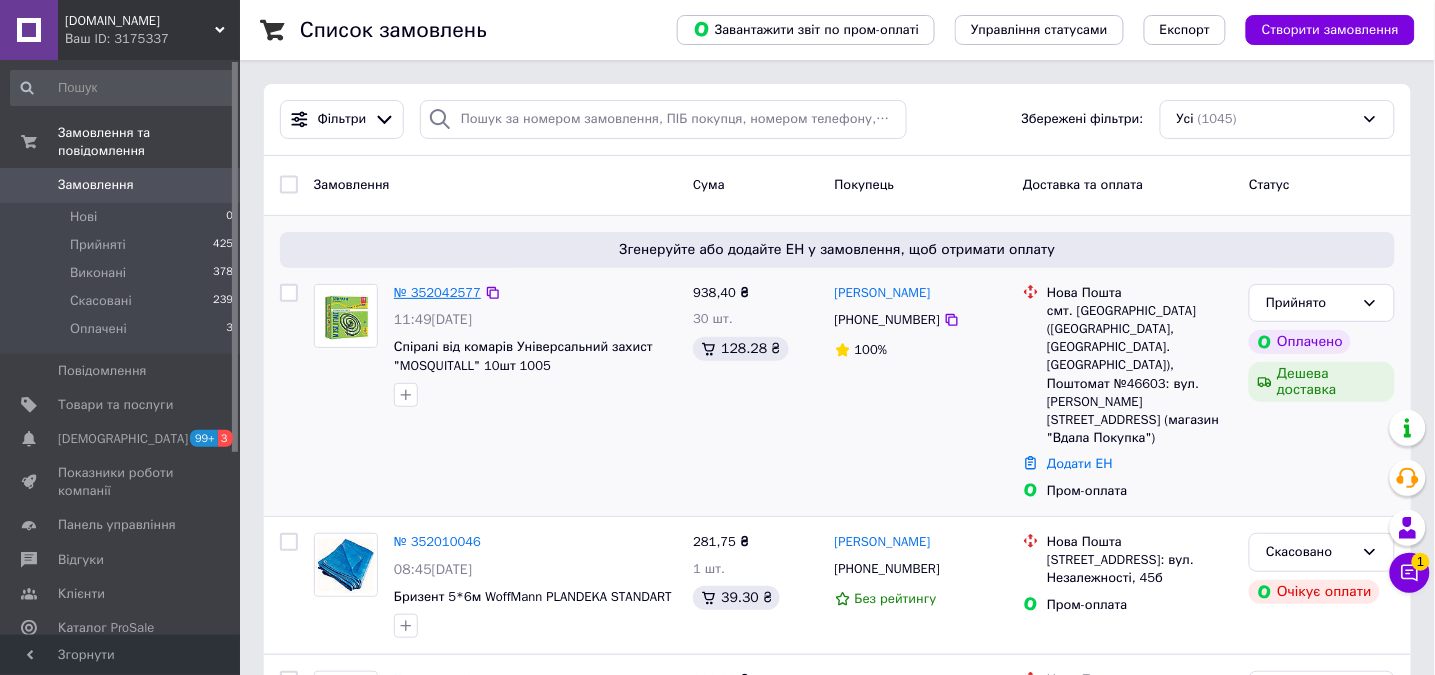 click on "№ 352042577" at bounding box center [437, 292] 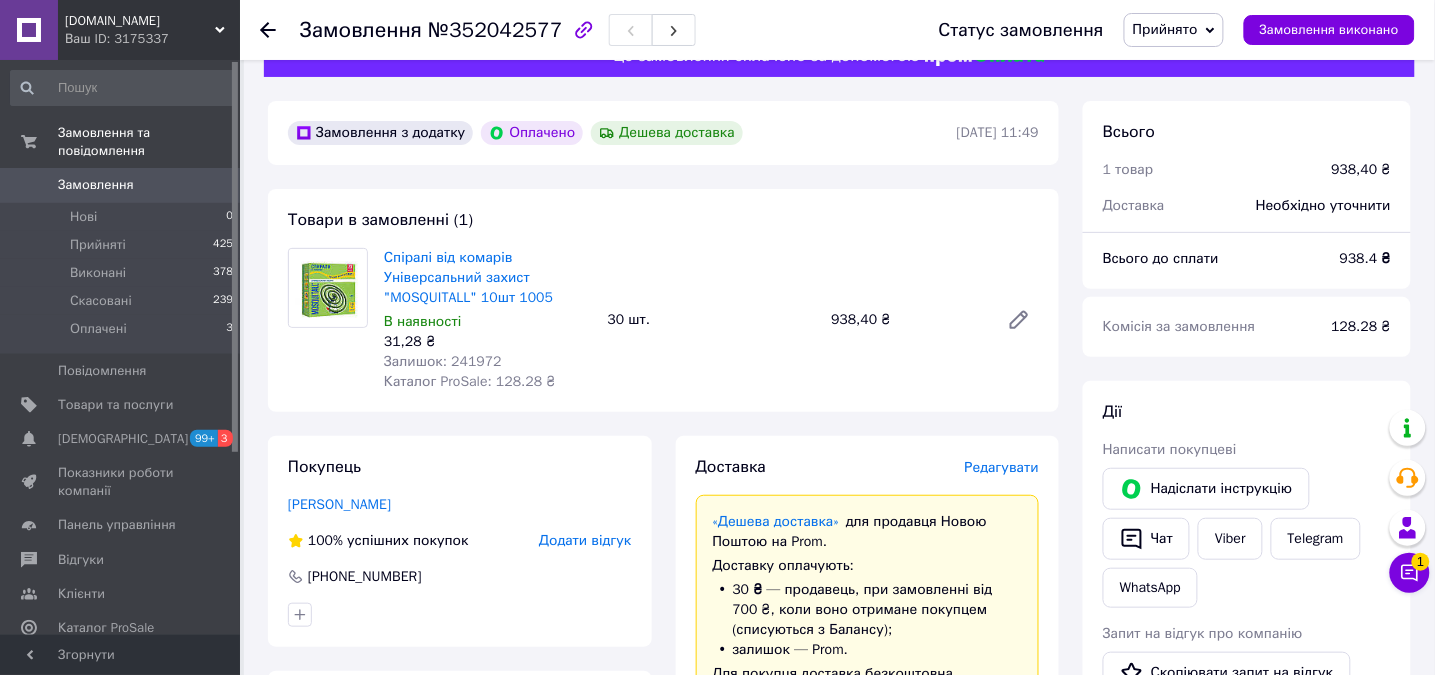 scroll, scrollTop: 0, scrollLeft: 0, axis: both 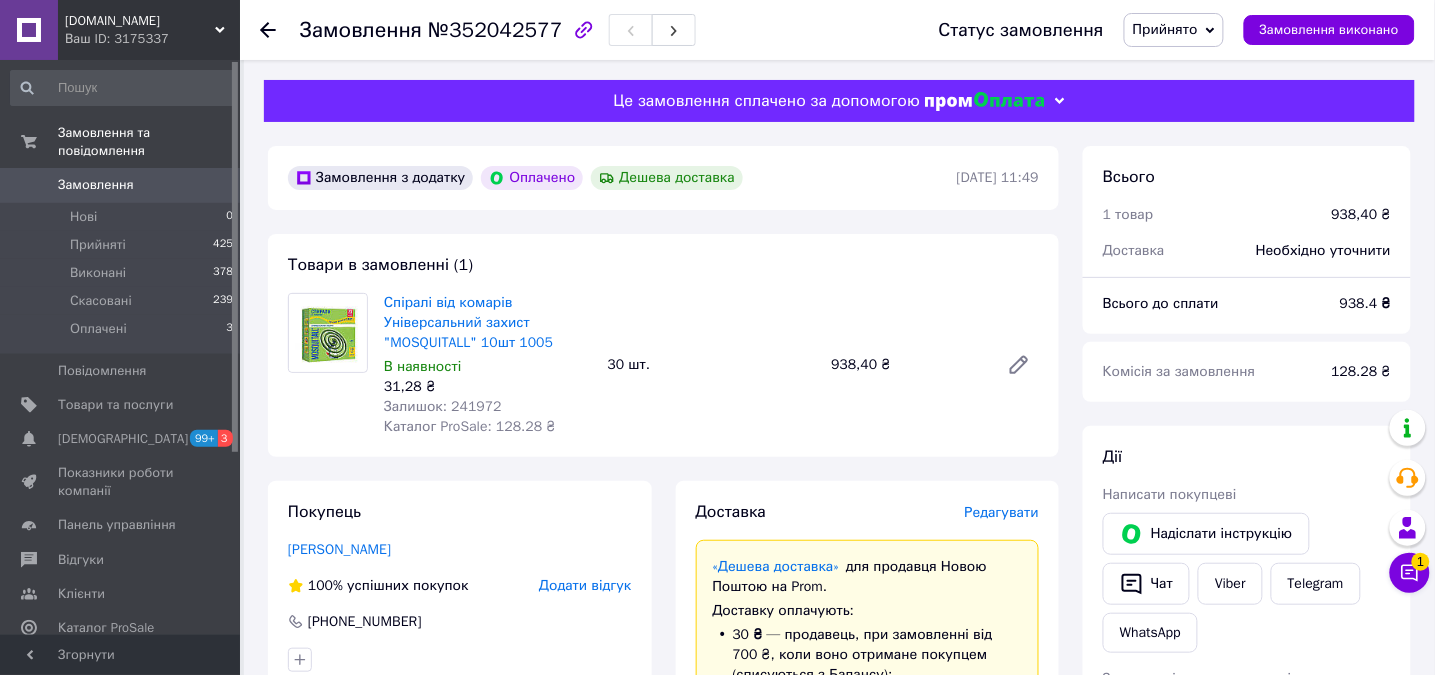 click on "Товари в замовленні (1) Спіралі від комарів Універсальний захист "MOSQUITALL" 10шт 1005 В наявності 31,28 ₴ Залишок: 241972 Каталог ProSale: 128.28 ₴  30 шт. 938,40 ₴" at bounding box center (663, 345) 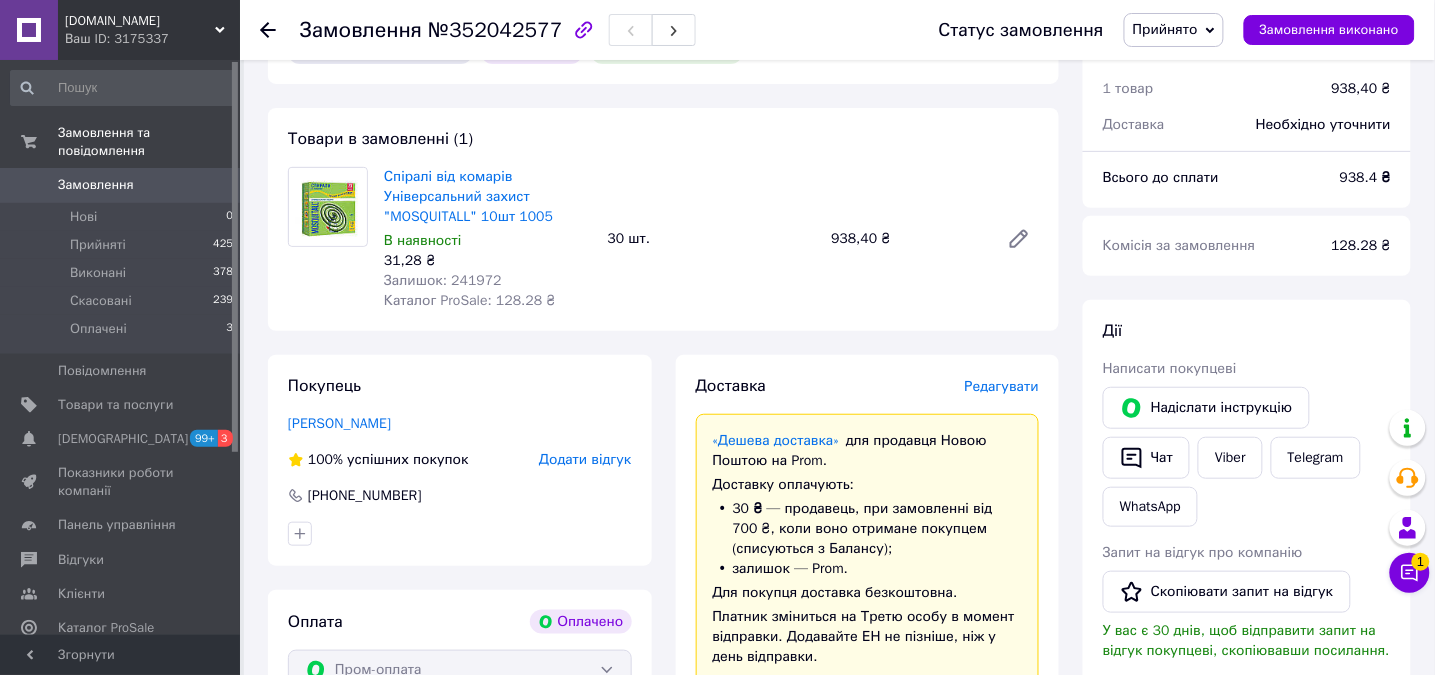 scroll, scrollTop: 133, scrollLeft: 0, axis: vertical 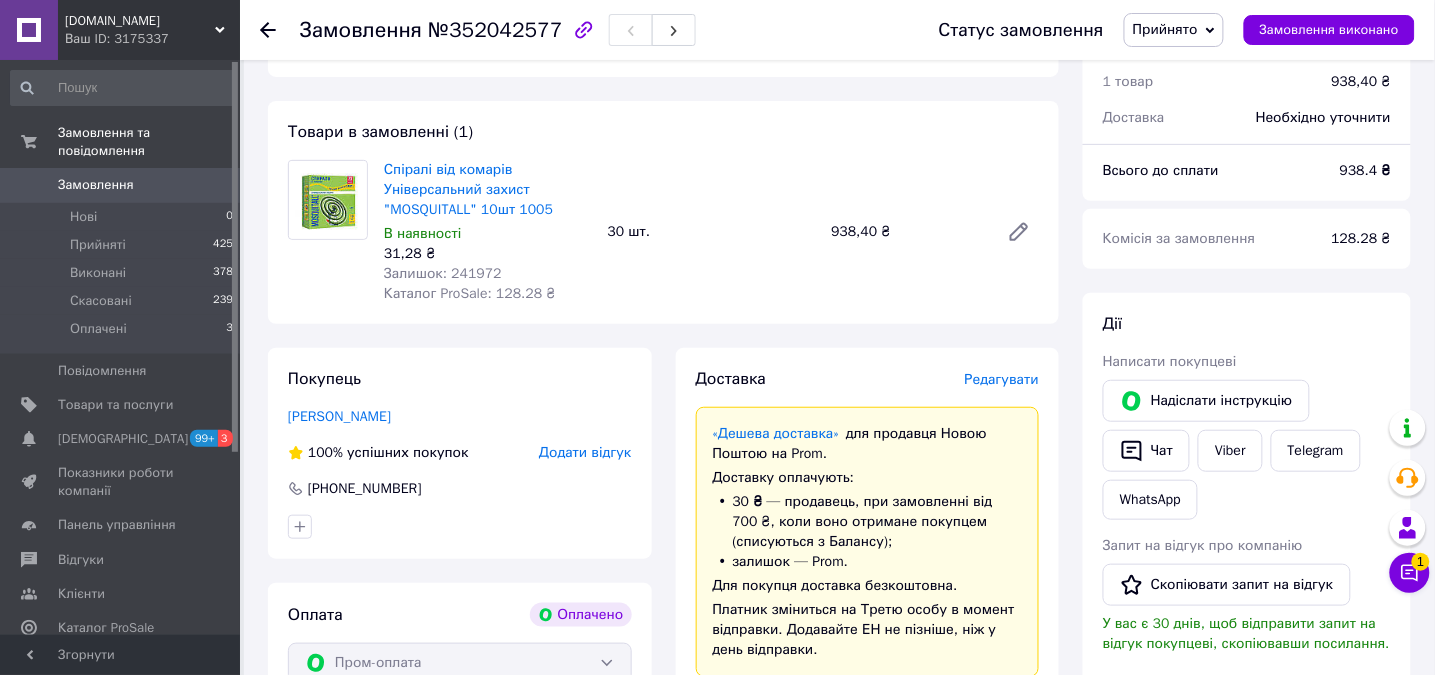 drag, startPoint x: 452, startPoint y: 415, endPoint x: 280, endPoint y: 415, distance: 172 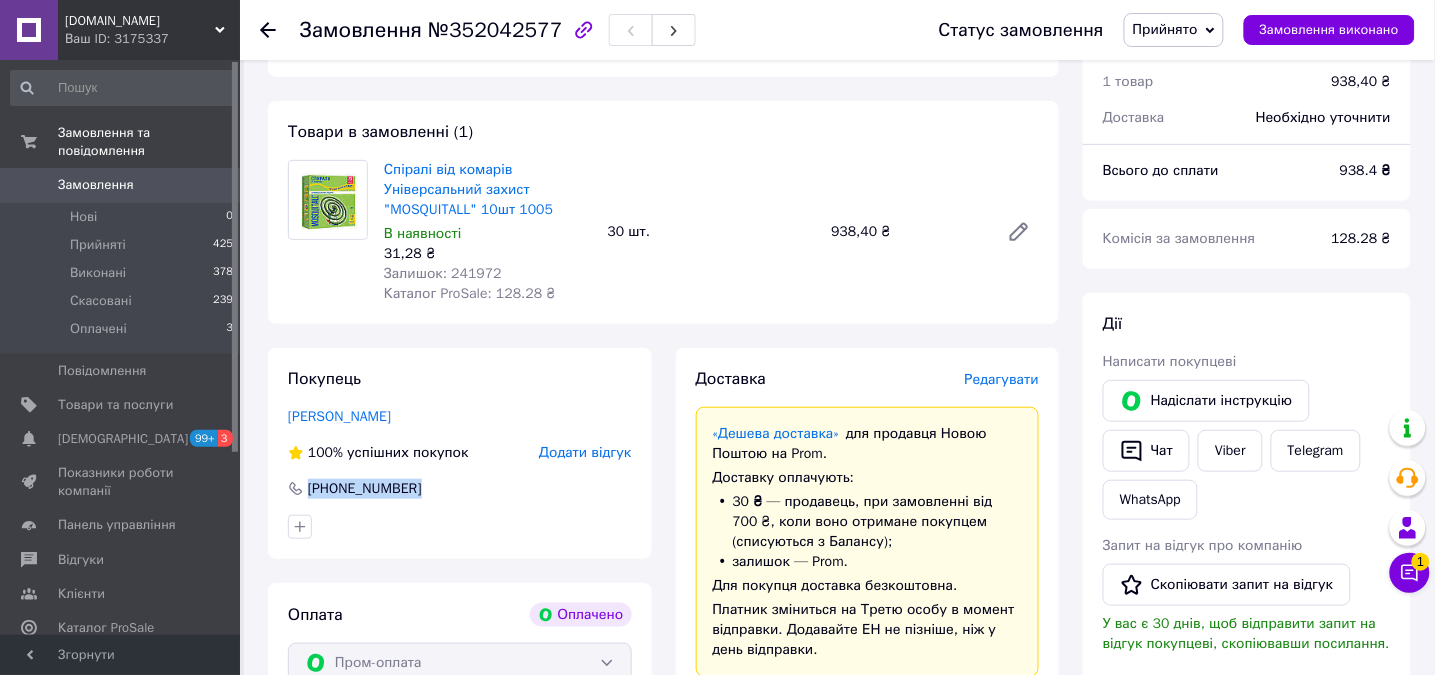 drag, startPoint x: 419, startPoint y: 498, endPoint x: 298, endPoint y: 489, distance: 121.33425 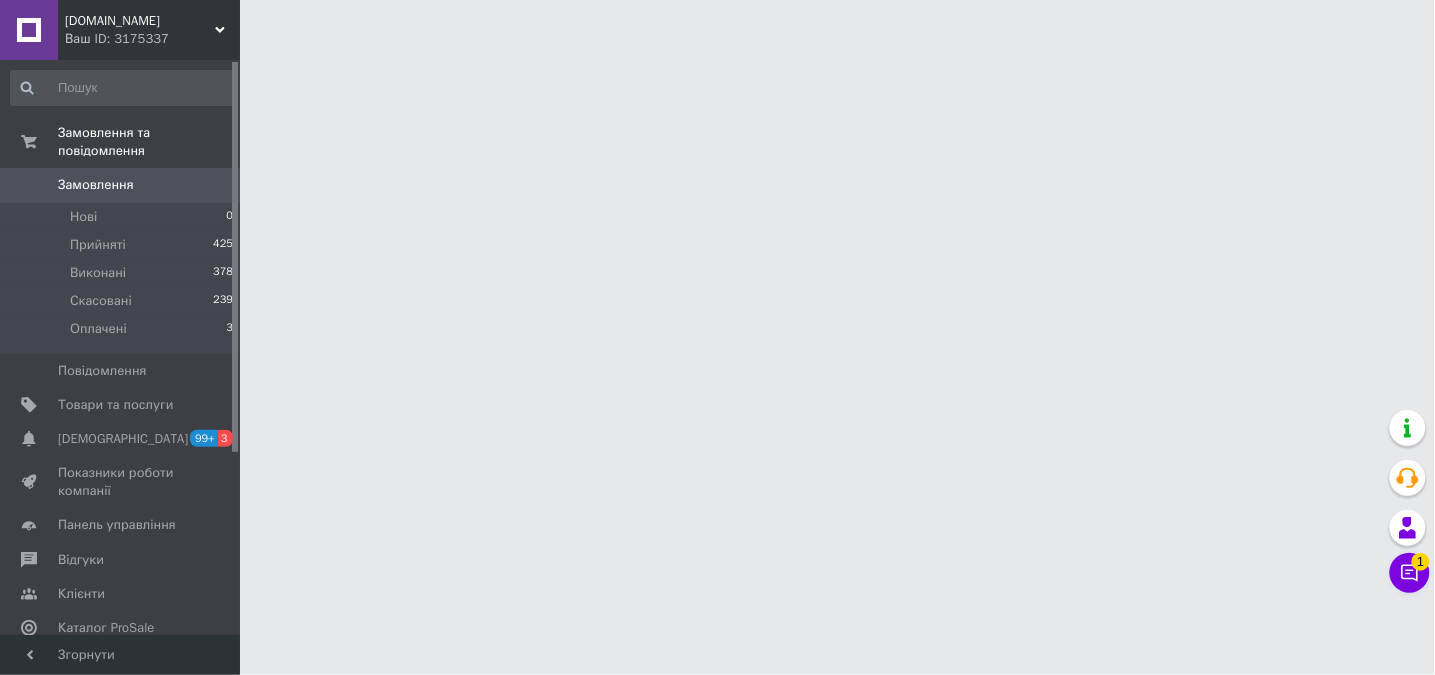 scroll, scrollTop: 0, scrollLeft: 0, axis: both 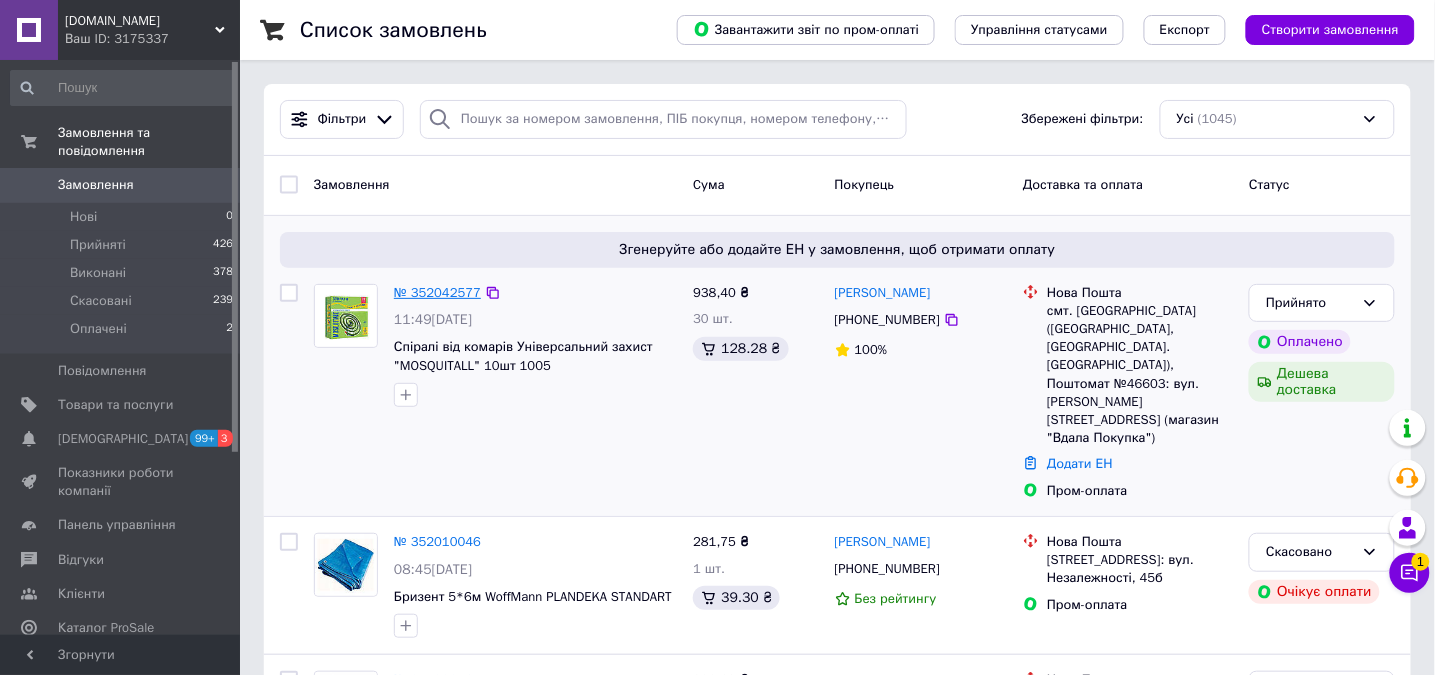 click on "№ 352042577" at bounding box center [437, 292] 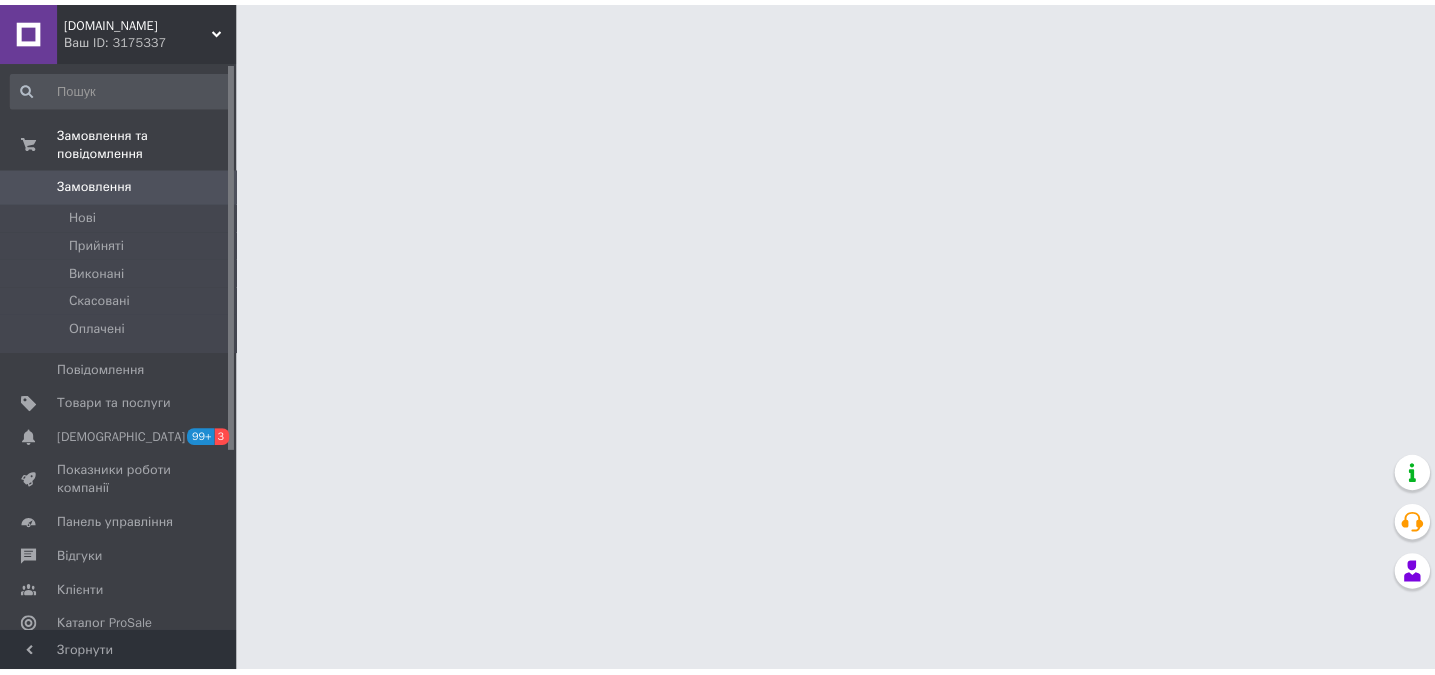 scroll, scrollTop: 0, scrollLeft: 0, axis: both 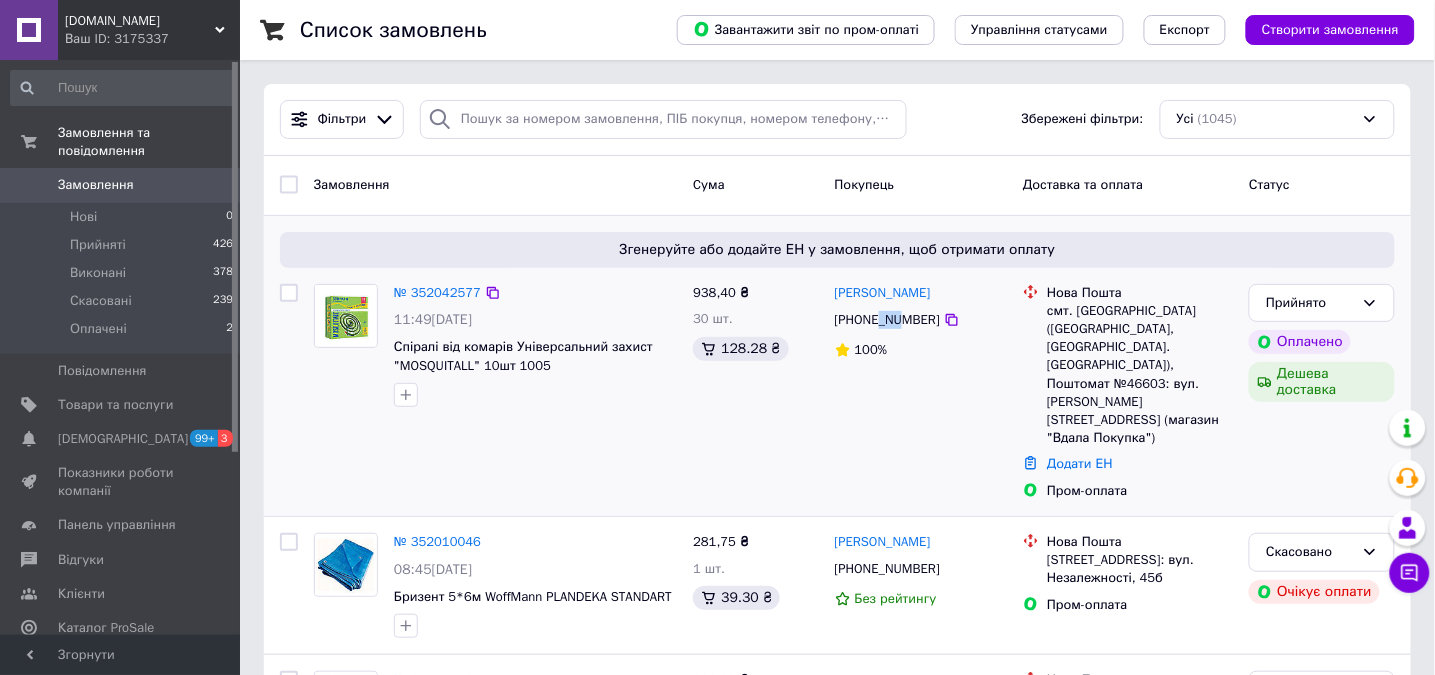 drag, startPoint x: 876, startPoint y: 323, endPoint x: 900, endPoint y: 326, distance: 24.186773 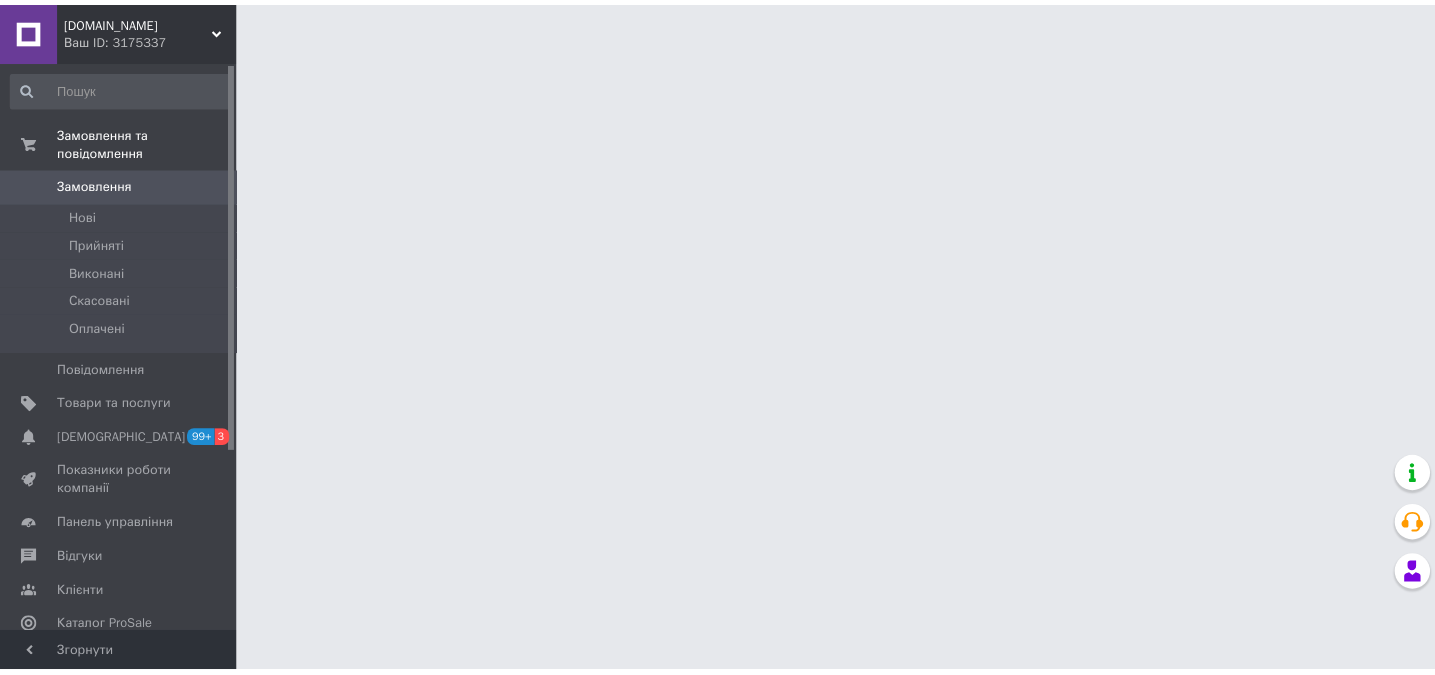 scroll, scrollTop: 0, scrollLeft: 0, axis: both 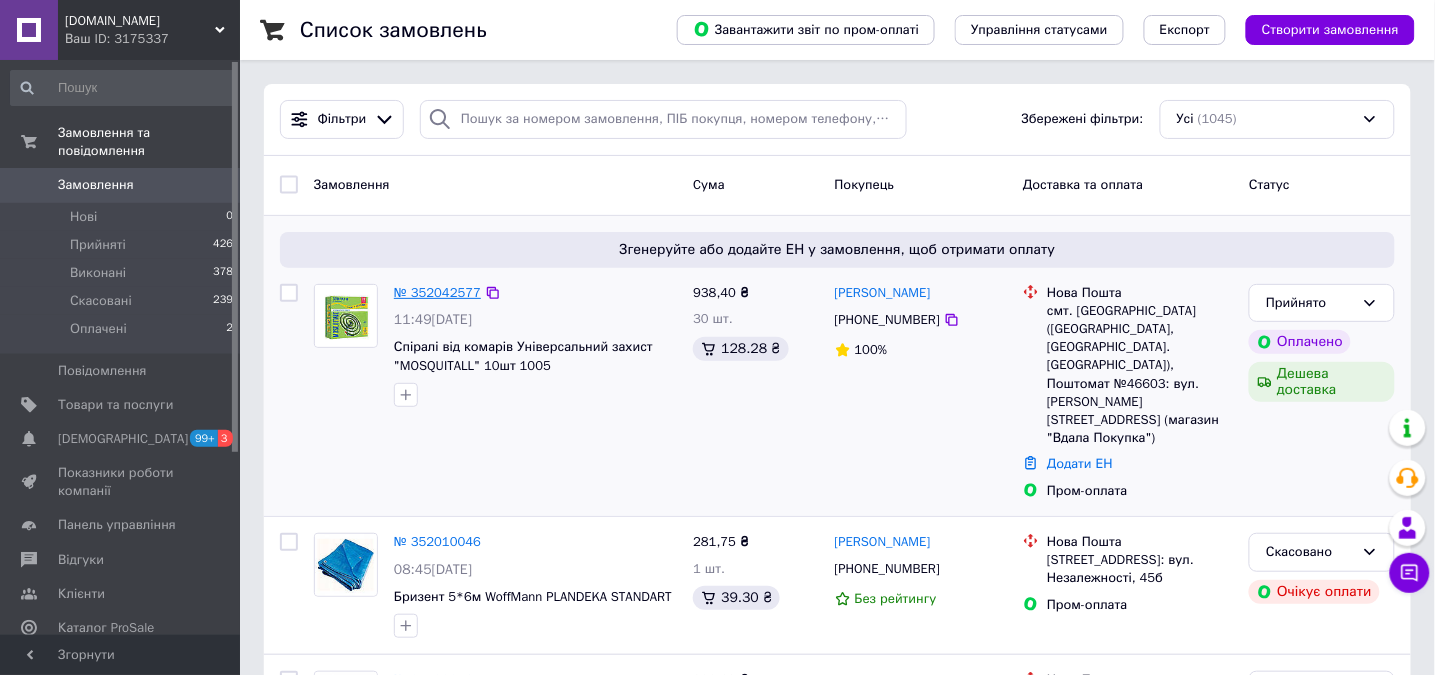 click on "№ 352042577" at bounding box center [437, 292] 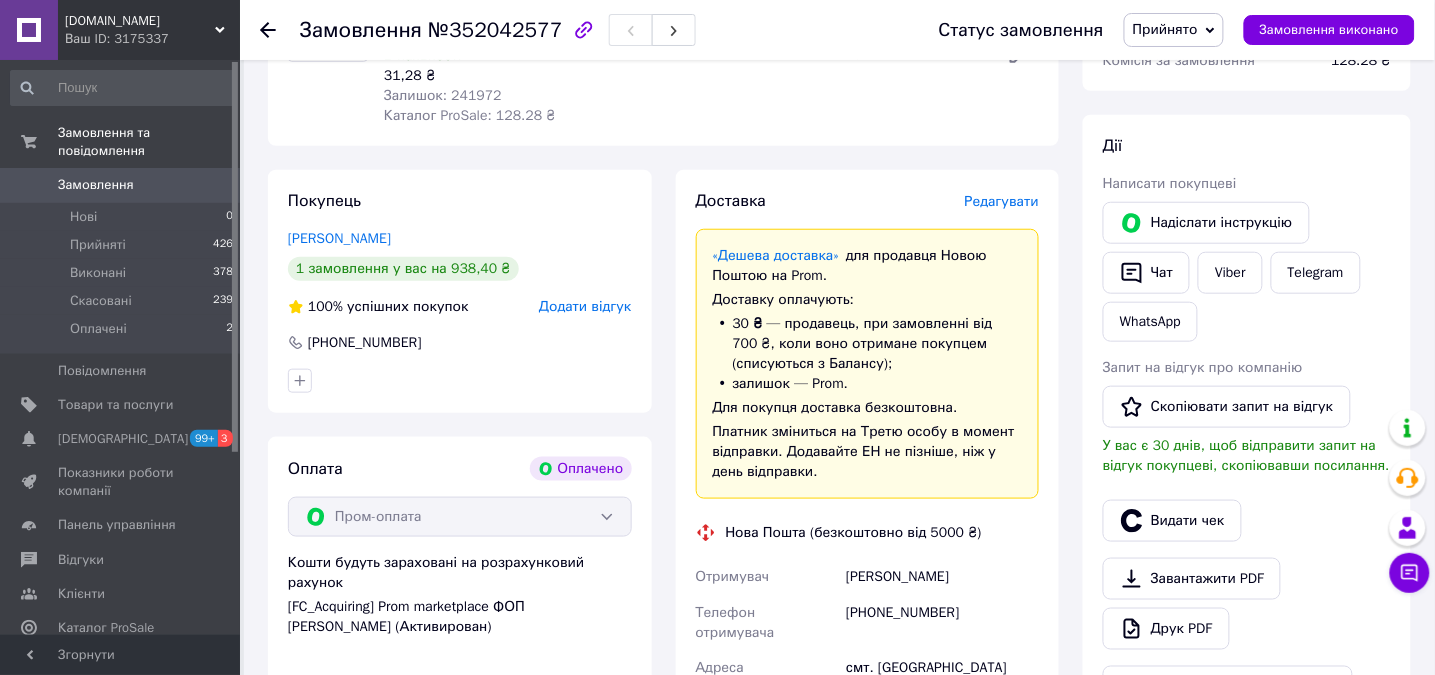 scroll, scrollTop: 400, scrollLeft: 0, axis: vertical 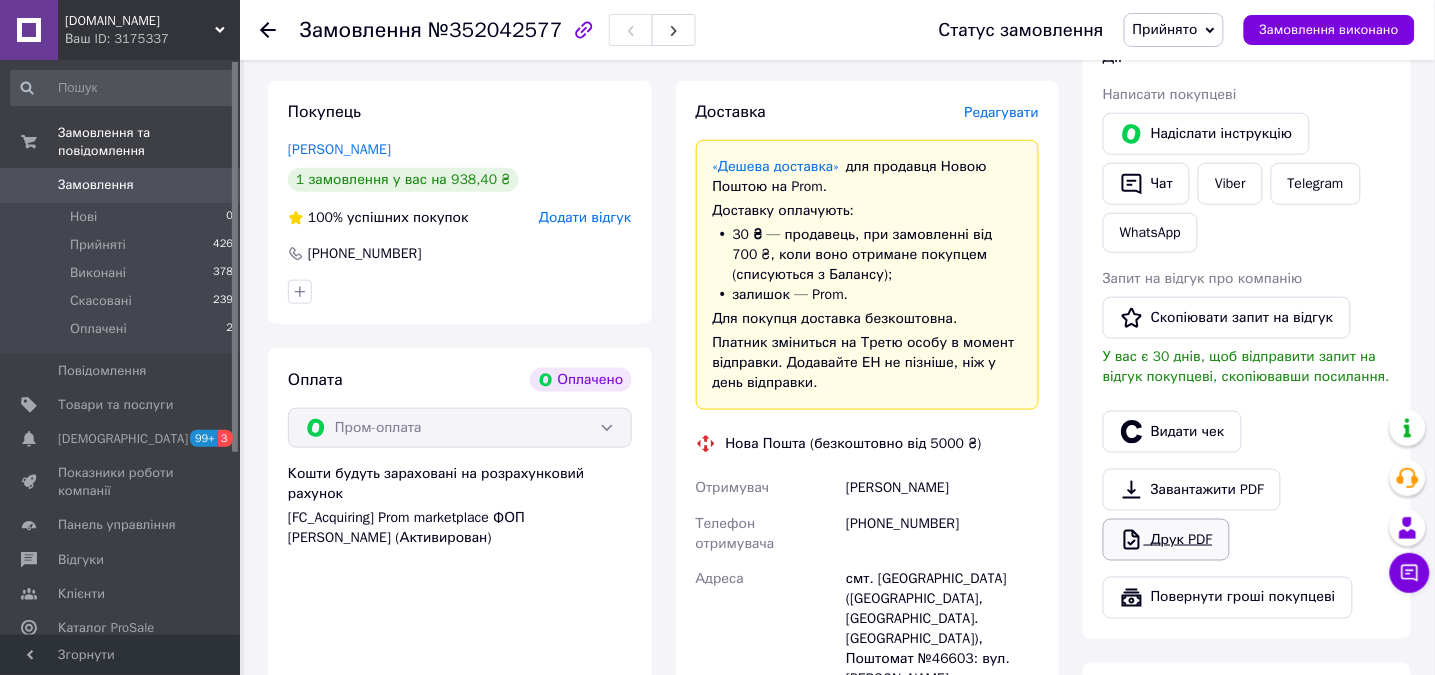 click on "Друк PDF" at bounding box center (1166, 540) 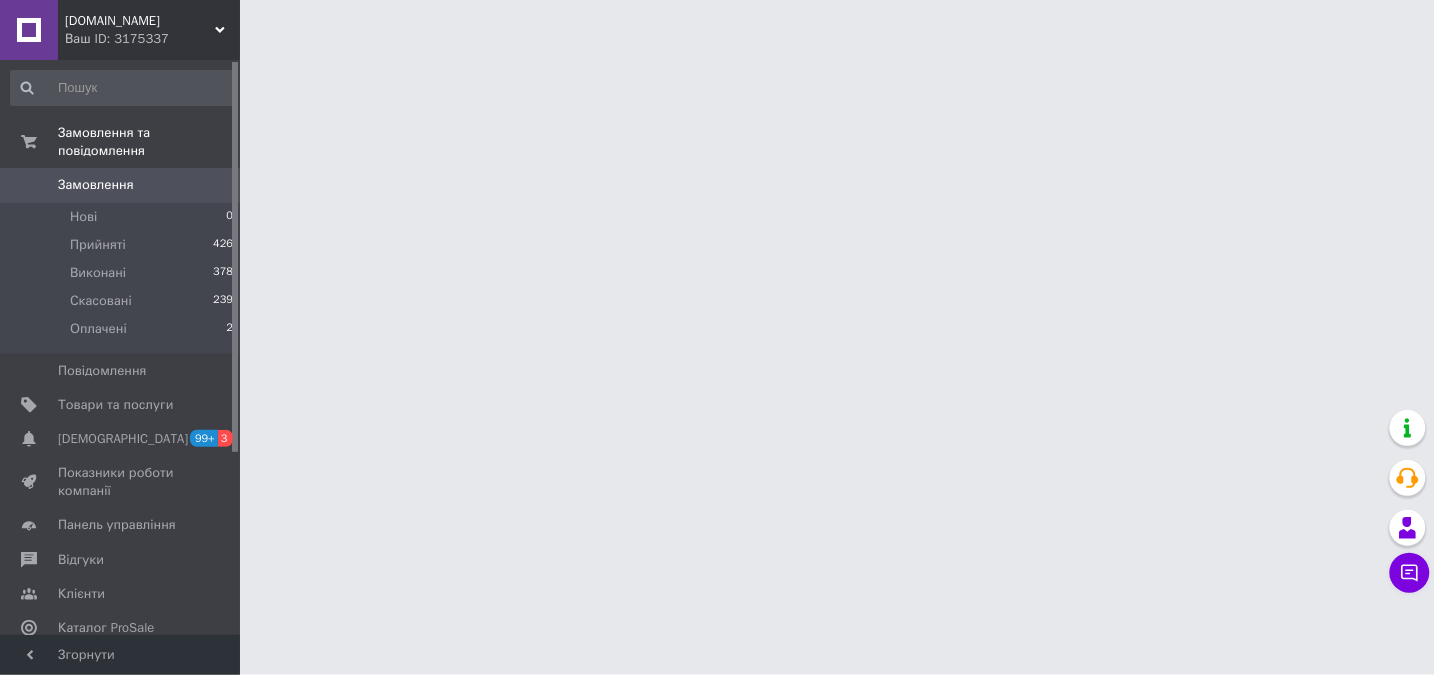 scroll, scrollTop: 0, scrollLeft: 0, axis: both 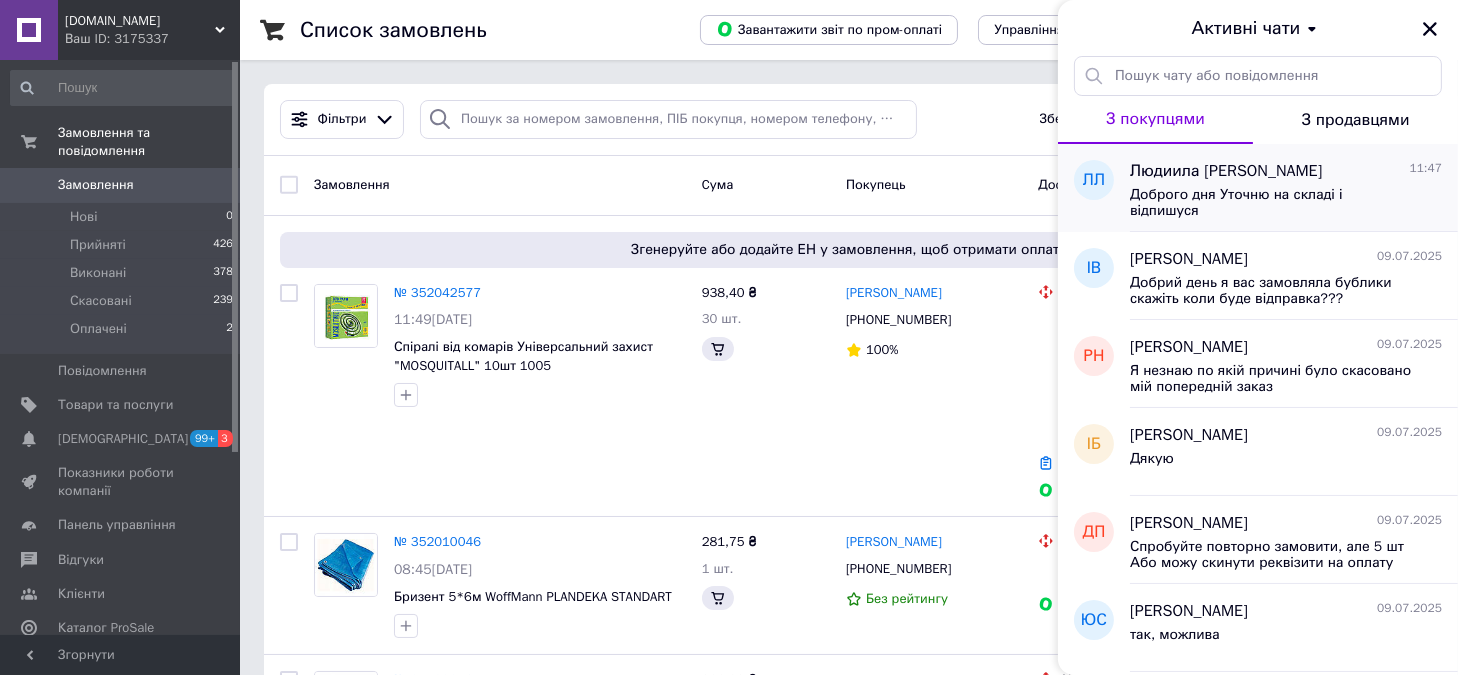 click on "Доброго дня
Уточню на складі і відпишуся" at bounding box center [1272, 203] 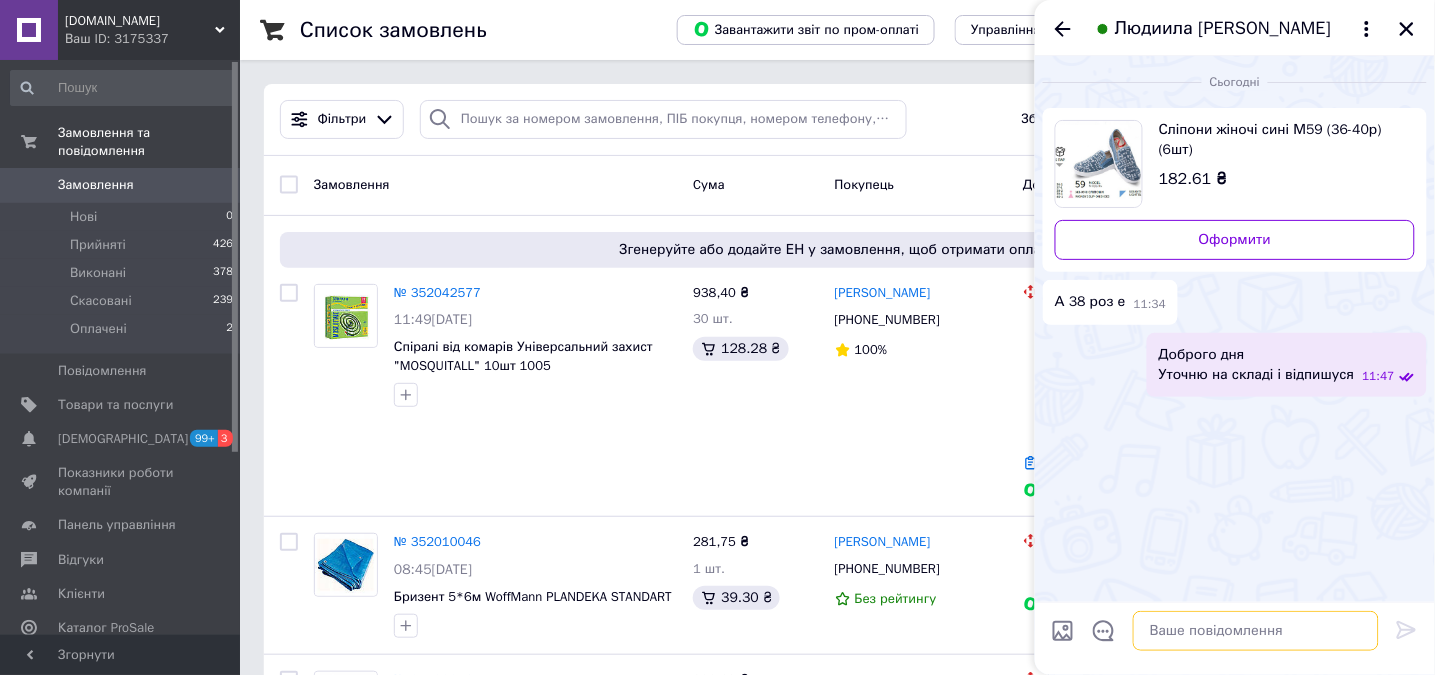 click at bounding box center [1256, 631] 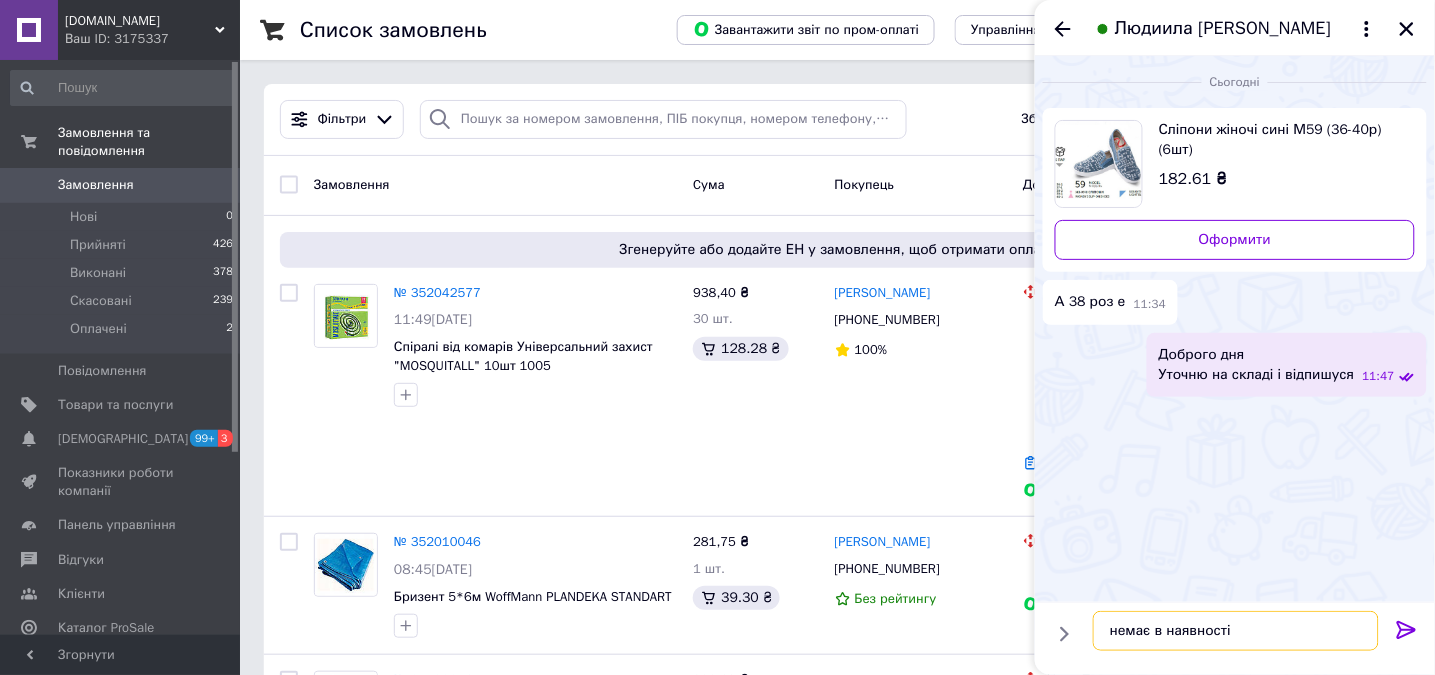 click on "немає в наявності" at bounding box center (1236, 631) 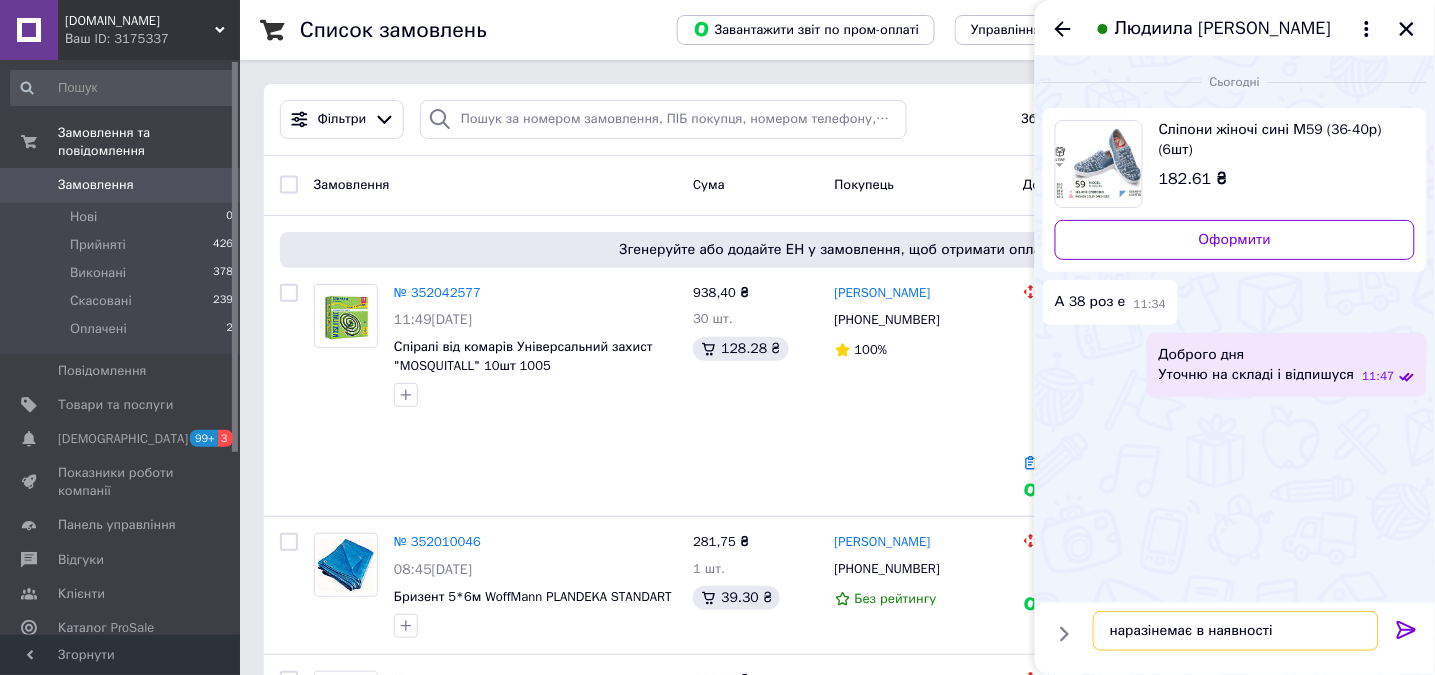 type on "наразі немає в наявності" 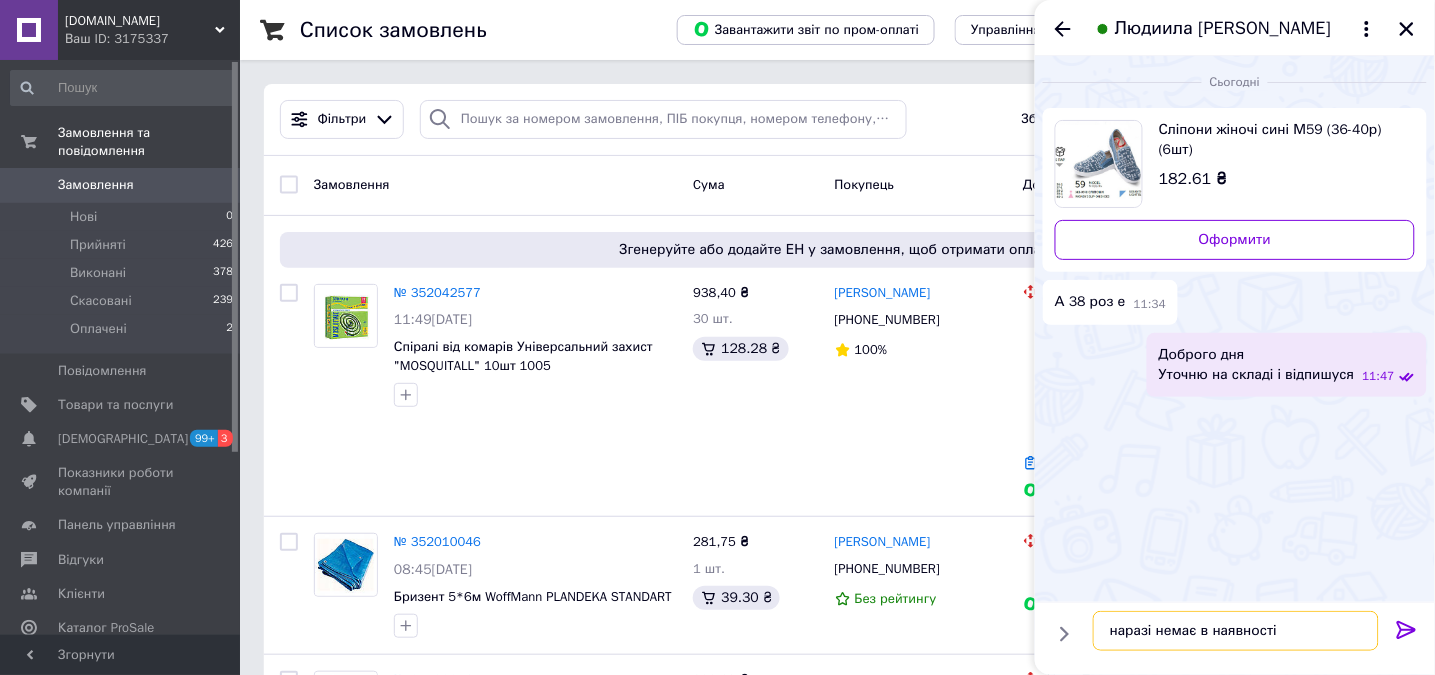 type 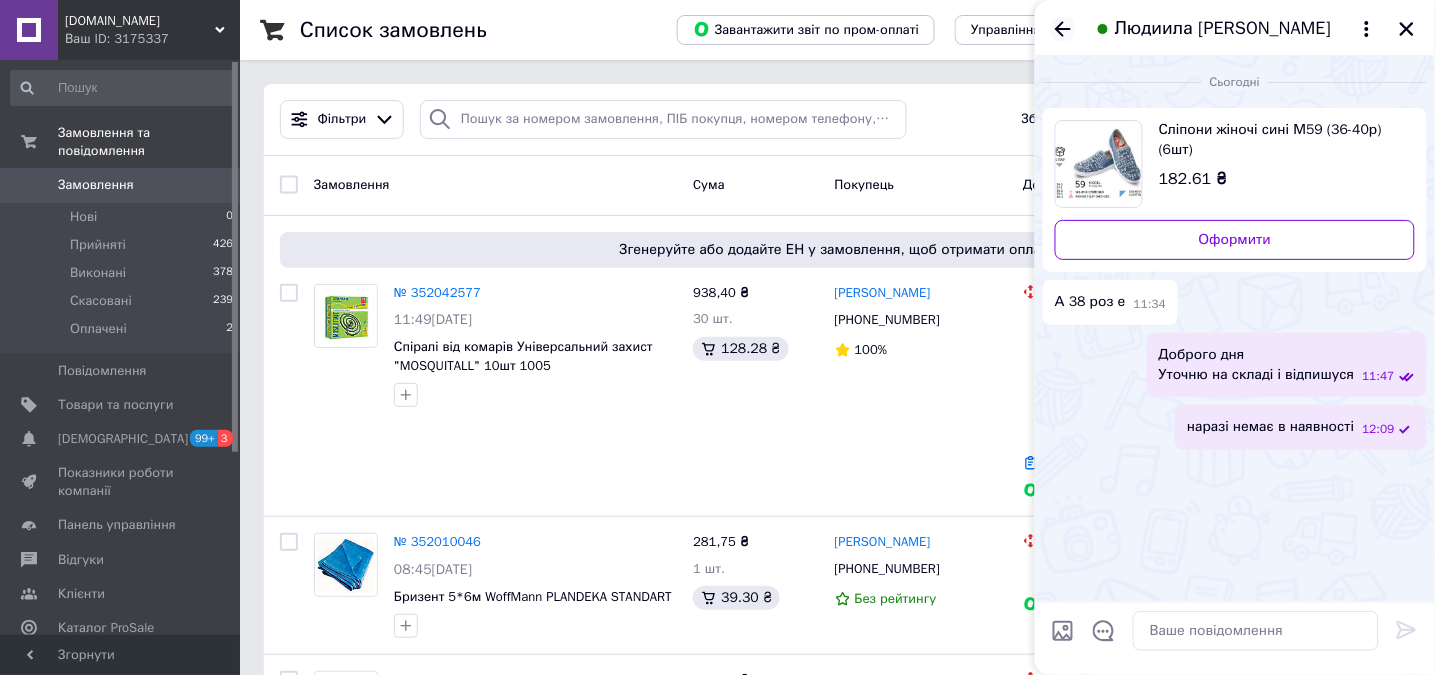 click 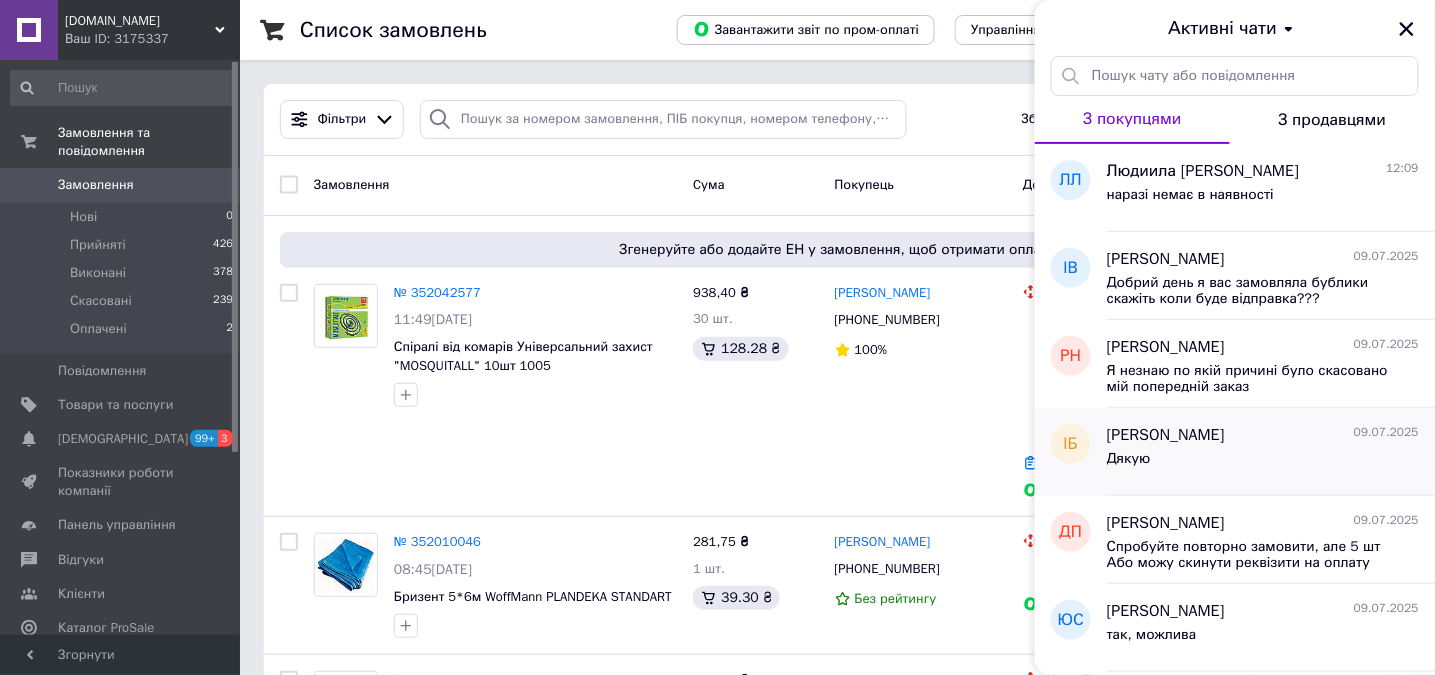 click on "Дякую" at bounding box center [1263, 463] 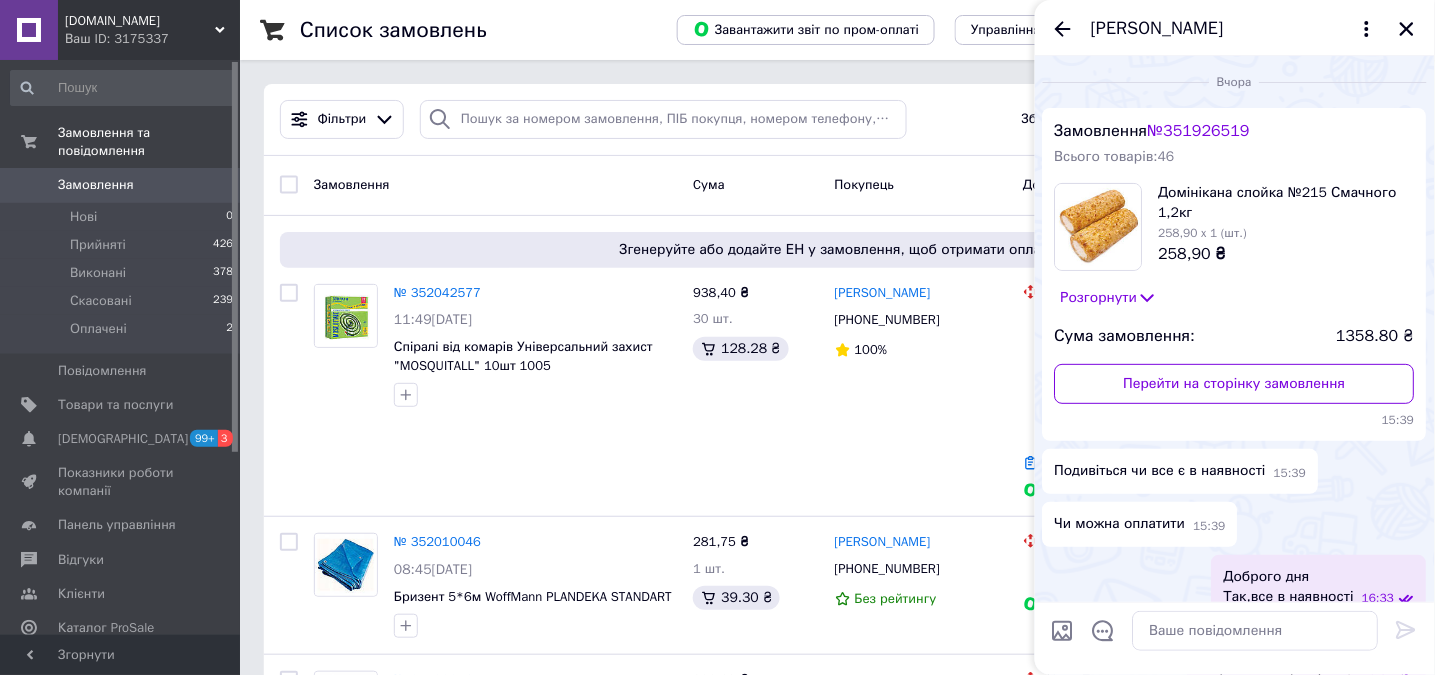 scroll, scrollTop: 149, scrollLeft: 0, axis: vertical 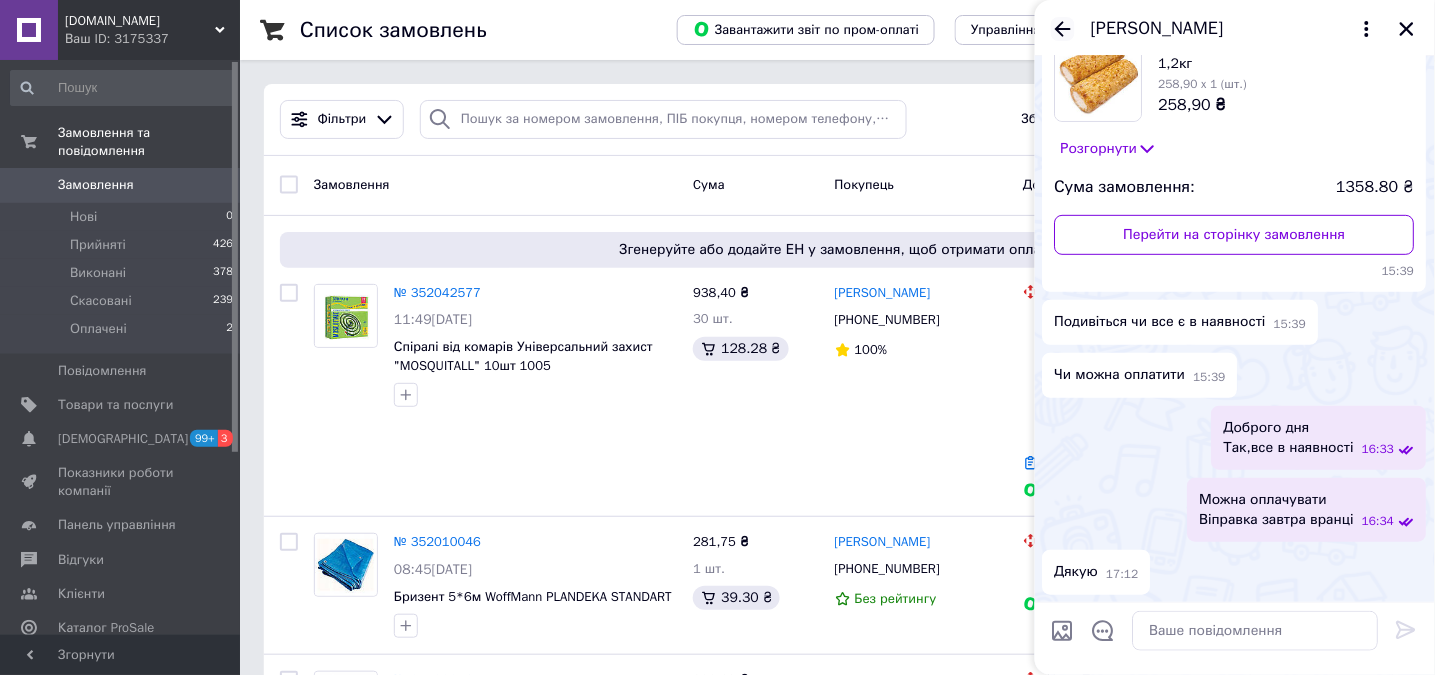 click 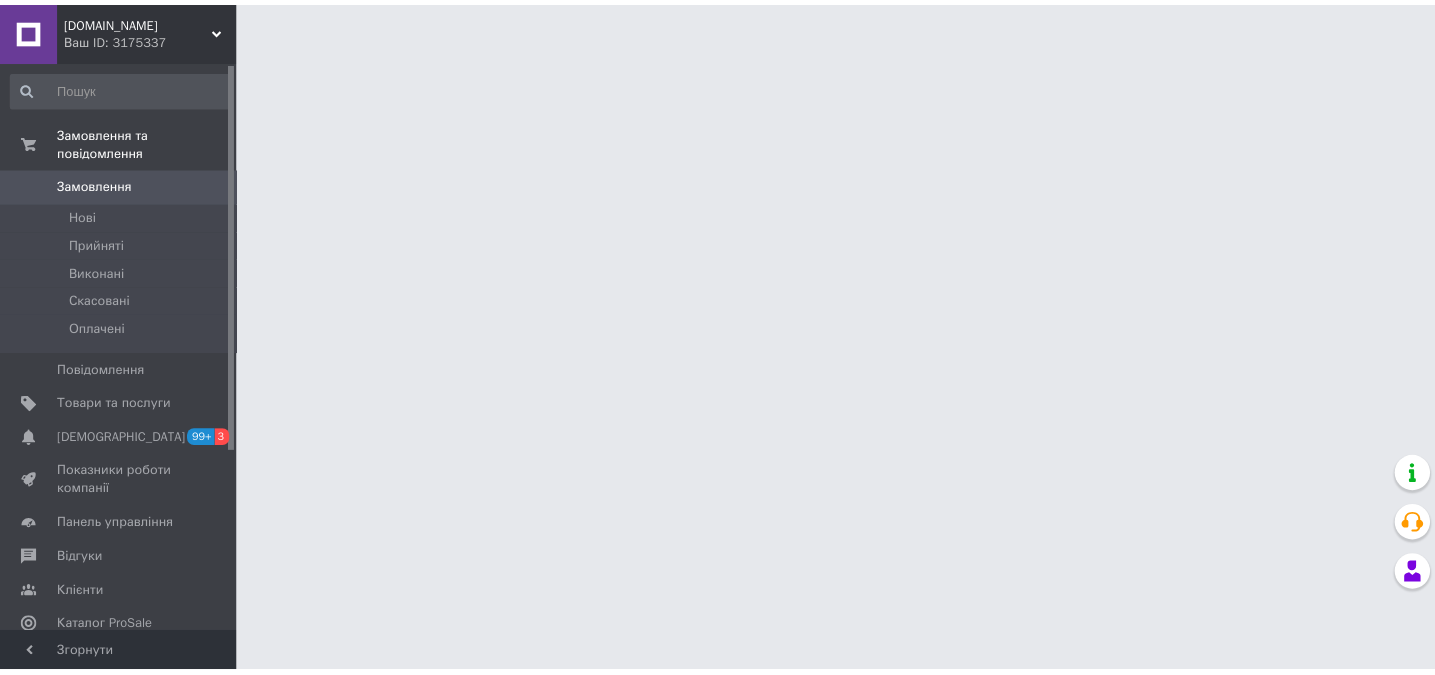 scroll, scrollTop: 0, scrollLeft: 0, axis: both 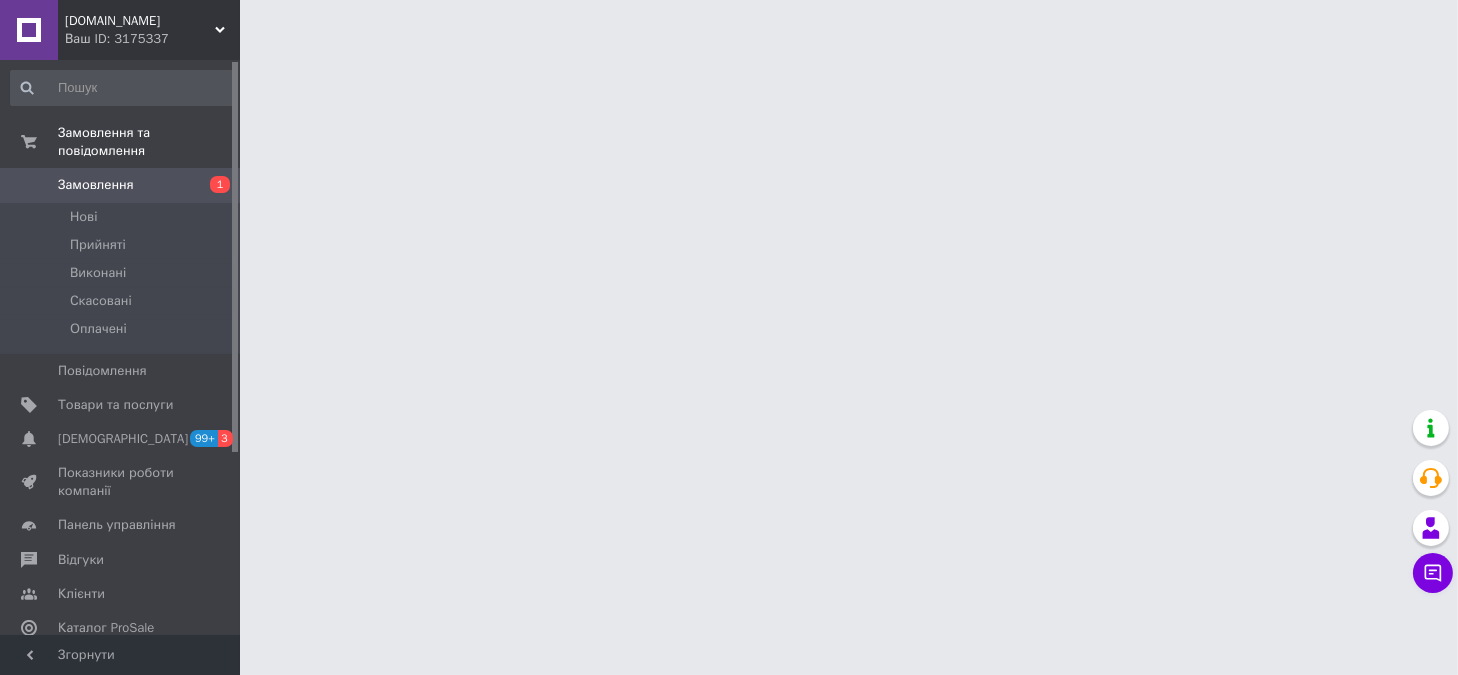 click on "Memeduk.prom.ua Ваш ID: 3175337 Сайт Memeduk.prom.ua Кабінет покупця Перевірити стан системи Сторінка на порталі Довідка Вийти Замовлення та повідомлення Замовлення 1 Нові Прийняті Виконані Скасовані Оплачені Повідомлення 0 Товари та послуги Сповіщення 99+ 3 Показники роботи компанії Панель управління Відгуки Клієнти Каталог ProSale Аналітика Інструменти веб-майстра та SEO Управління сайтом Гаманець компанії Маркет Налаштування Тарифи та рахунки Prom мікс 10 000 Згорнути" at bounding box center (729, 25) 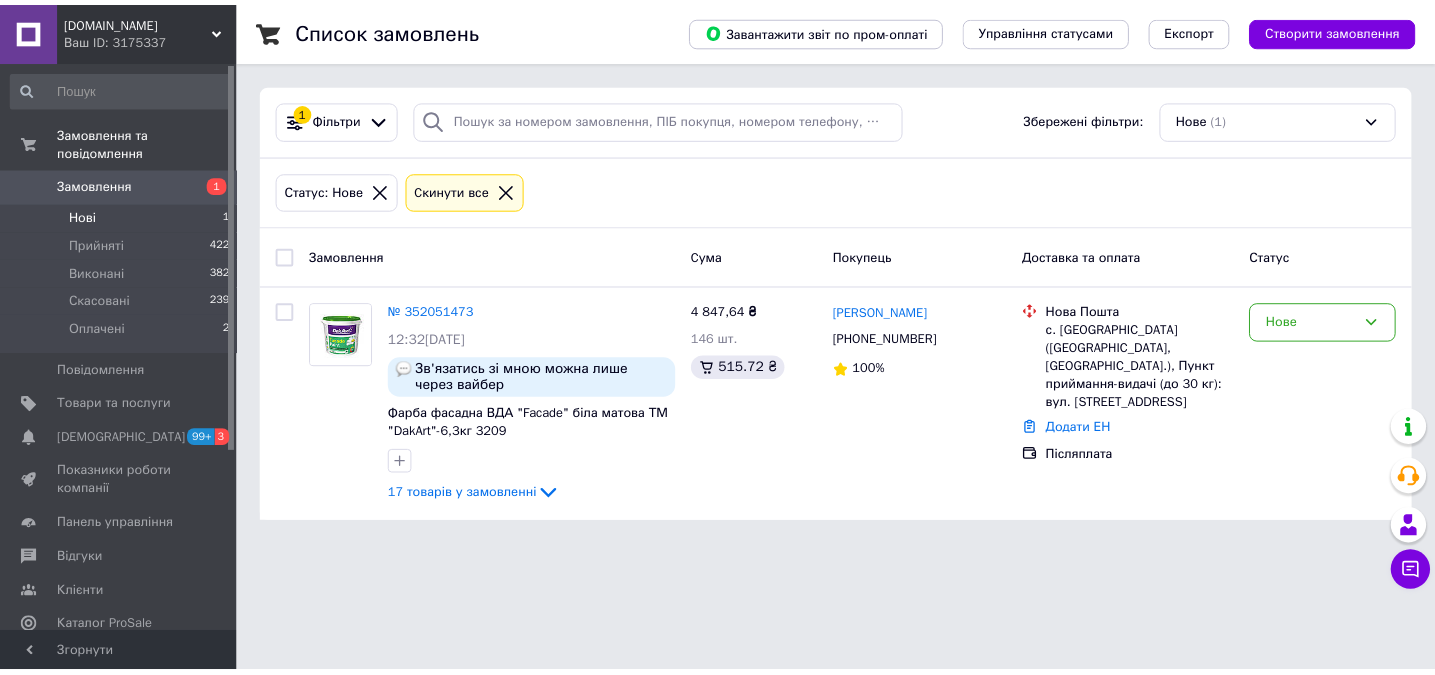 scroll, scrollTop: 0, scrollLeft: 0, axis: both 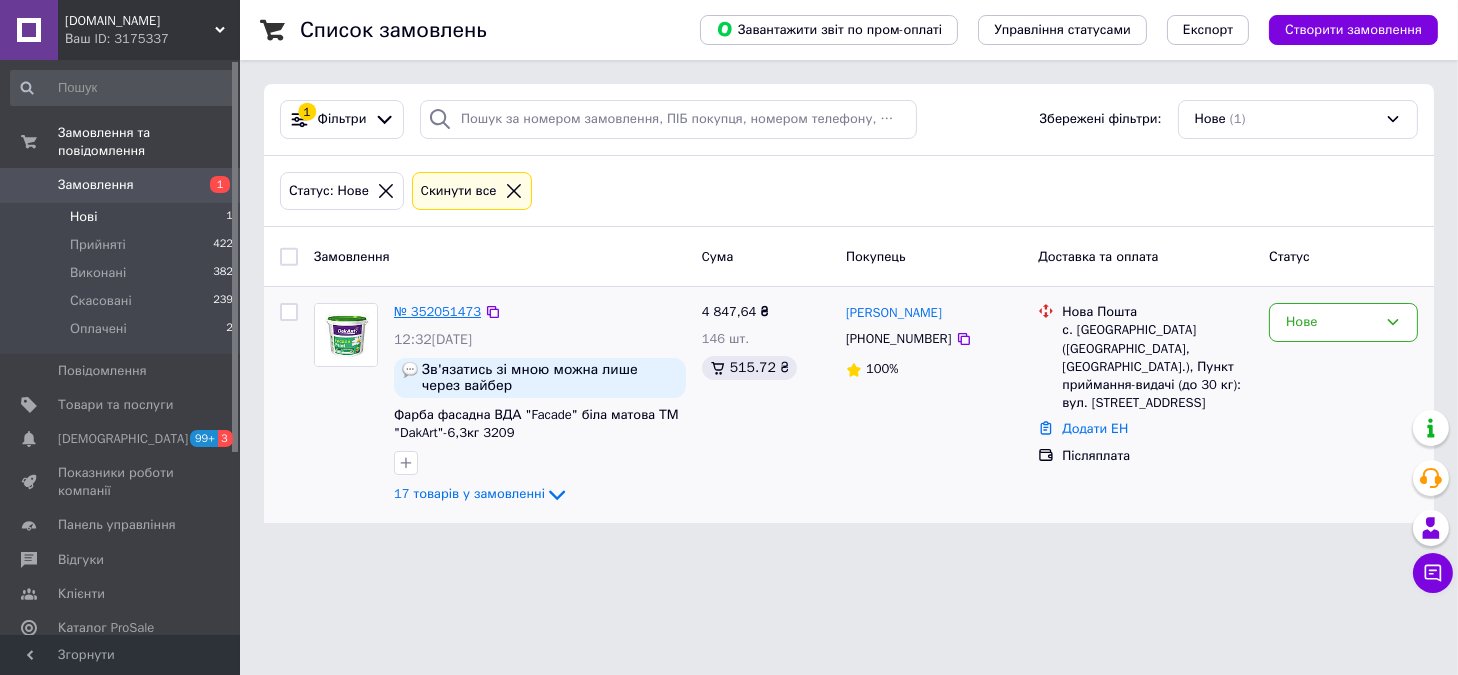 click on "№ 352051473" at bounding box center [437, 311] 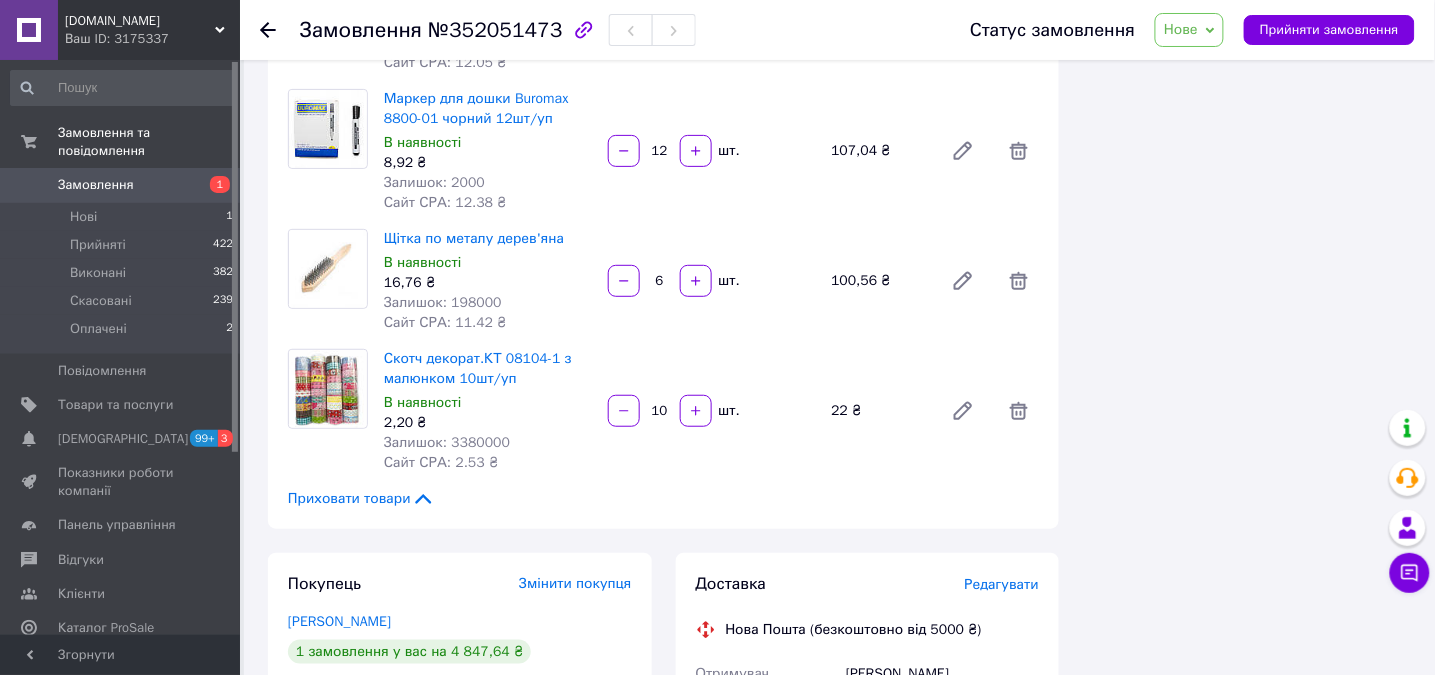 scroll, scrollTop: 1733, scrollLeft: 0, axis: vertical 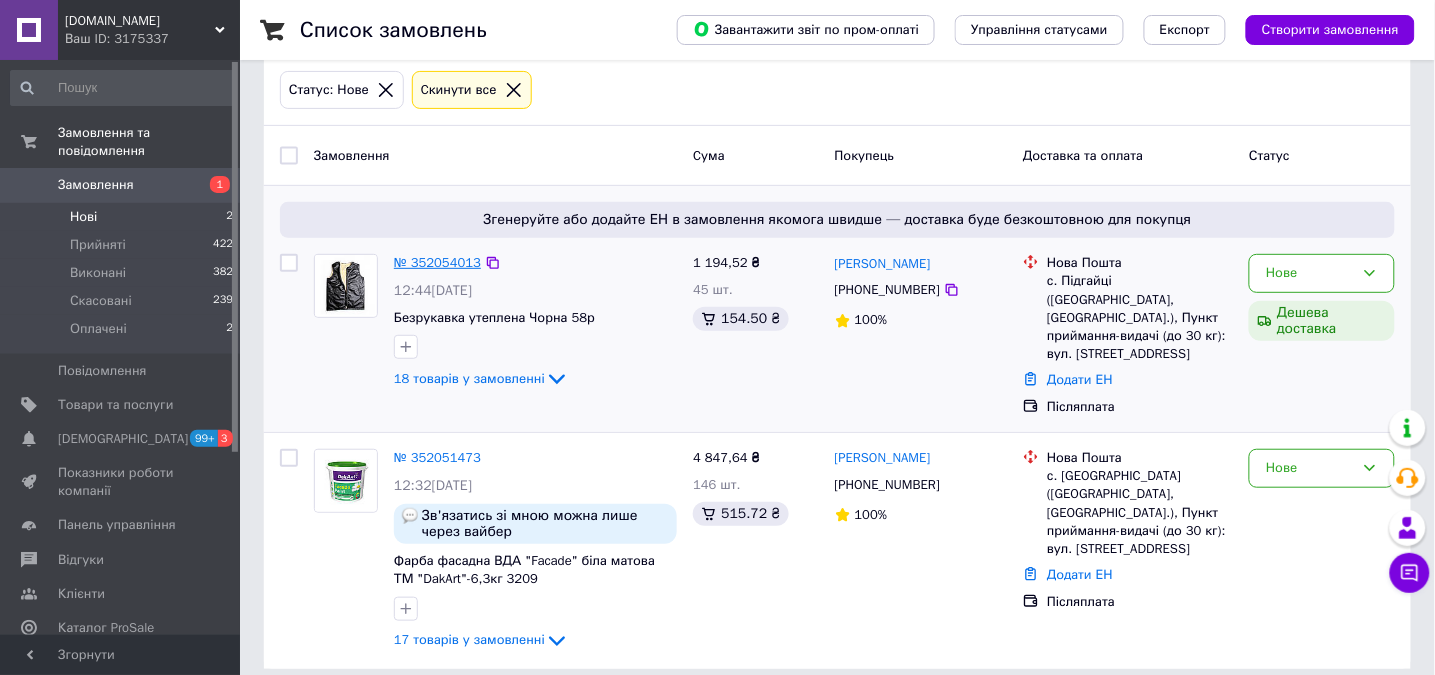click on "№ 352054013" at bounding box center [437, 262] 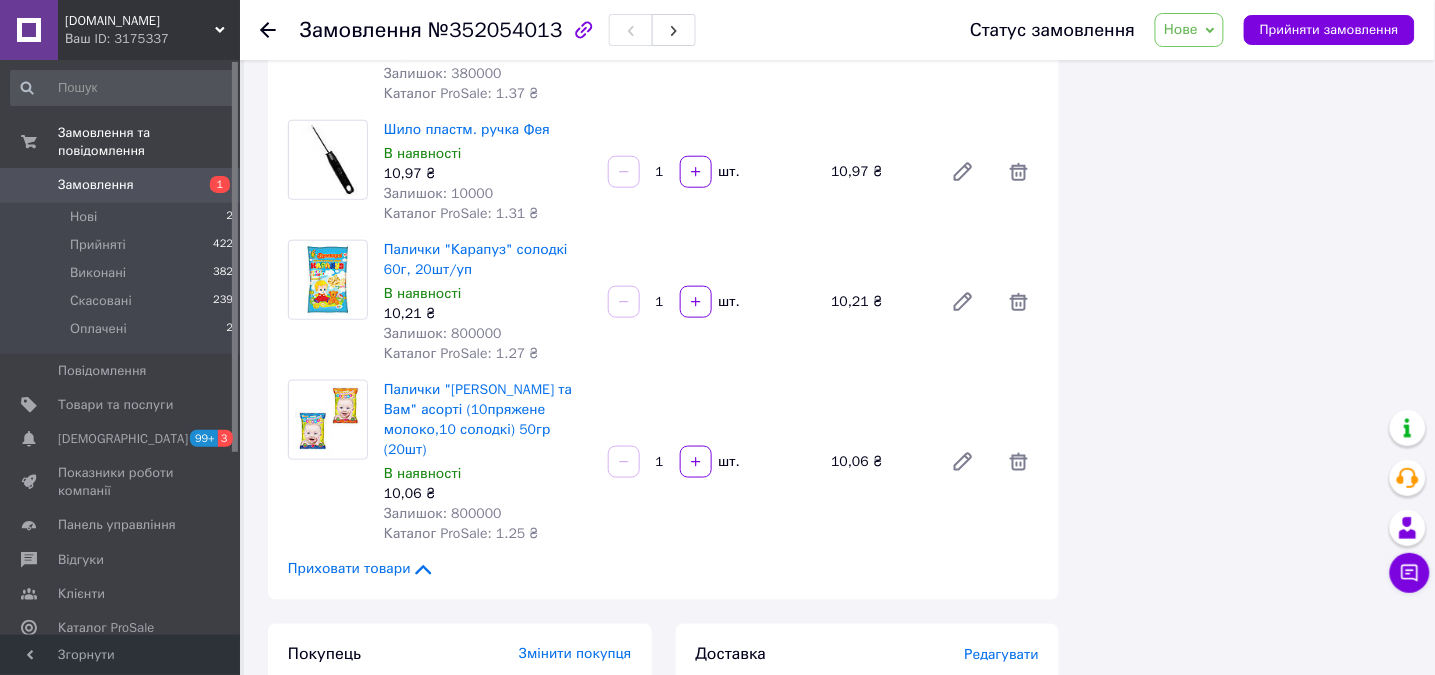 scroll, scrollTop: 2368, scrollLeft: 0, axis: vertical 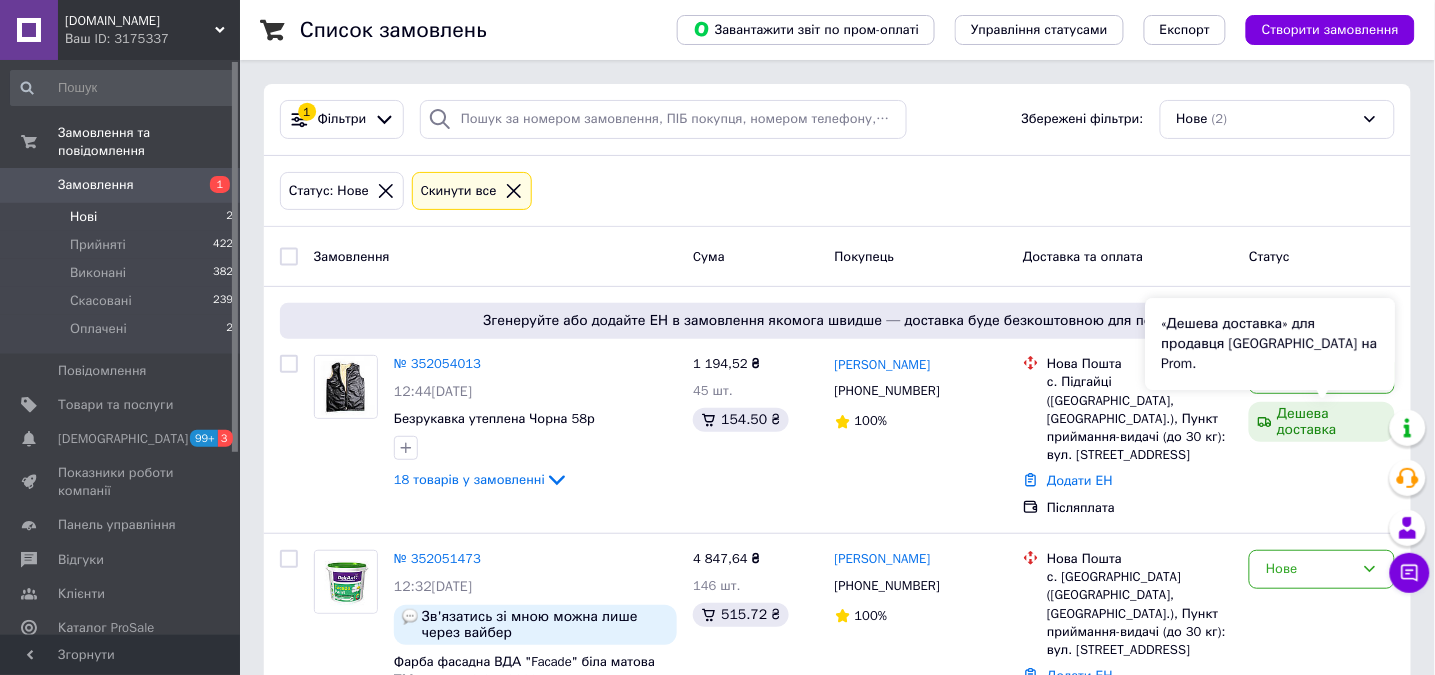 click on "«Дешева доставка» для продавця Новою Поштою на Prom." at bounding box center [1271, 344] 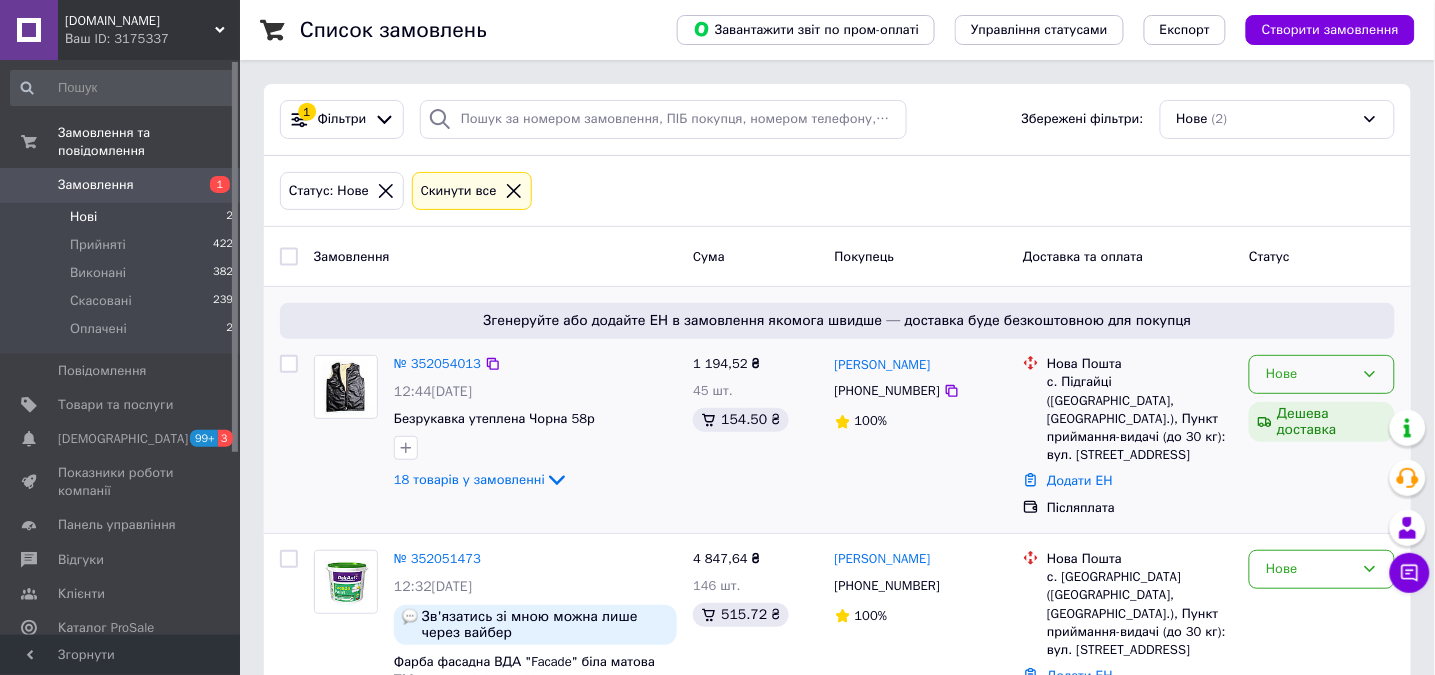 click on "Нове" at bounding box center (1322, 374) 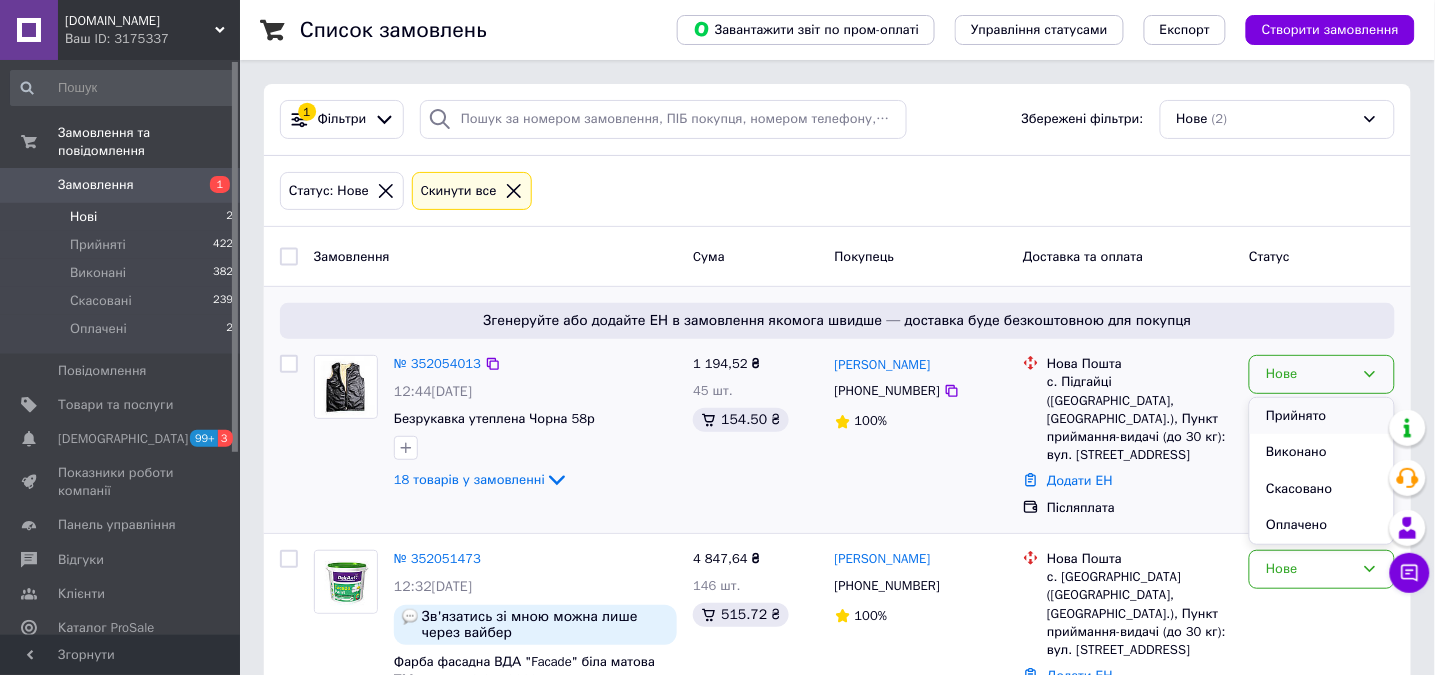 click on "Прийнято" at bounding box center (1322, 416) 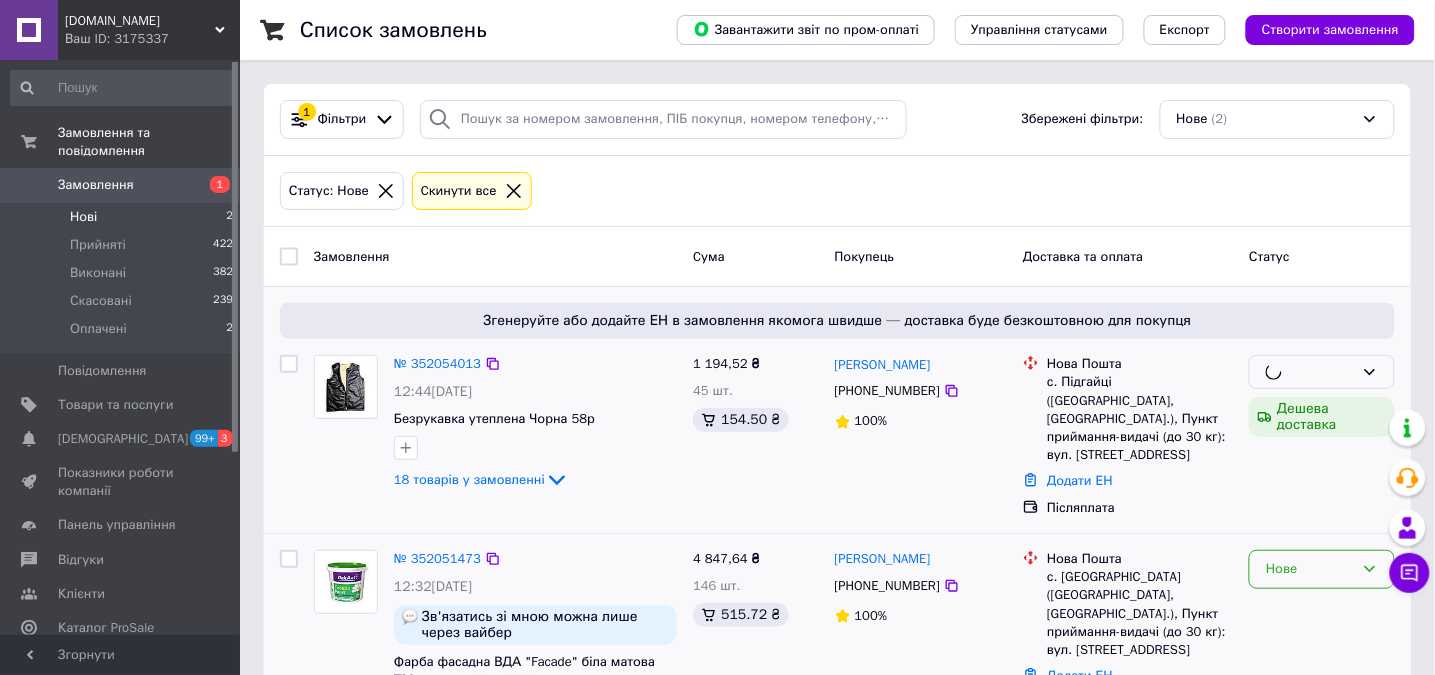 click on "Нове" at bounding box center (1310, 569) 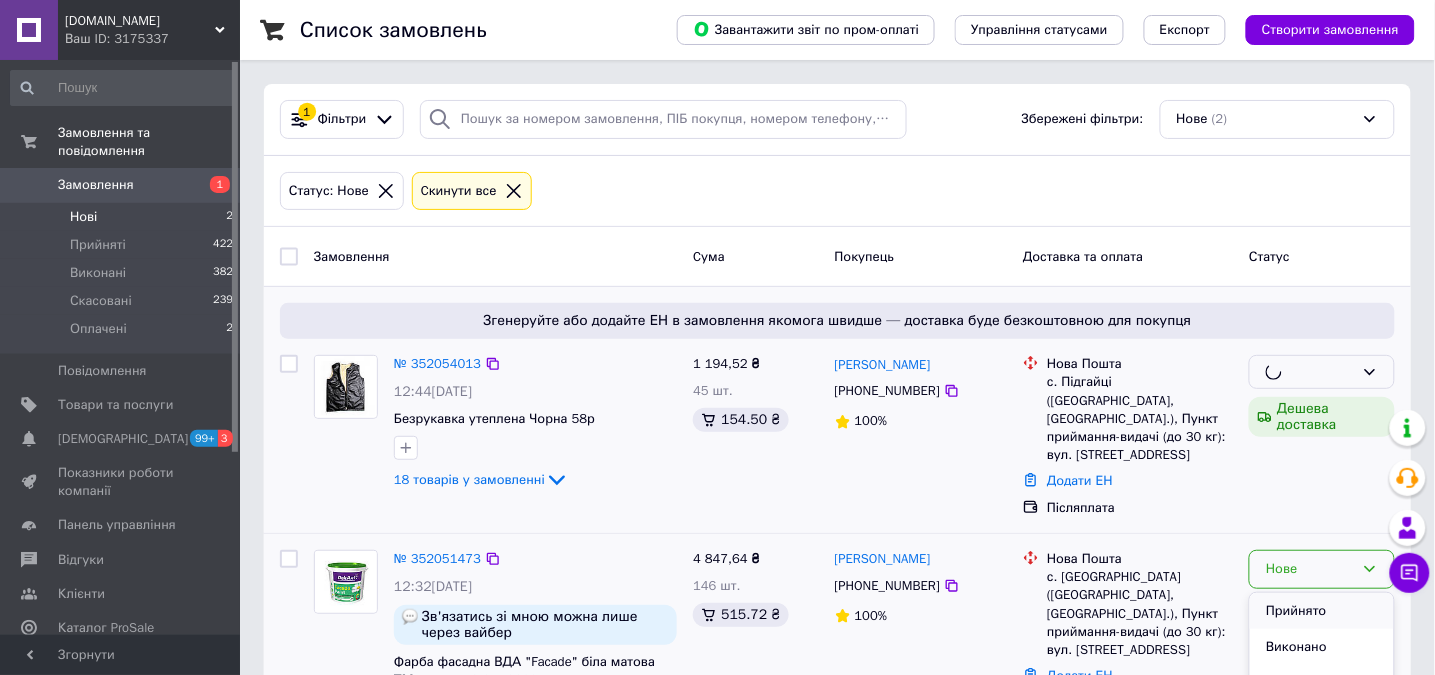 click on "Прийнято" at bounding box center (1322, 611) 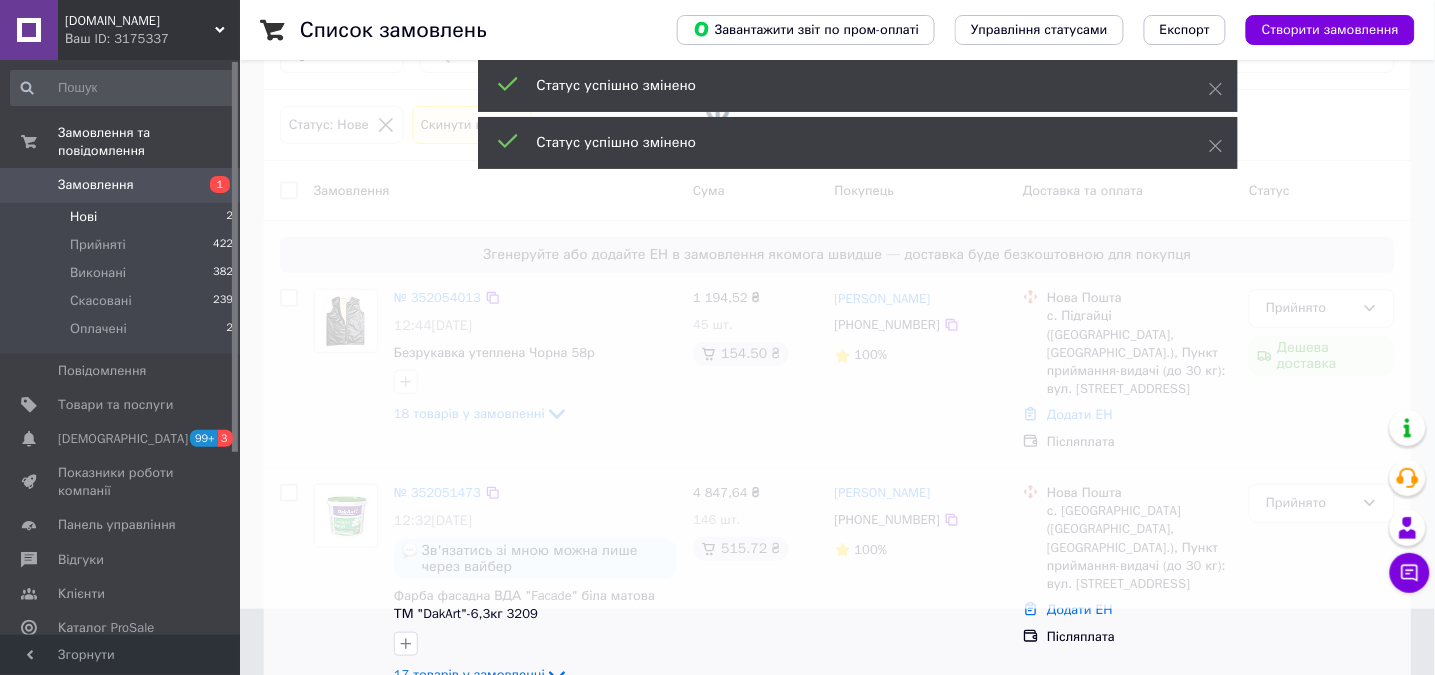 scroll, scrollTop: 101, scrollLeft: 0, axis: vertical 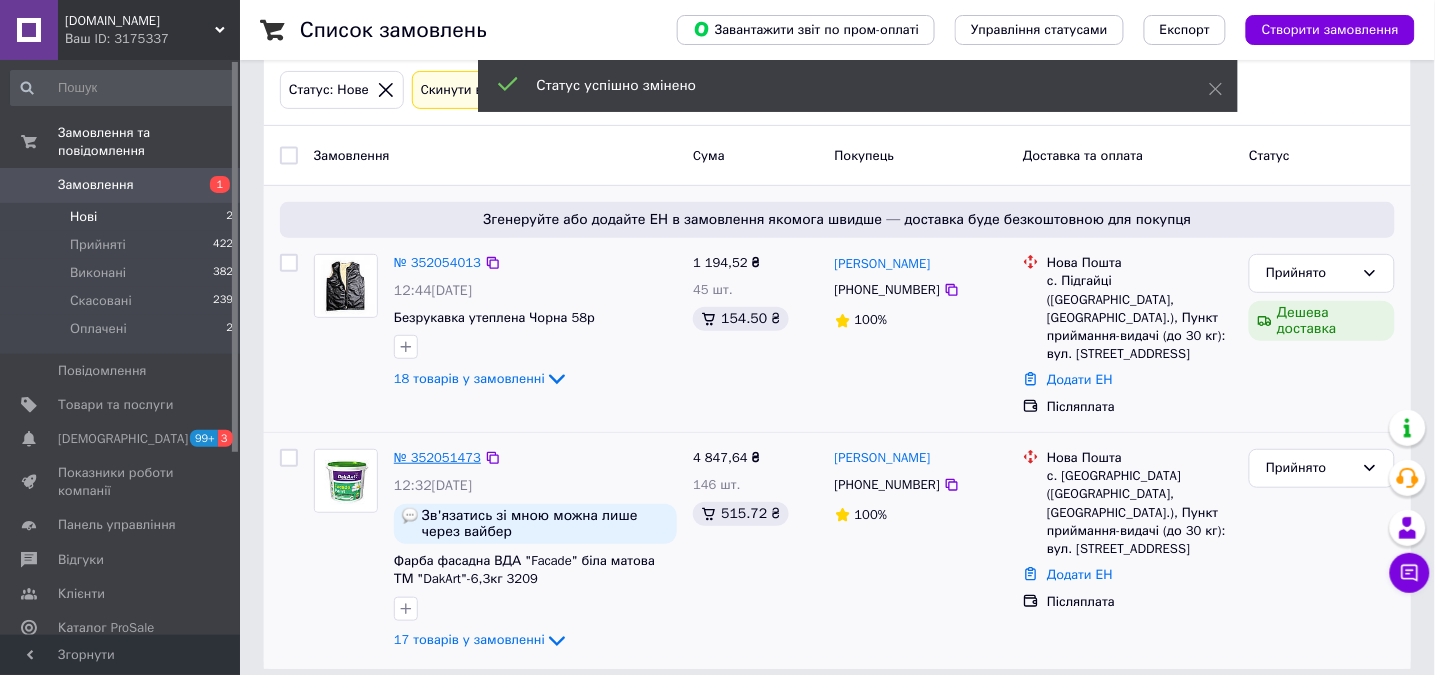 click on "№ 352051473" at bounding box center (437, 457) 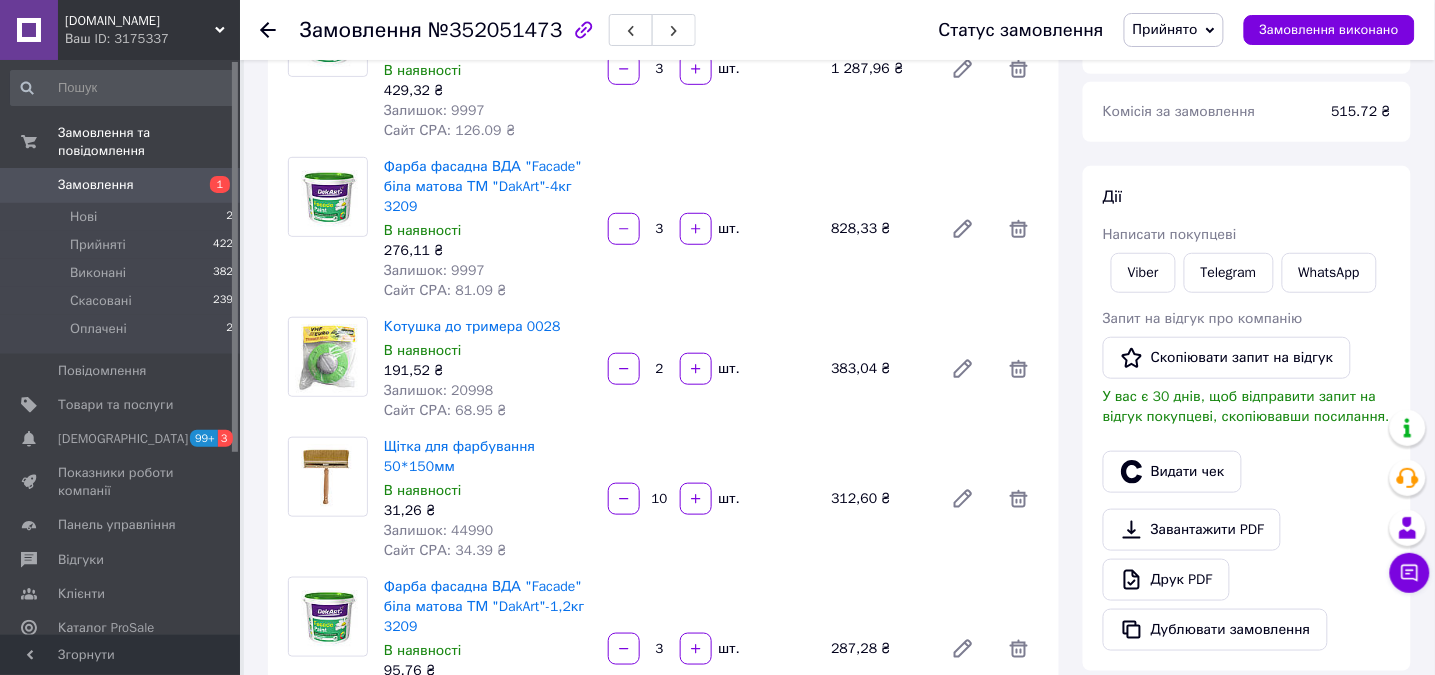 scroll, scrollTop: 62, scrollLeft: 0, axis: vertical 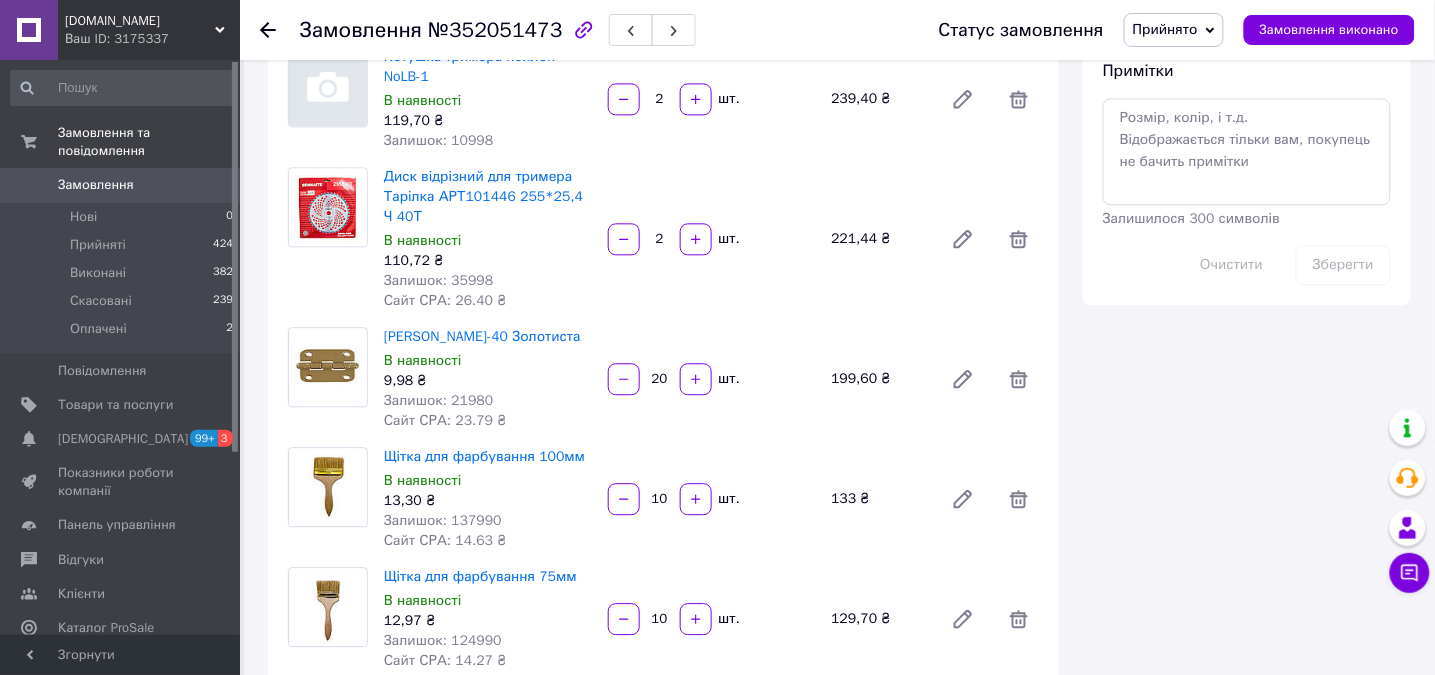 click on "Всього 17 товарів 4 847,64 ₴ Доставка Необхідно уточнити Знижка Додати Всього до сплати 4847.64 ₴ Комісія за замовлення 515.72 ₴ Дії Написати покупцеві Viber Telegram WhatsApp Запит на відгук про компанію   Скопіювати запит на відгук У вас є 30 днів, щоб відправити запит на відгук покупцеві, скопіювавши посилання.   Видати чек   Завантажити PDF   Друк PDF   Дублювати замовлення Мітки Особисті нотатки, які бачите лише ви. З їх допомогою можна фільтрувати замовлення Примітки Залишилося 300 символів Очистити Зберегти" at bounding box center [1247, 751] 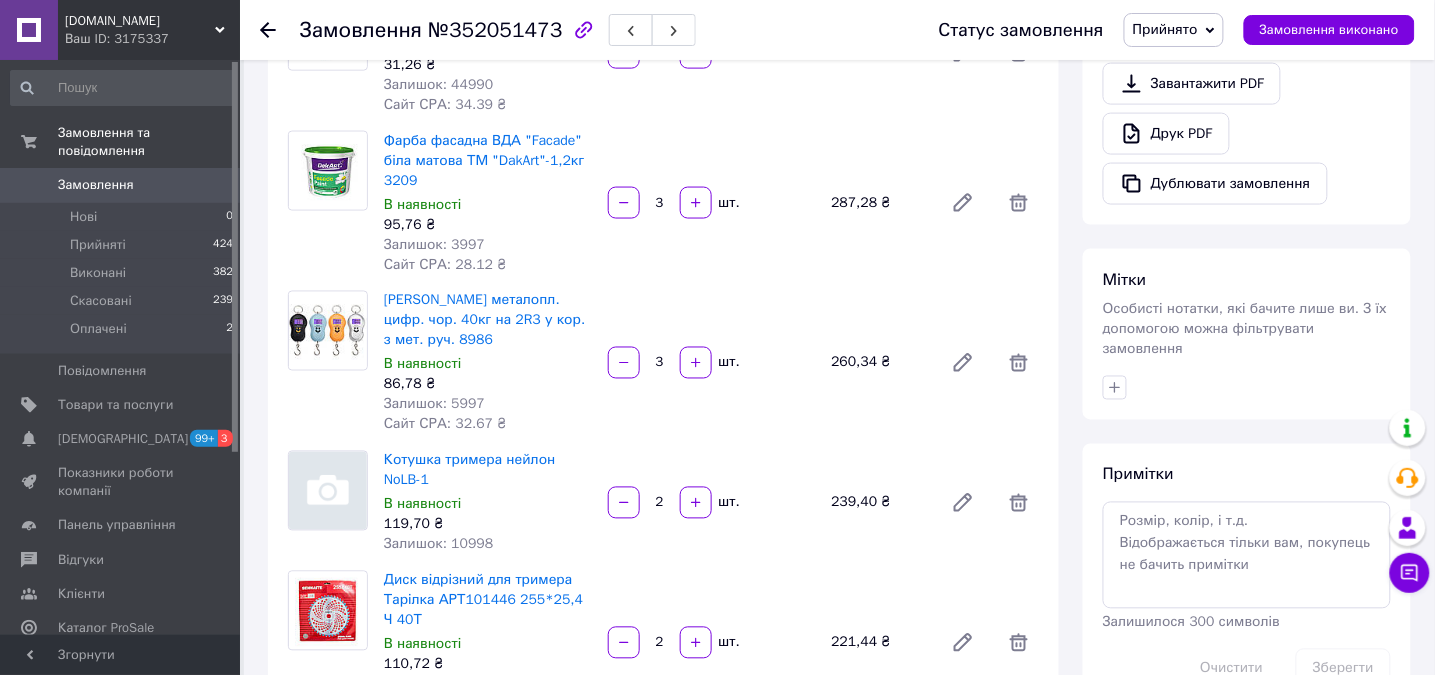 scroll, scrollTop: 400, scrollLeft: 0, axis: vertical 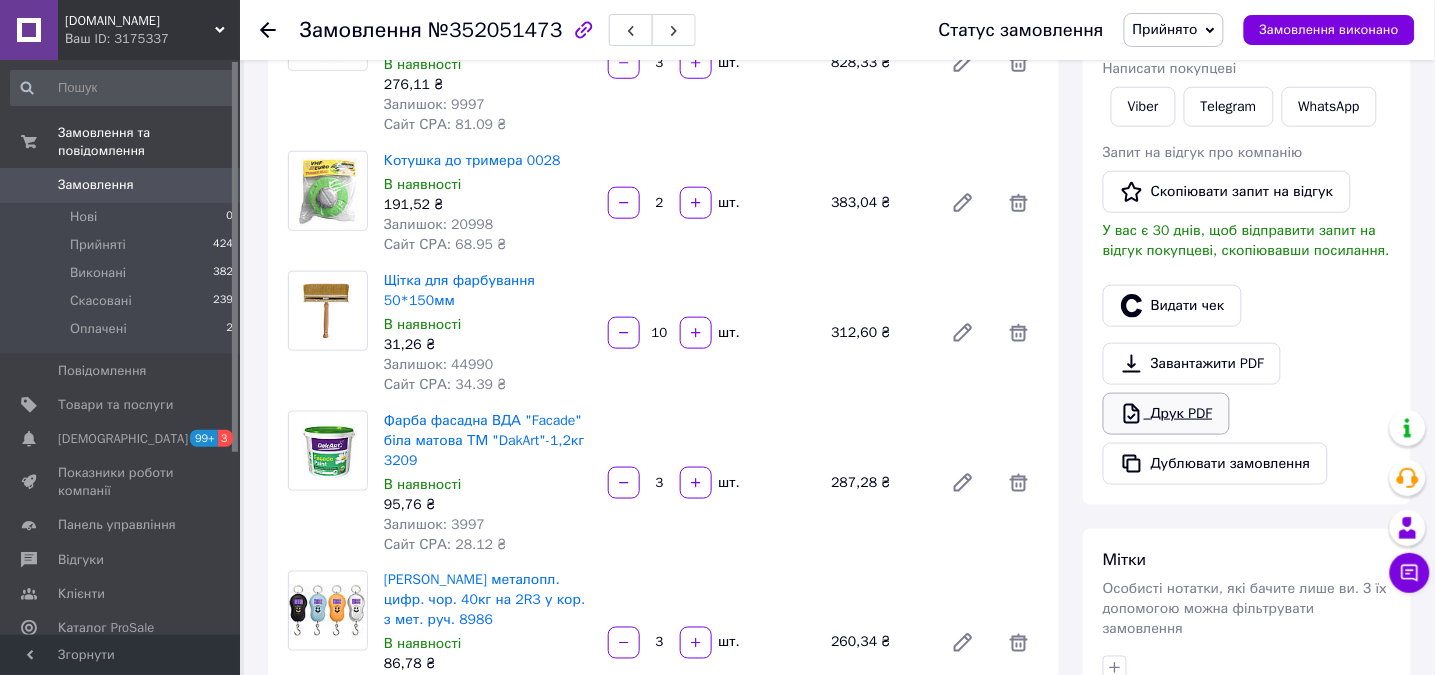 click on "Друк PDF" at bounding box center [1166, 414] 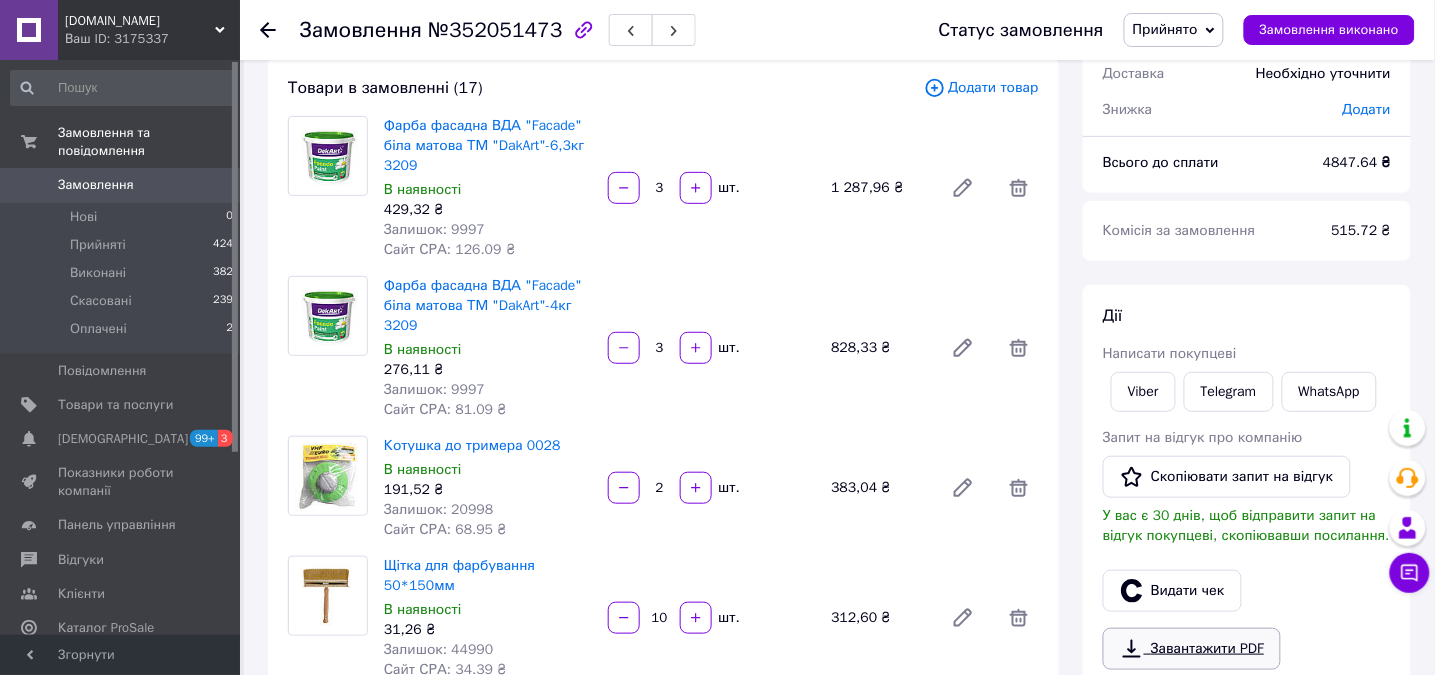 scroll, scrollTop: 0, scrollLeft: 0, axis: both 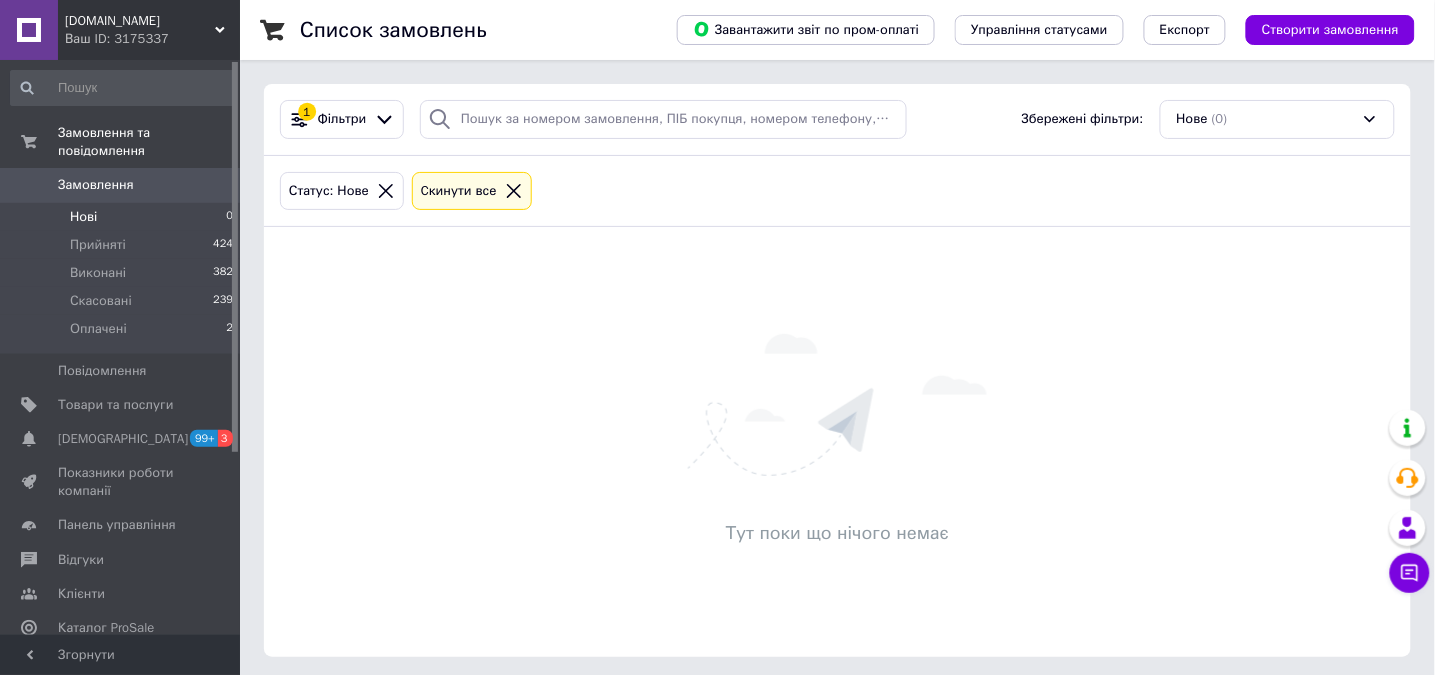 click on "Нові 0" at bounding box center (122, 217) 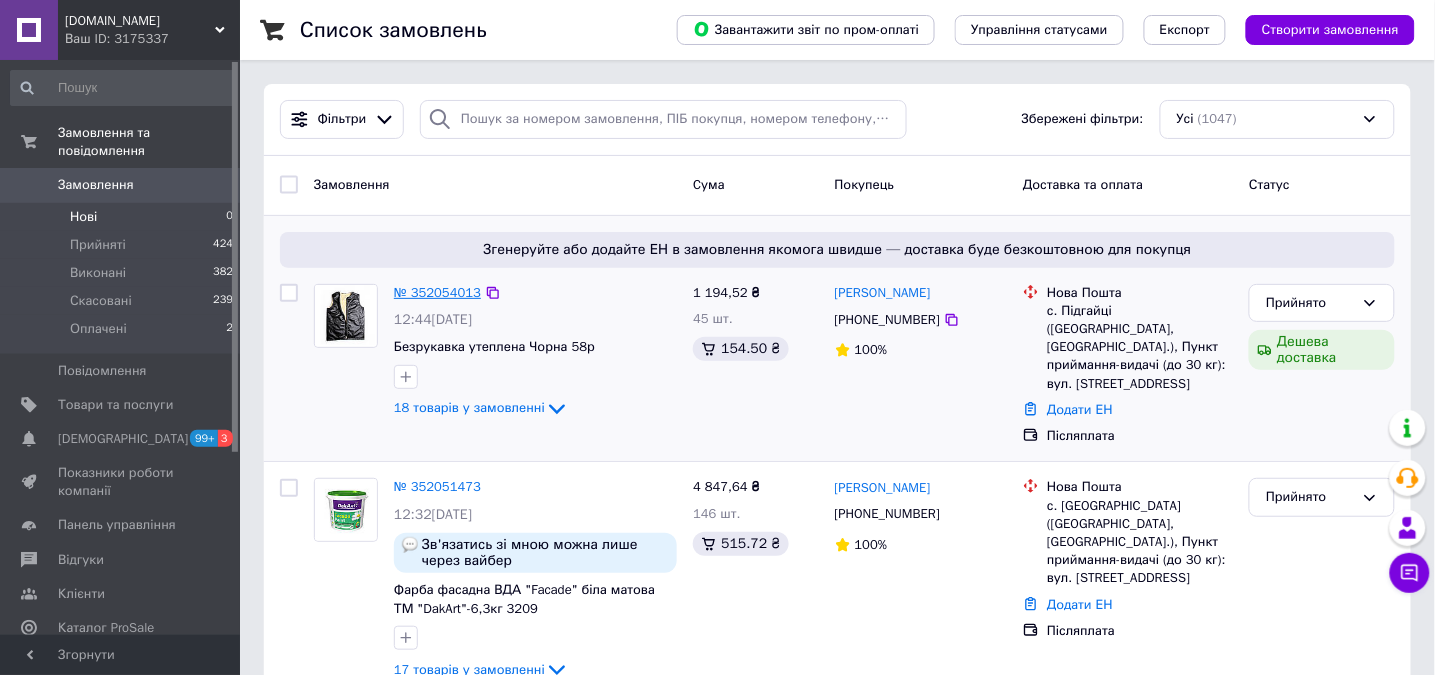 click on "№ 352054013" at bounding box center [437, 292] 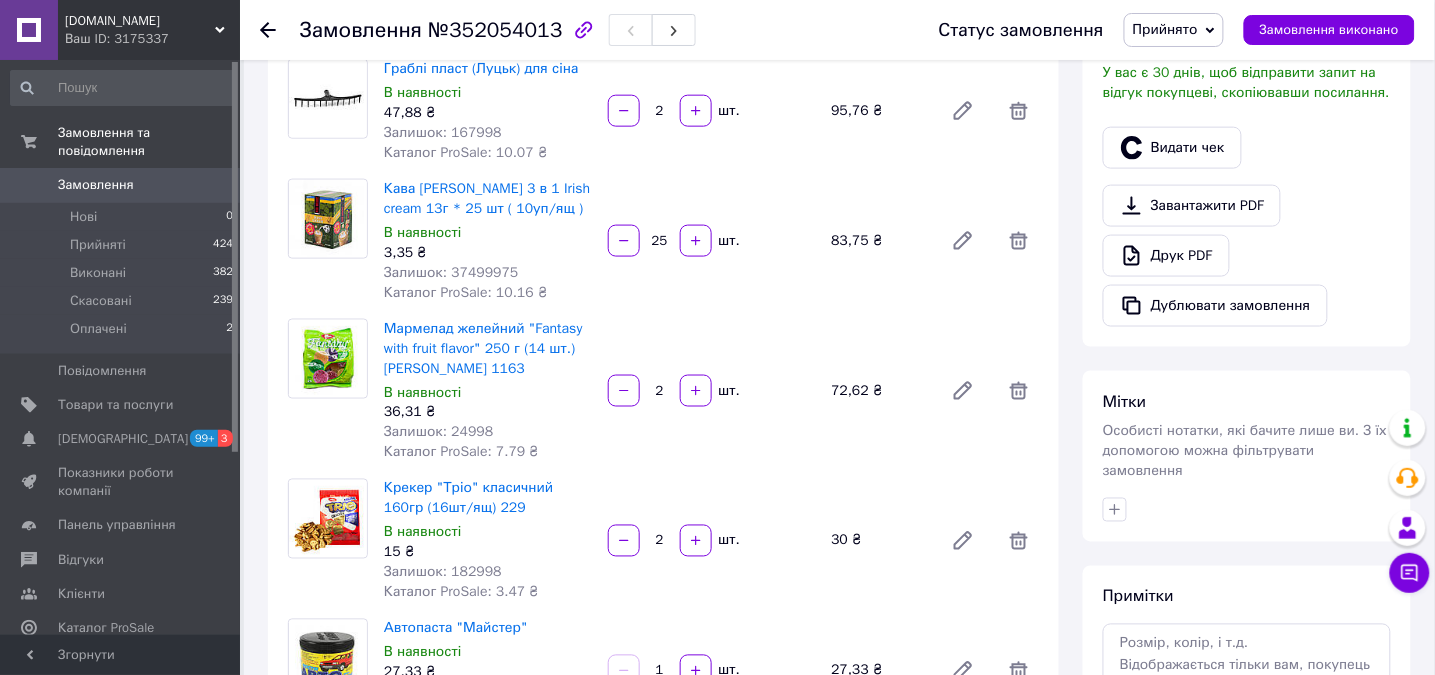 scroll, scrollTop: 638, scrollLeft: 0, axis: vertical 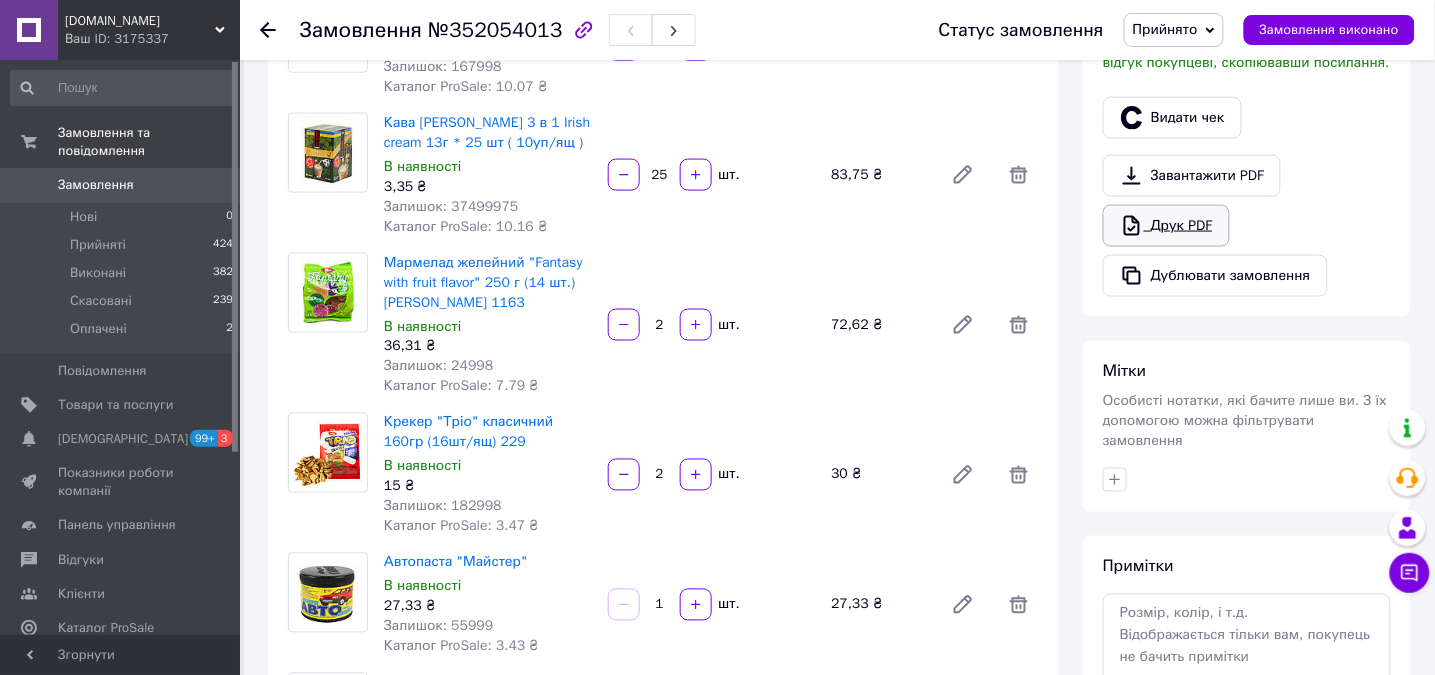 click on "Друк PDF" at bounding box center [1166, 226] 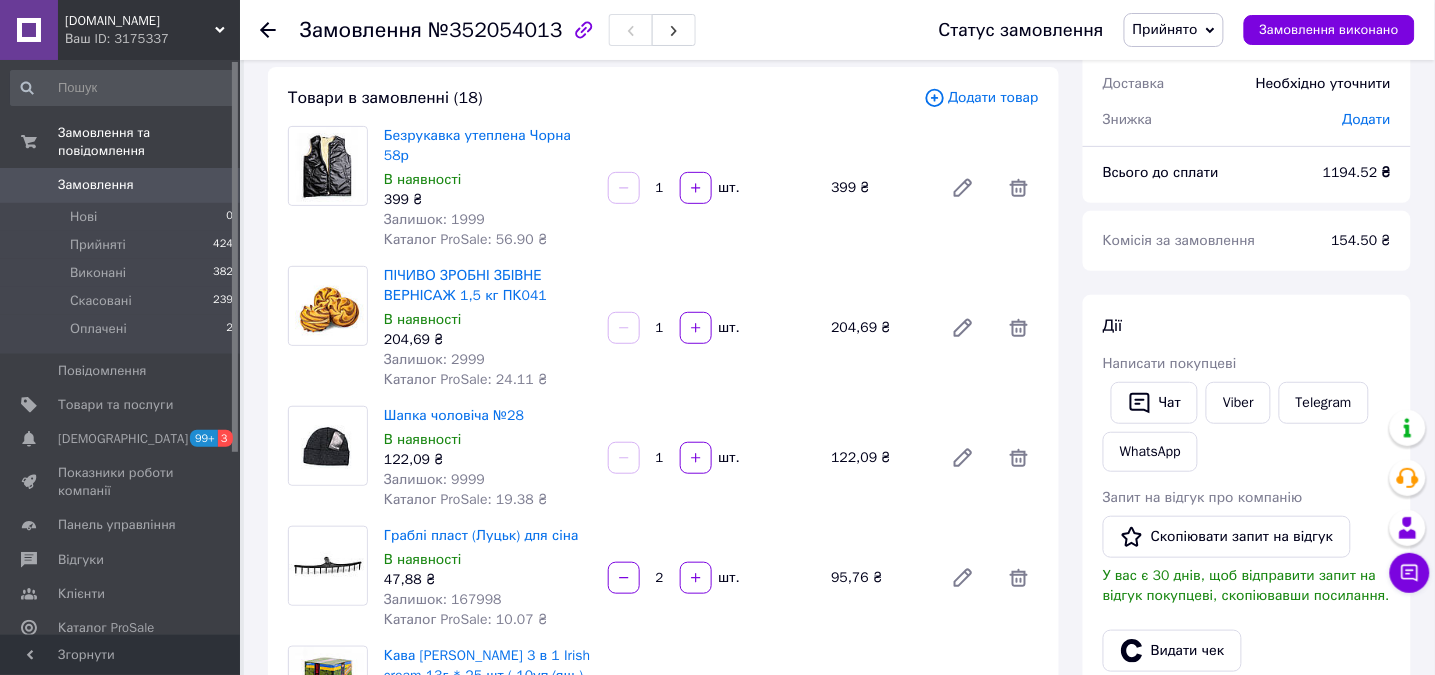 scroll, scrollTop: 0, scrollLeft: 0, axis: both 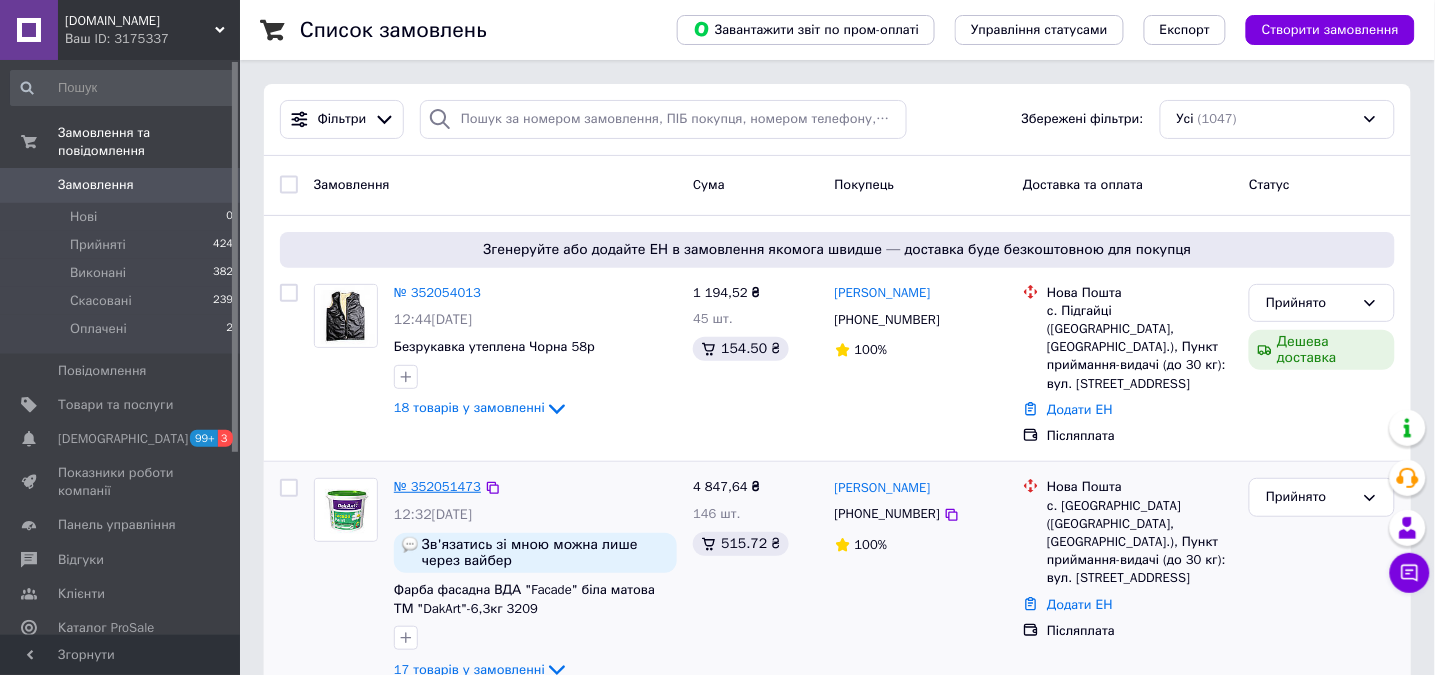click on "№ 352051473" at bounding box center [437, 486] 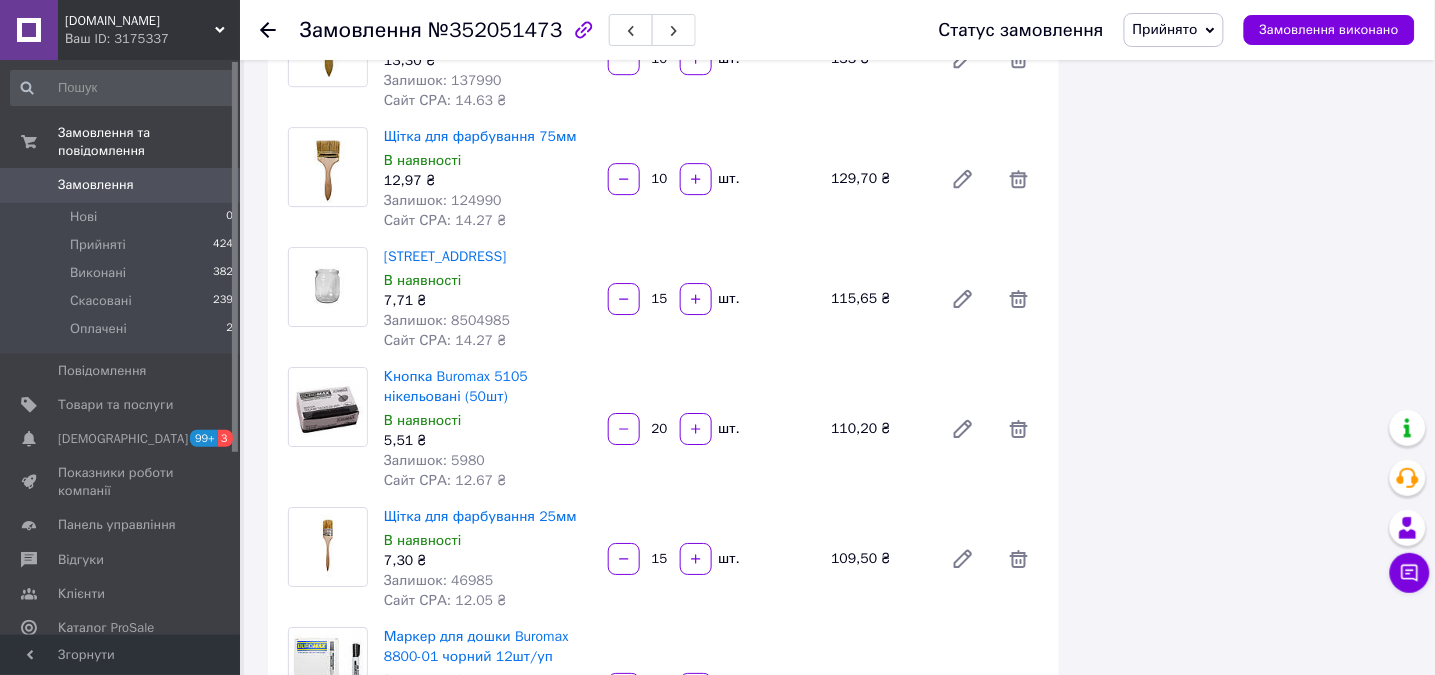 scroll, scrollTop: 1200, scrollLeft: 0, axis: vertical 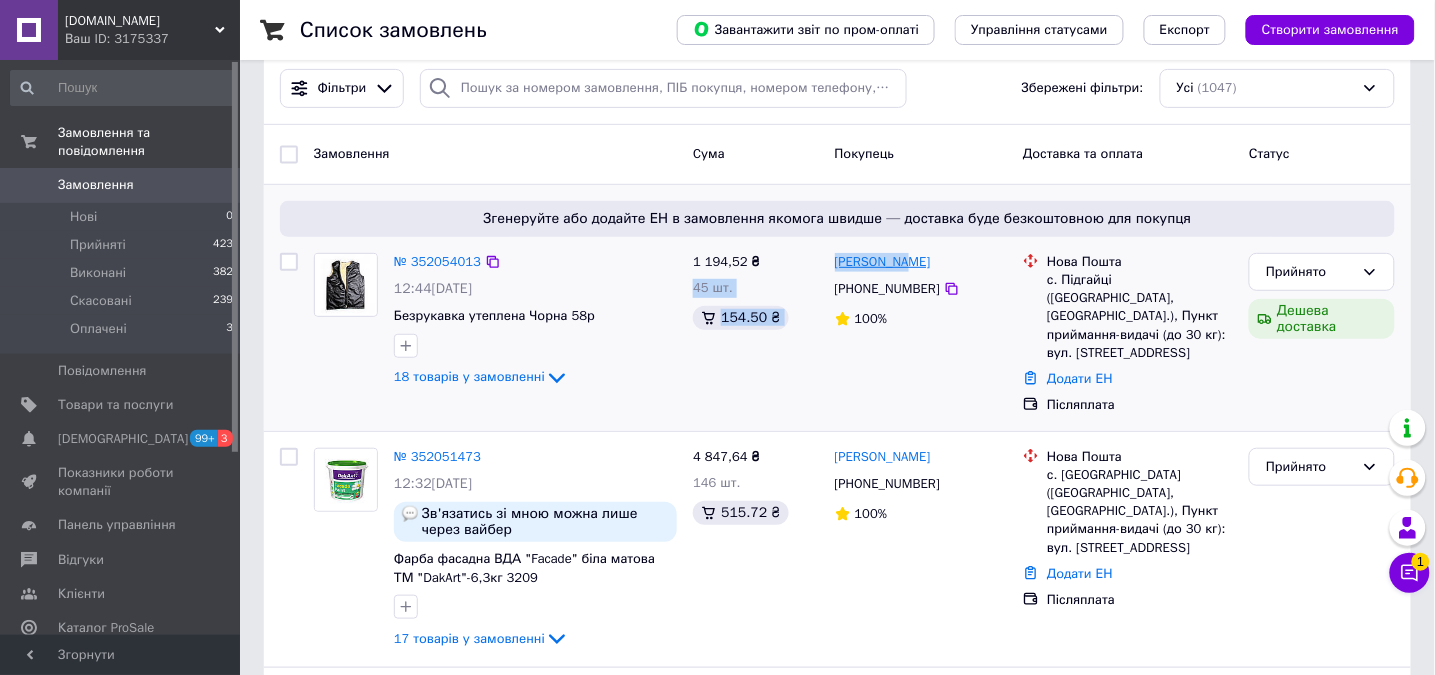 drag, startPoint x: 821, startPoint y: 261, endPoint x: 880, endPoint y: 268, distance: 59.413803 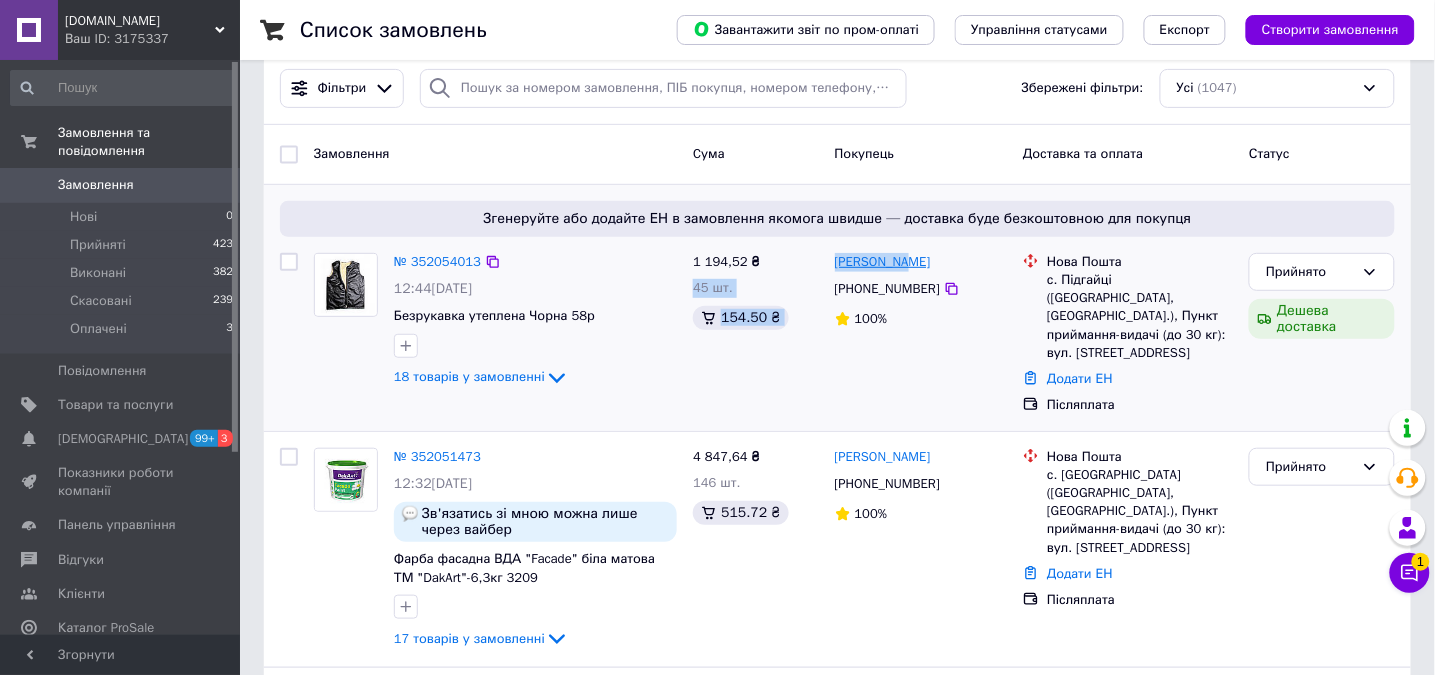 drag, startPoint x: 949, startPoint y: 267, endPoint x: 835, endPoint y: 268, distance: 114.00439 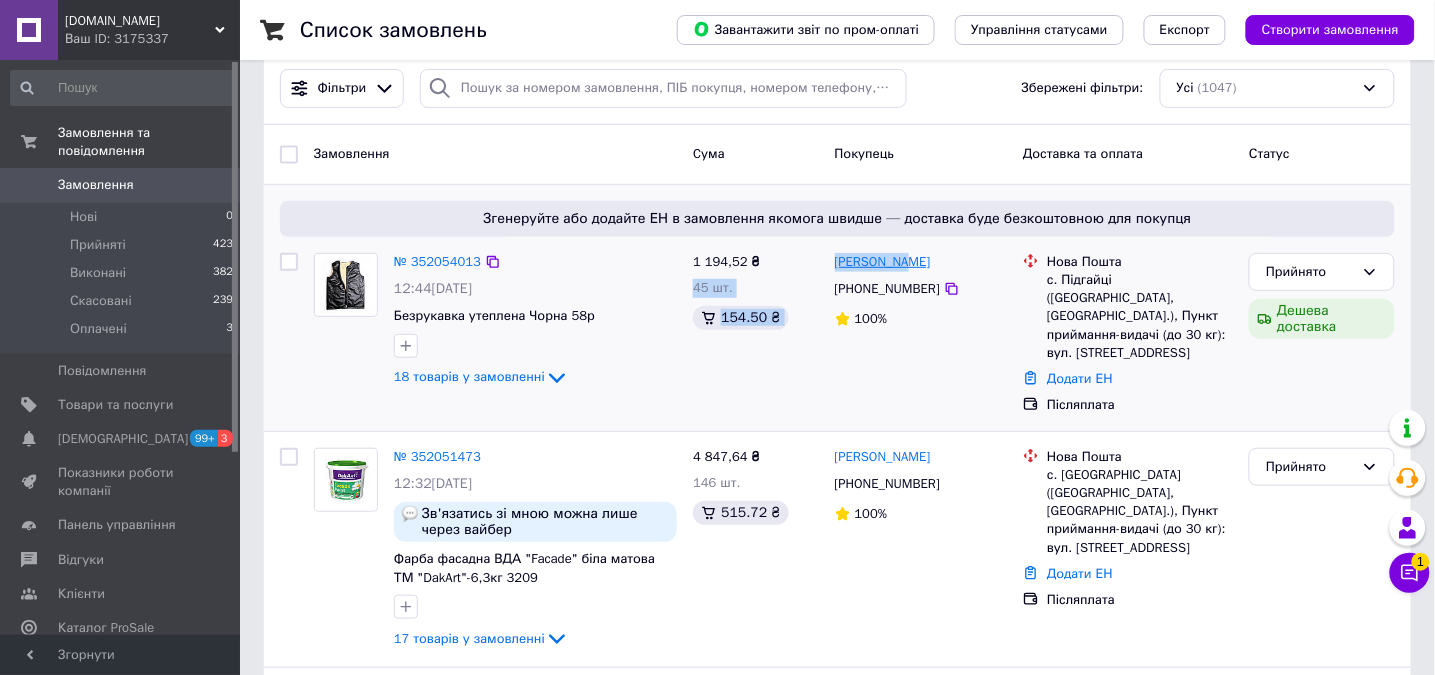 click on "Галина Прокопюк" at bounding box center (921, 262) 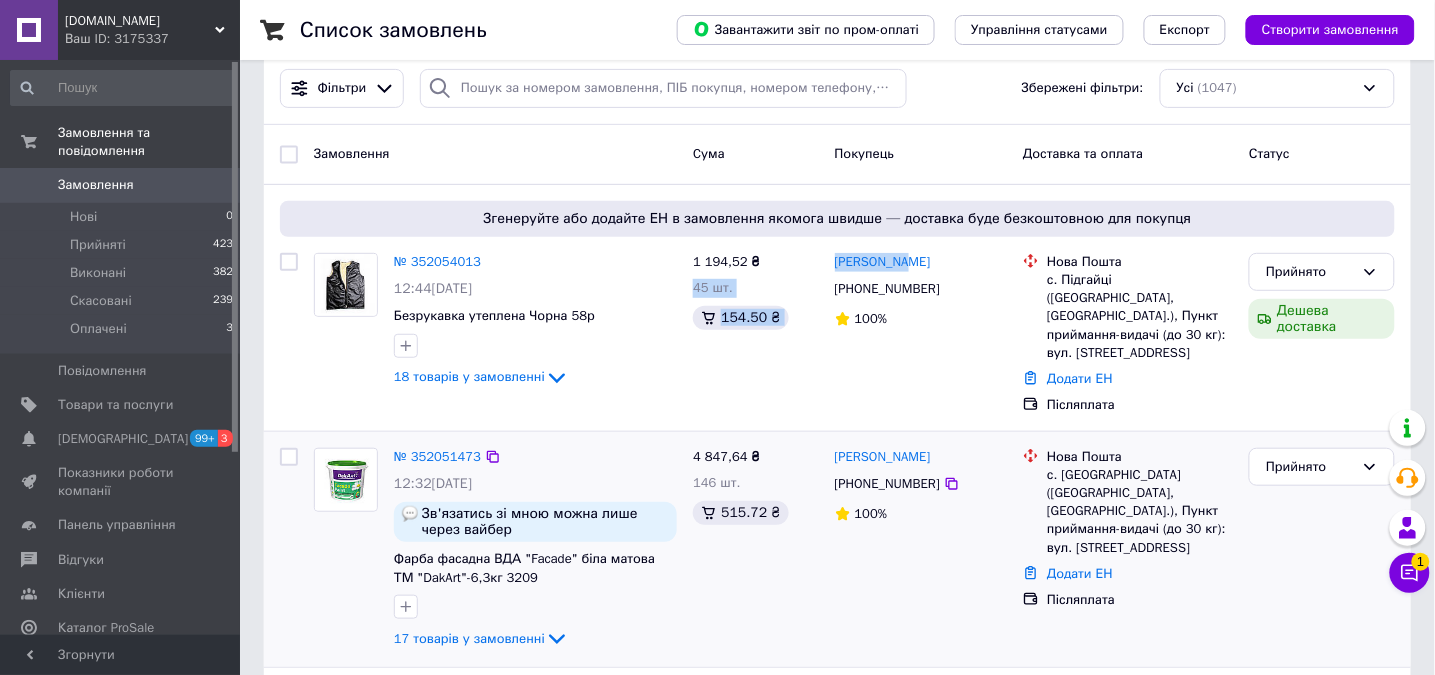 copy on "[PERSON_NAME]" 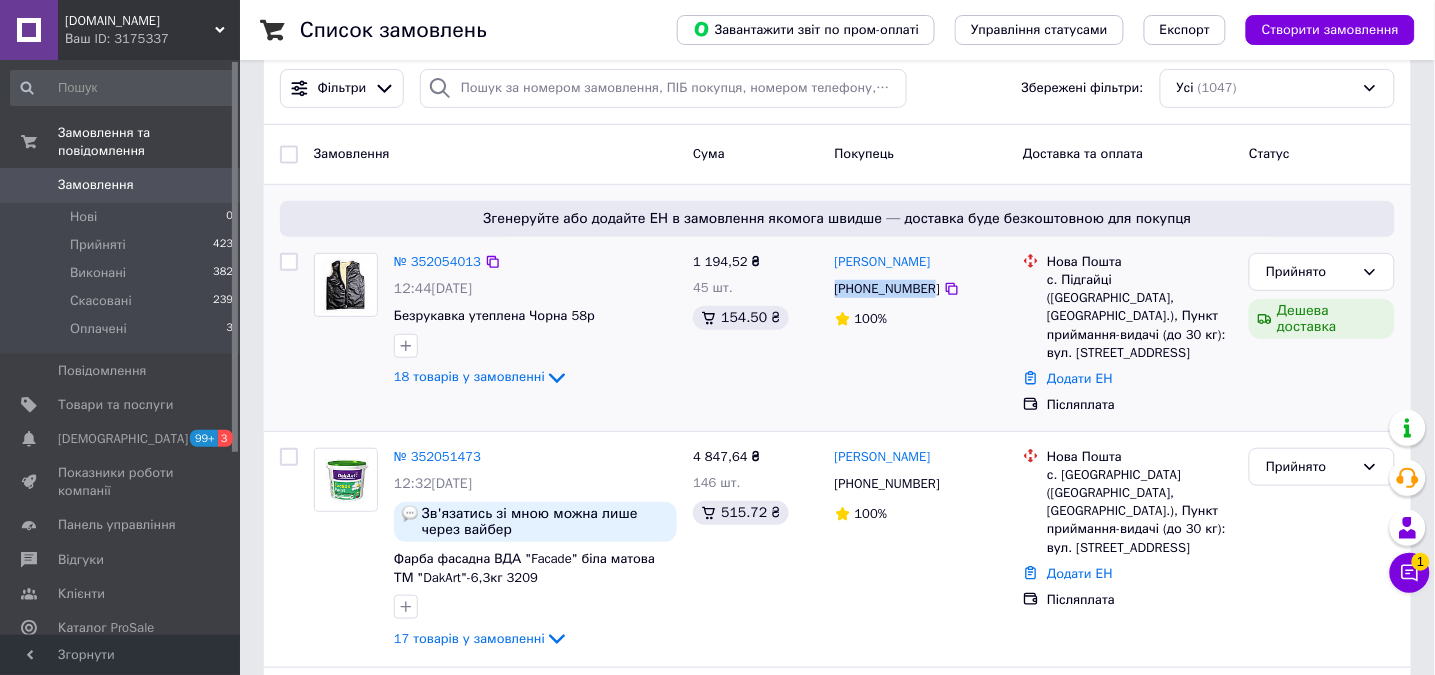 drag, startPoint x: 845, startPoint y: 292, endPoint x: 928, endPoint y: 290, distance: 83.02409 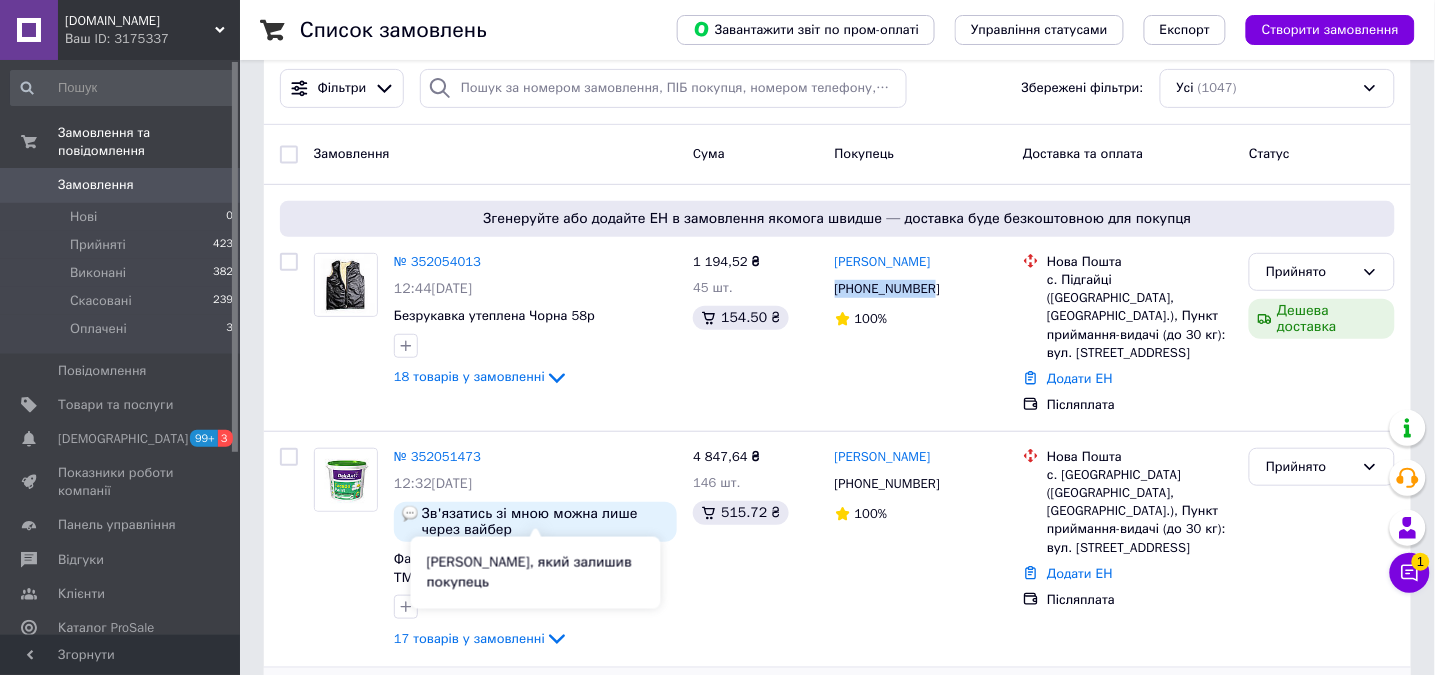 copy on "[PHONE_NUMBER]" 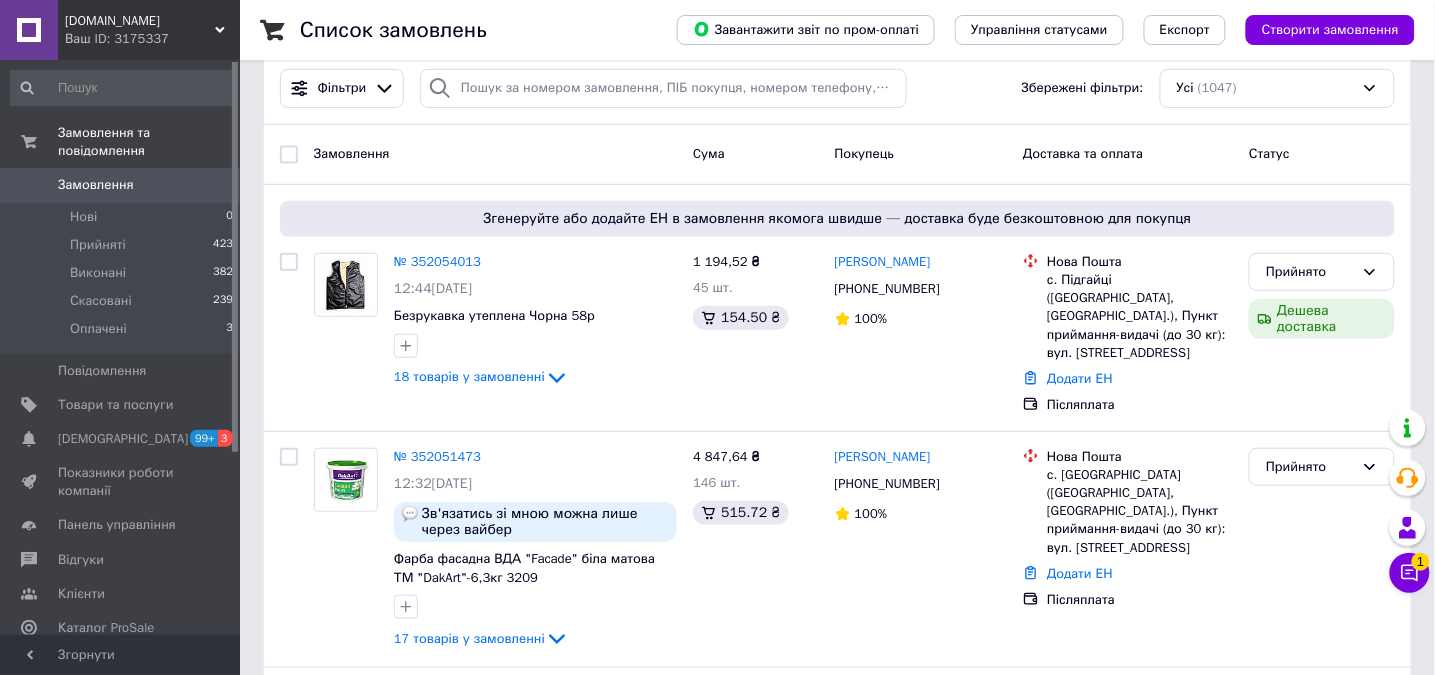 click on "Замовлення Cума Покупець Доставка та оплата Статус" at bounding box center [837, 155] 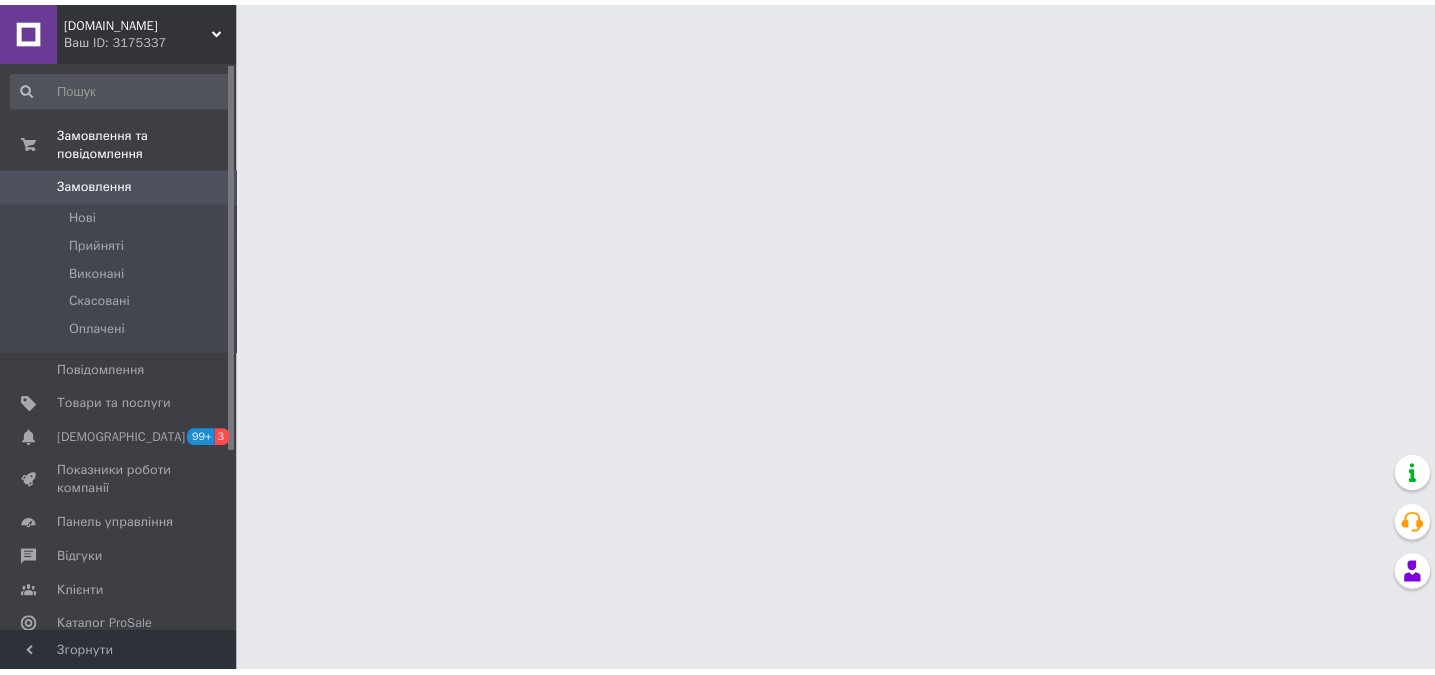 scroll, scrollTop: 0, scrollLeft: 0, axis: both 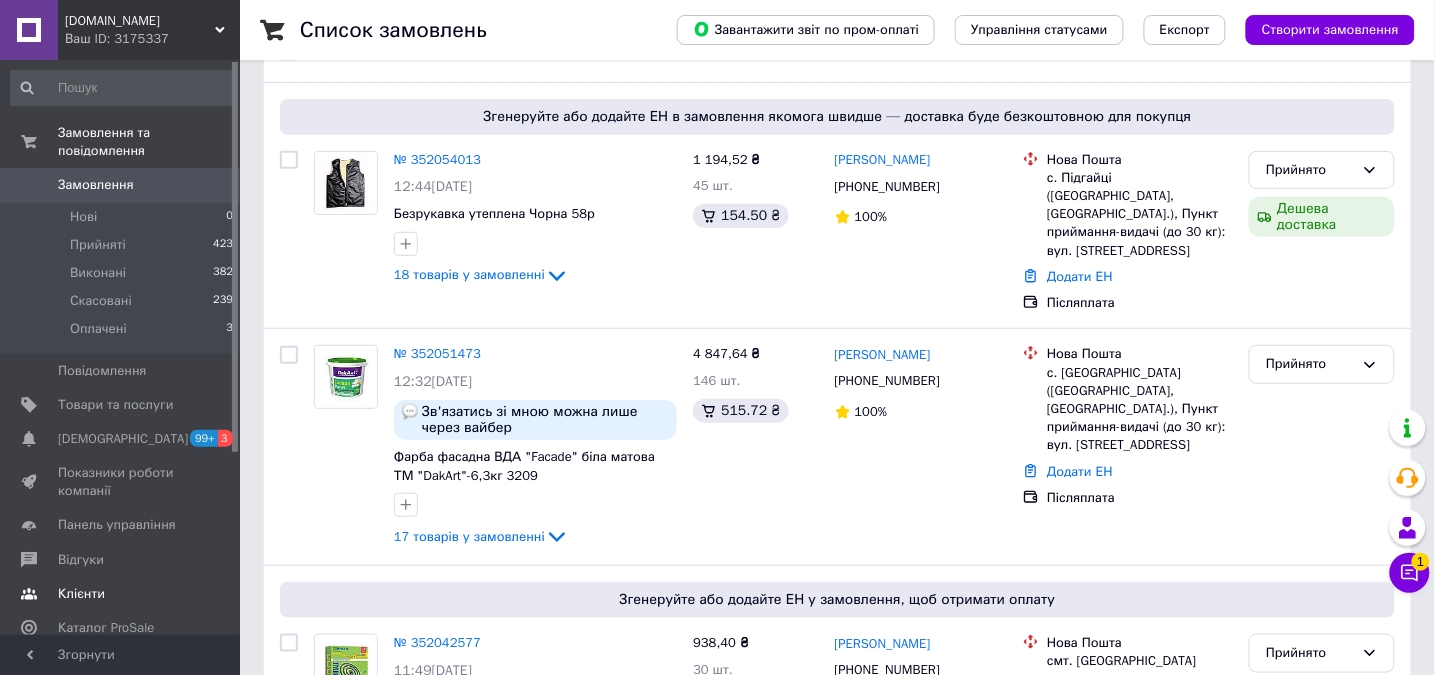 click on "Відгуки" at bounding box center [81, 560] 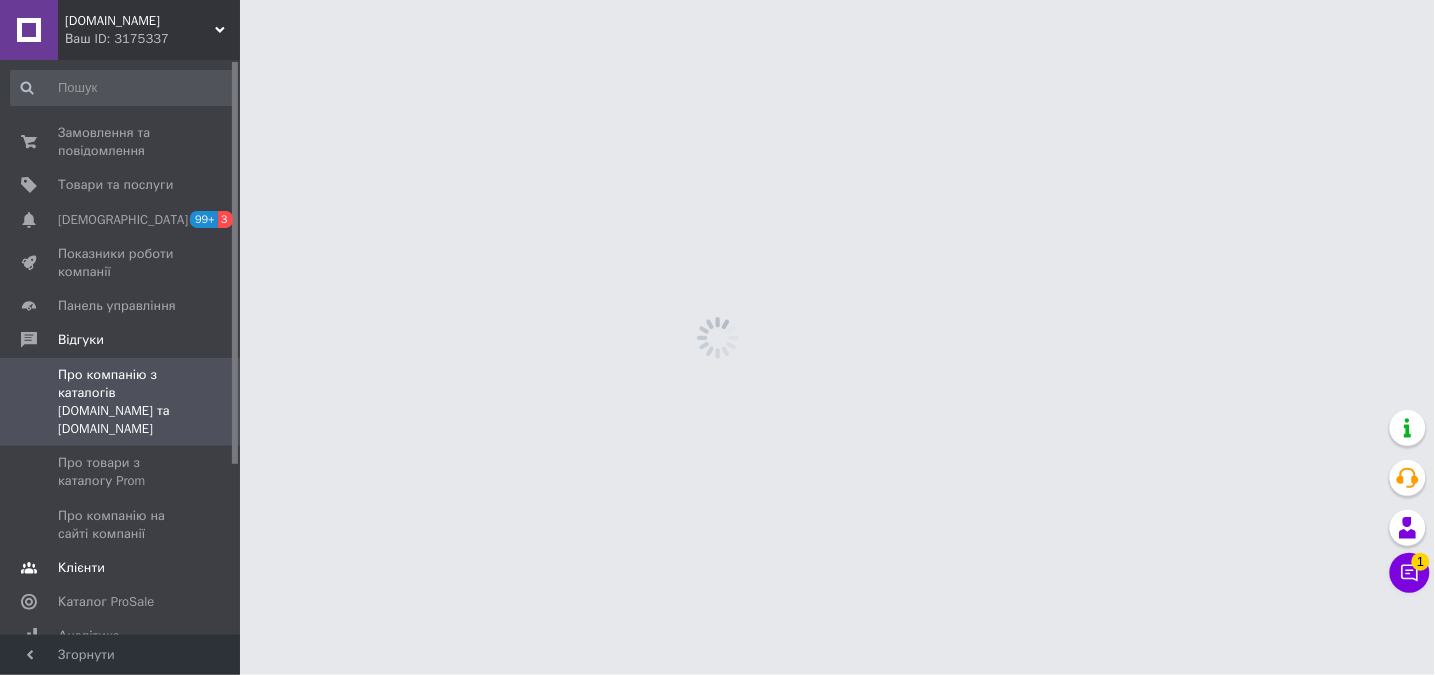 scroll, scrollTop: 0, scrollLeft: 0, axis: both 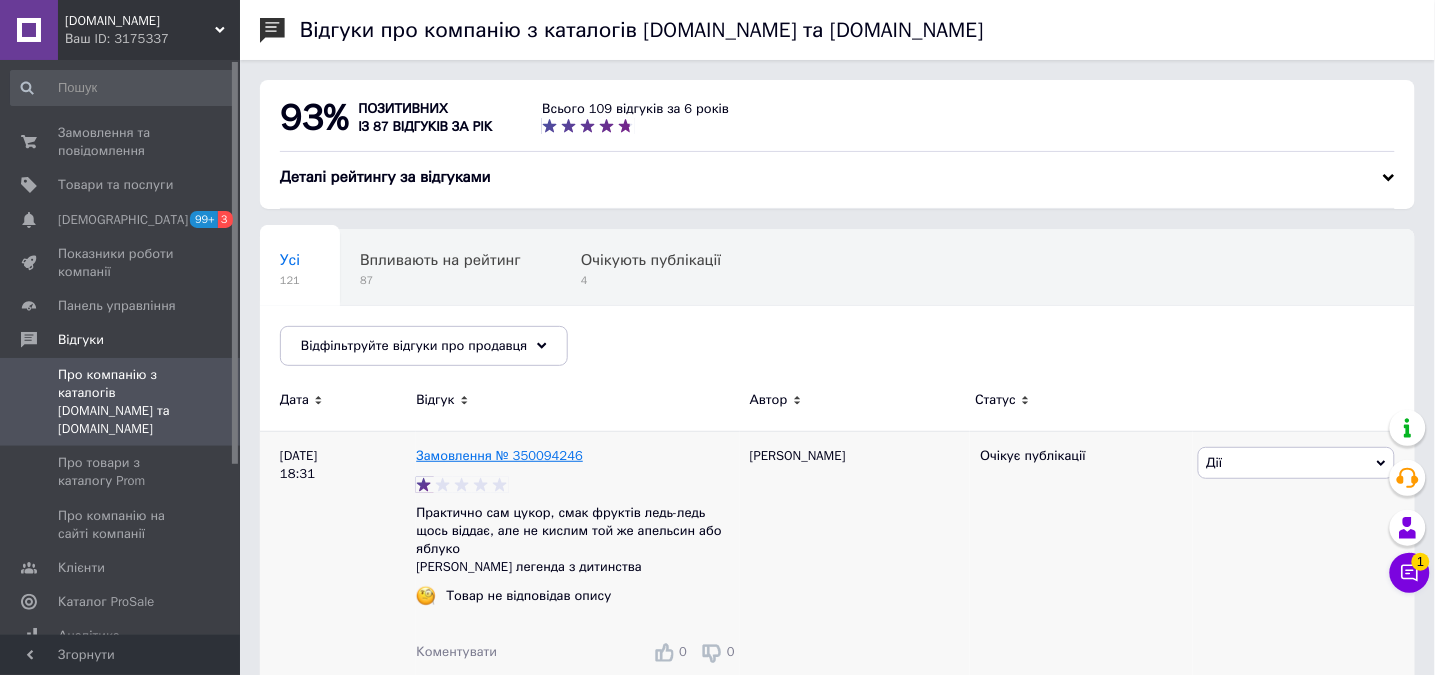 click on "Замовлення № 350094246" at bounding box center [499, 455] 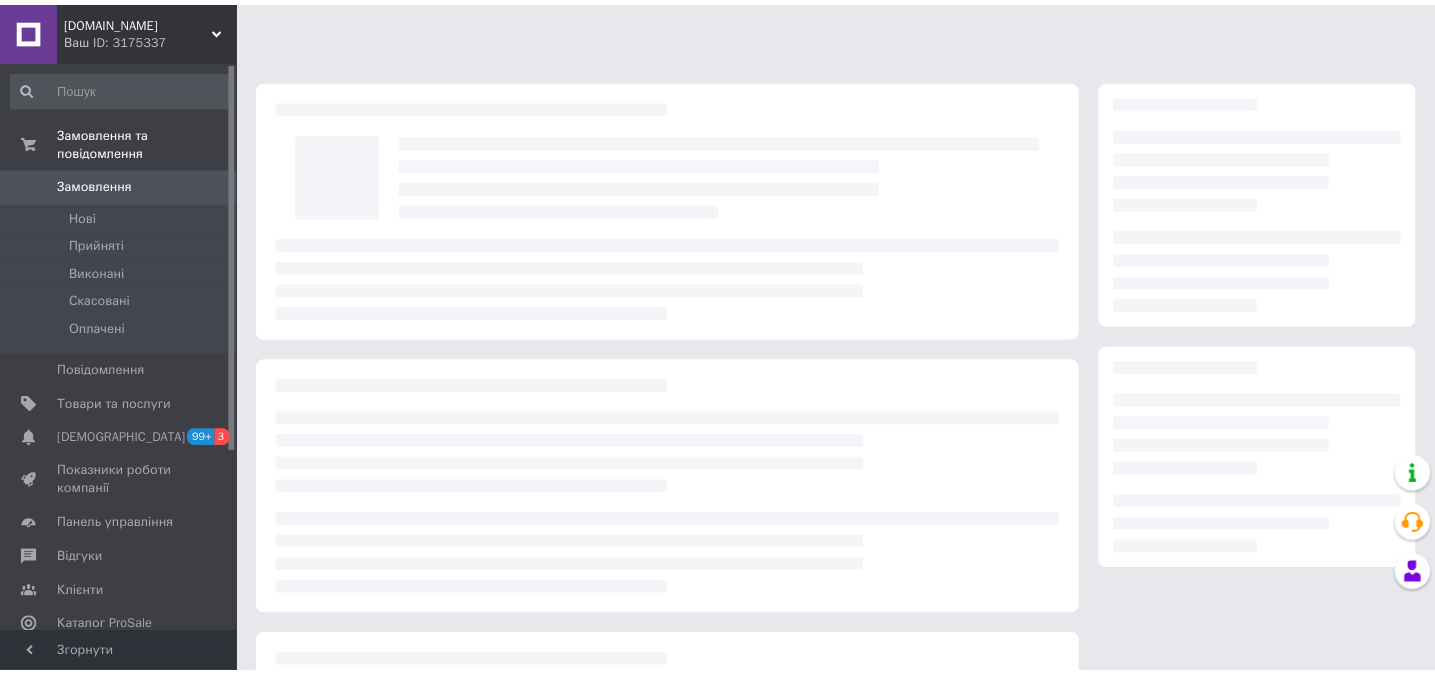 scroll, scrollTop: 0, scrollLeft: 0, axis: both 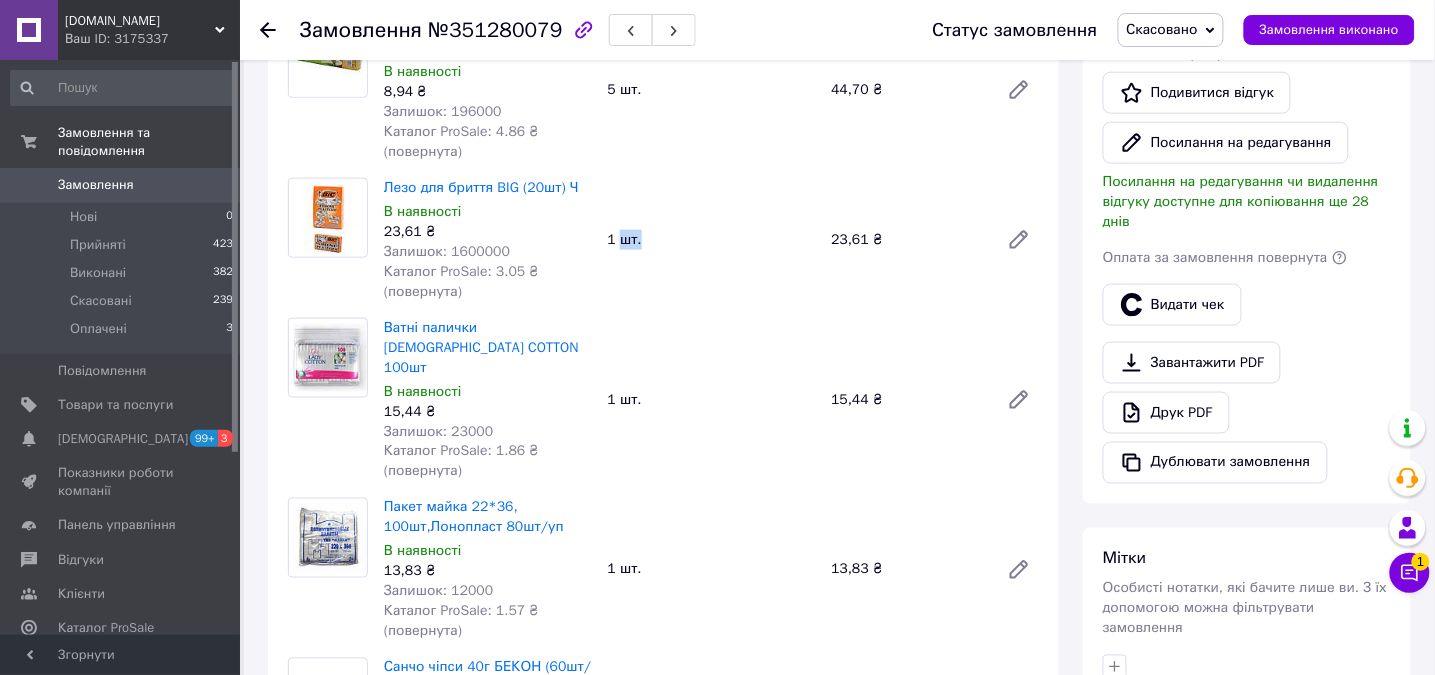 drag, startPoint x: 618, startPoint y: 198, endPoint x: 661, endPoint y: 204, distance: 43.416588 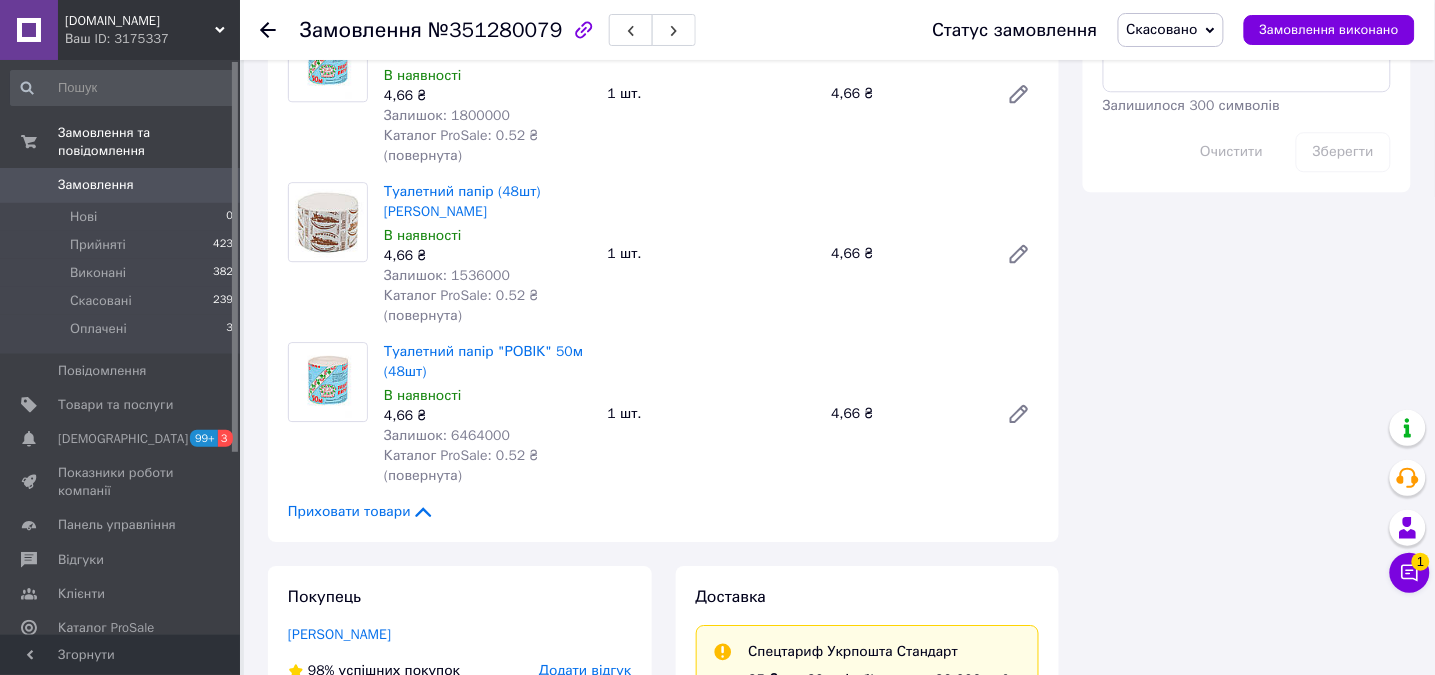 scroll, scrollTop: 1333, scrollLeft: 0, axis: vertical 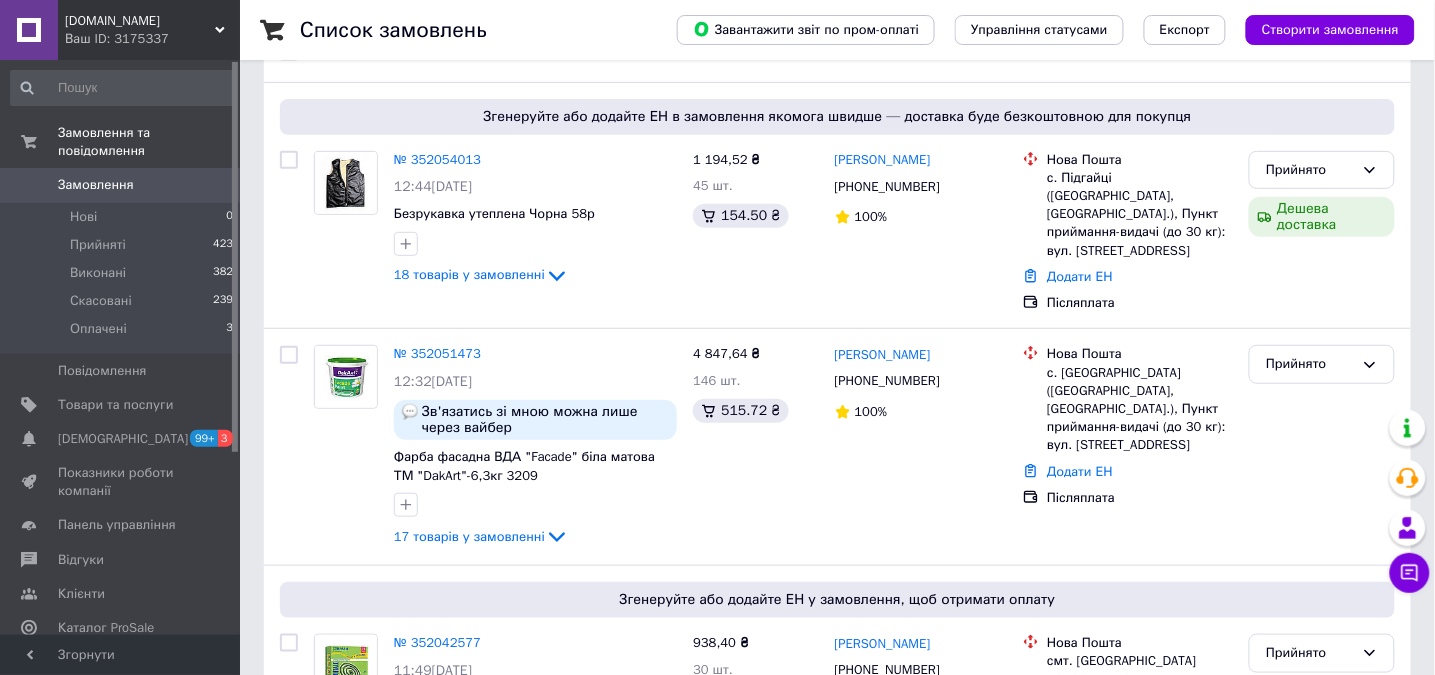 click on "№ 352051473" at bounding box center [437, 353] 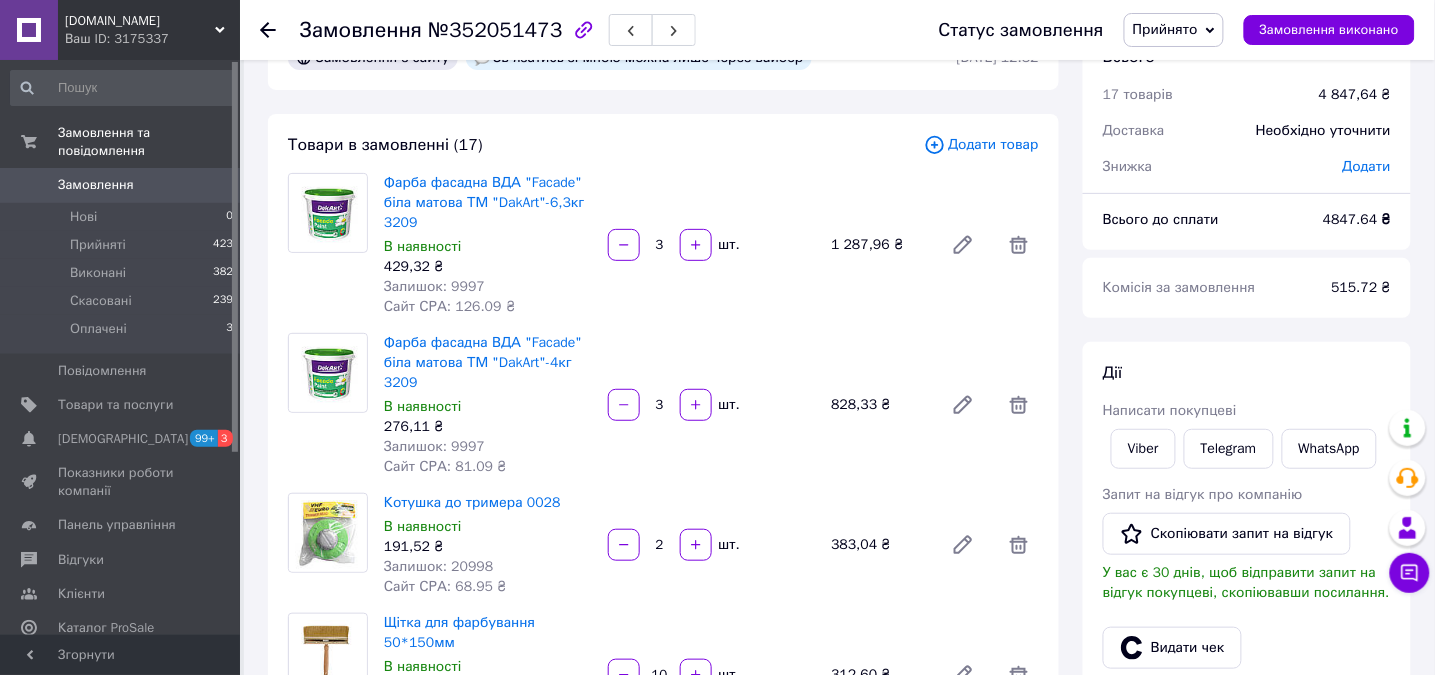 scroll, scrollTop: 0, scrollLeft: 0, axis: both 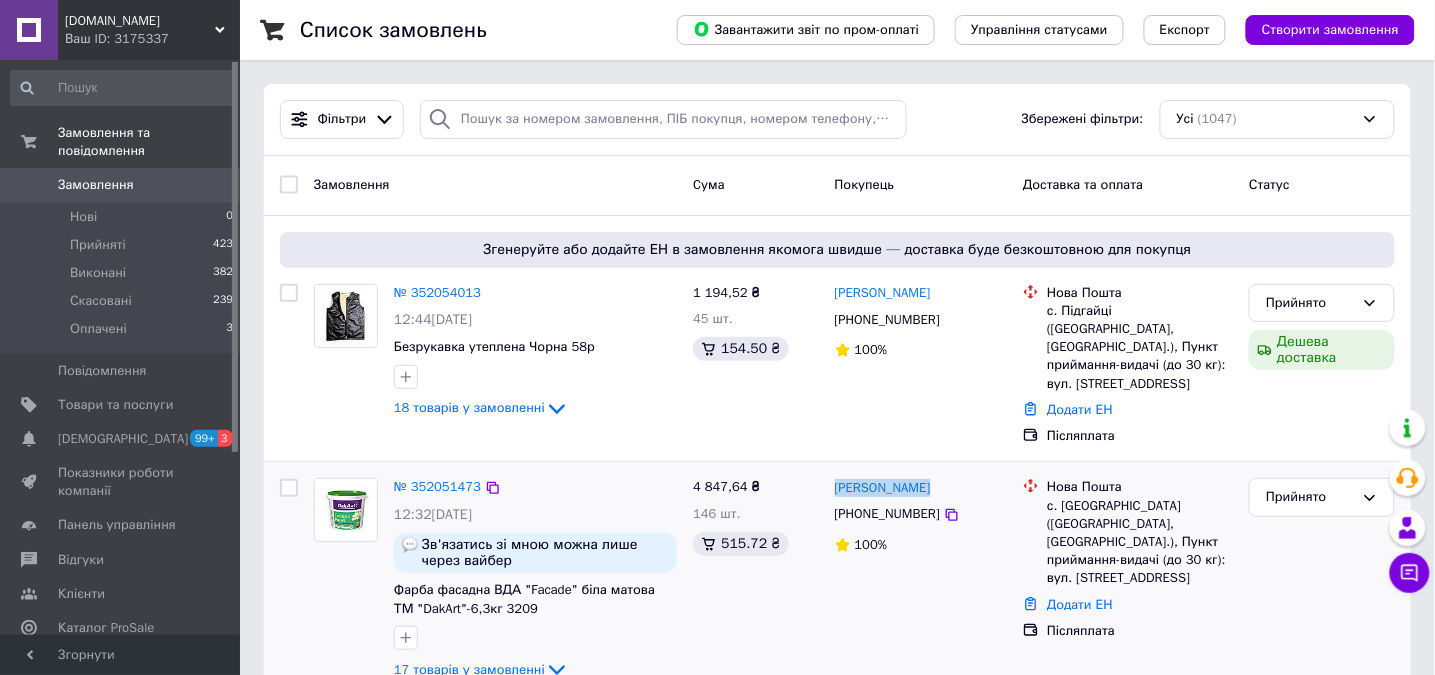 click on "Анна Орищенко +380630336184 100%" at bounding box center [921, 580] 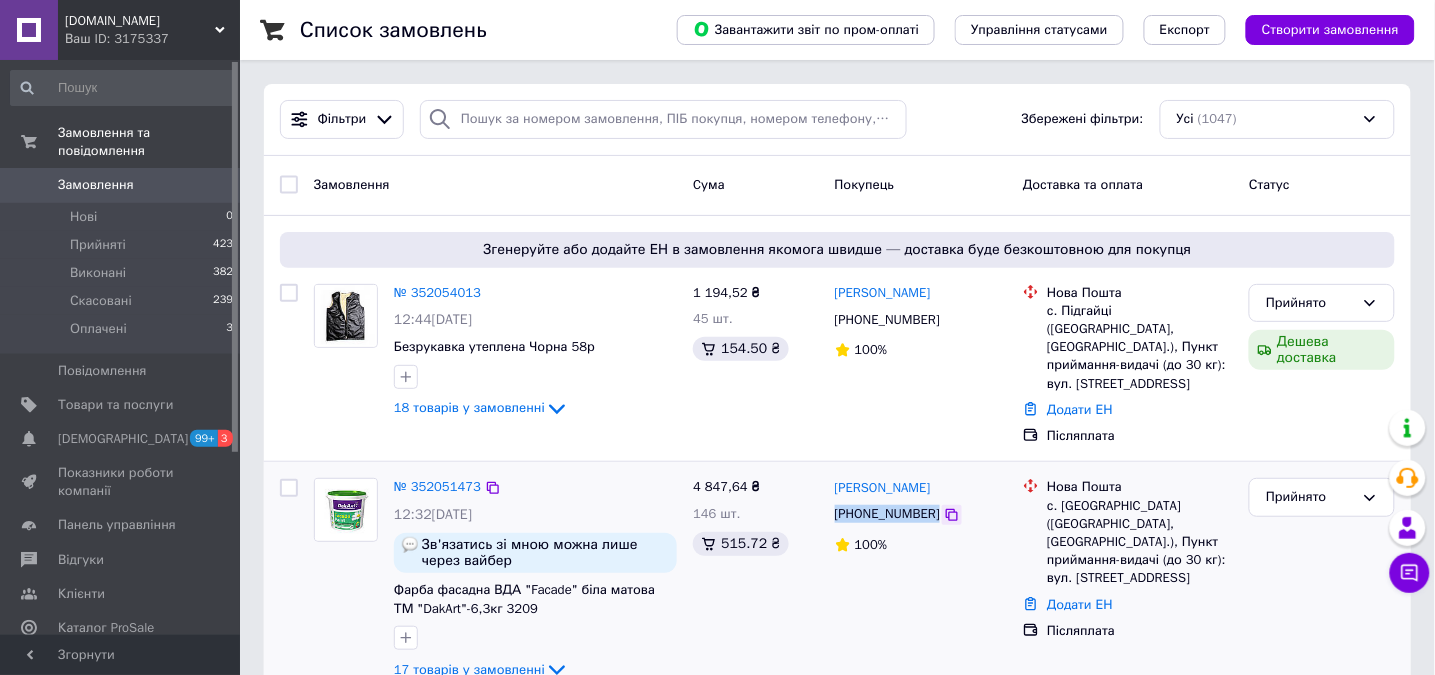 drag, startPoint x: 829, startPoint y: 498, endPoint x: 945, endPoint y: 495, distance: 116.03879 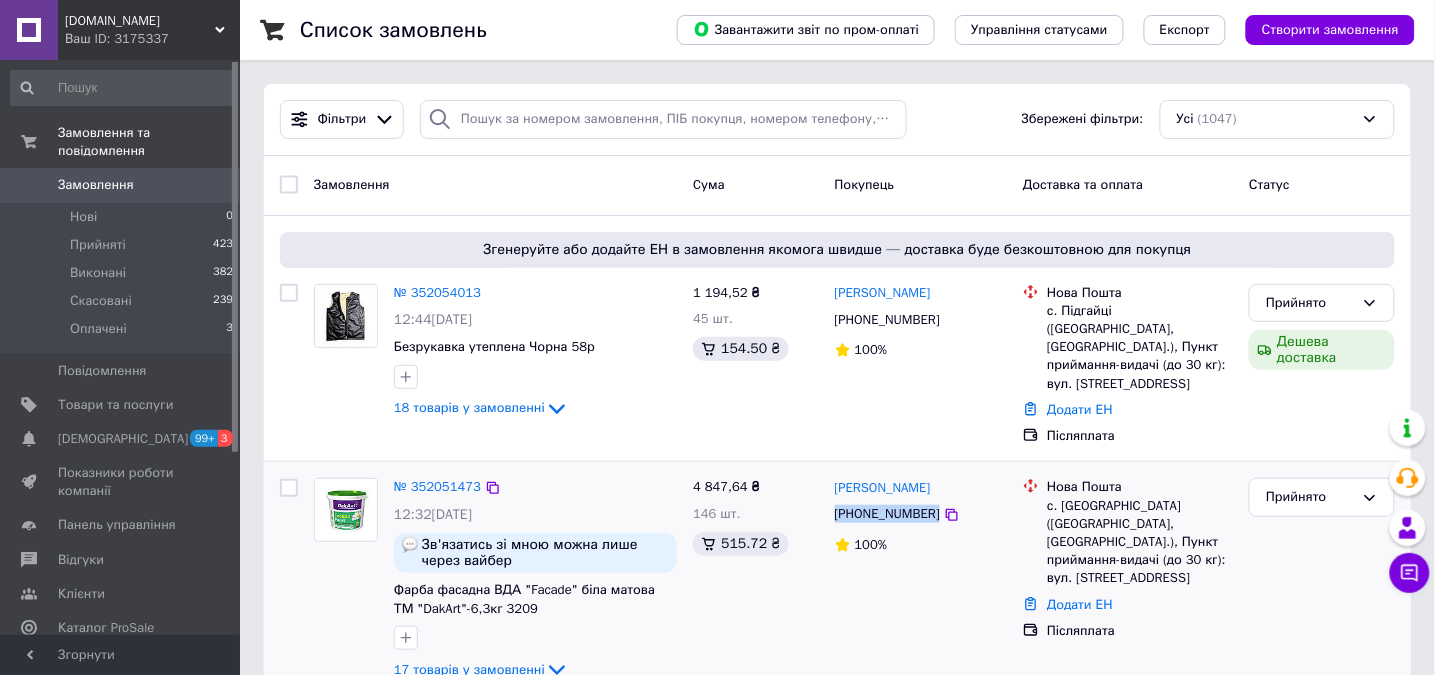 copy on "[PHONE_NUMBER]" 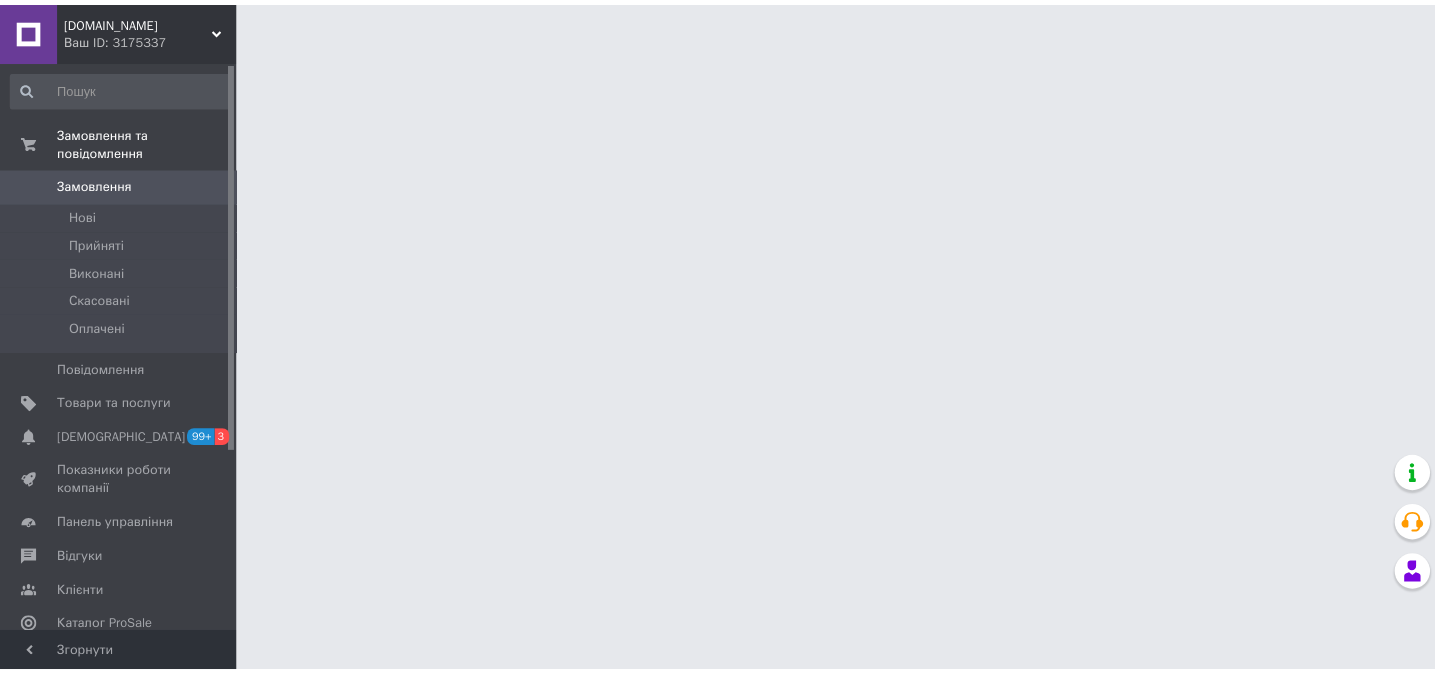 scroll, scrollTop: 0, scrollLeft: 0, axis: both 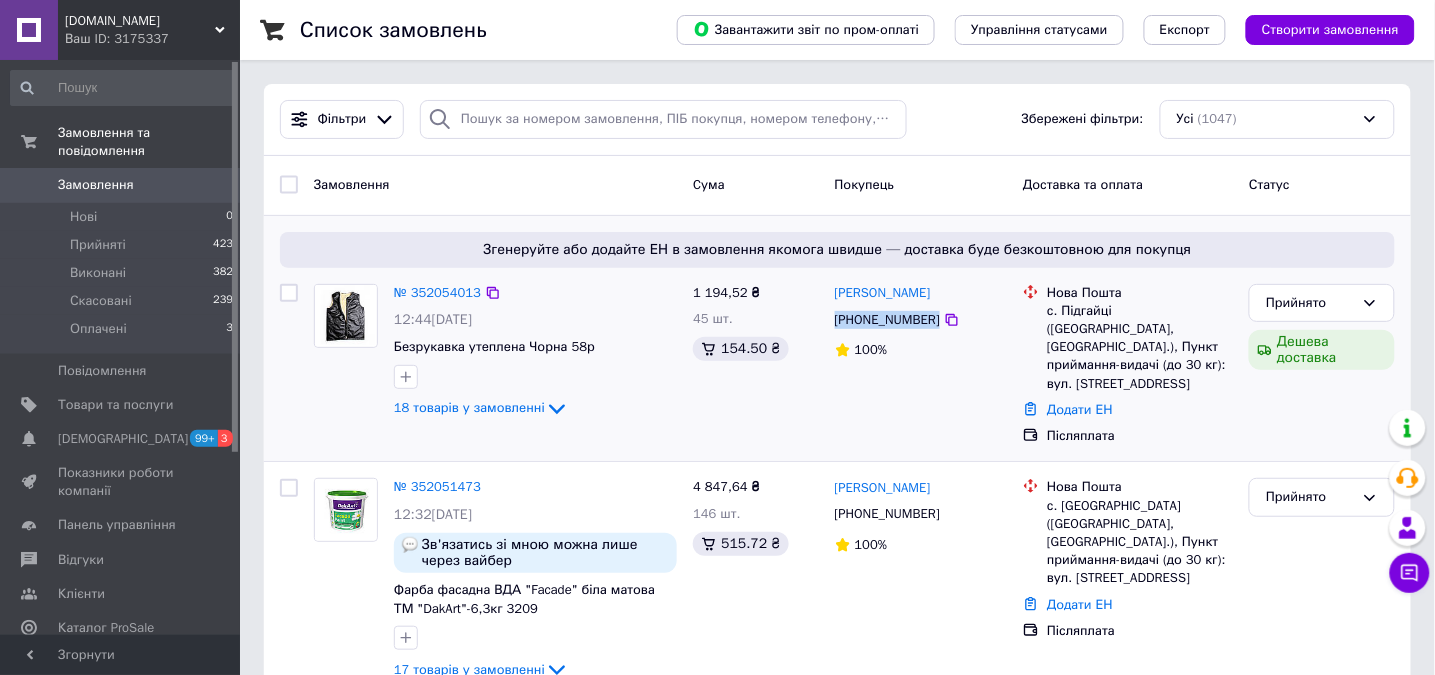 drag, startPoint x: 864, startPoint y: 326, endPoint x: 934, endPoint y: 332, distance: 70.256676 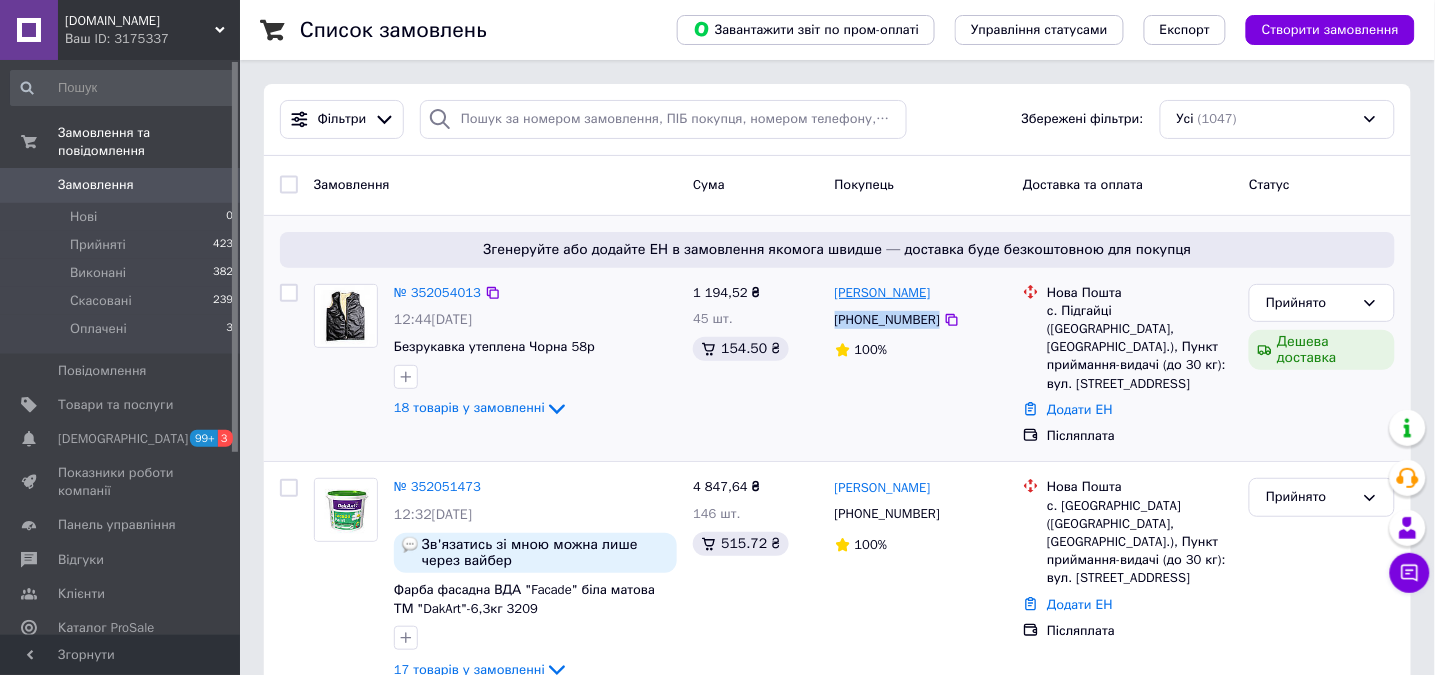 drag, startPoint x: 953, startPoint y: 294, endPoint x: 881, endPoint y: 289, distance: 72.1734 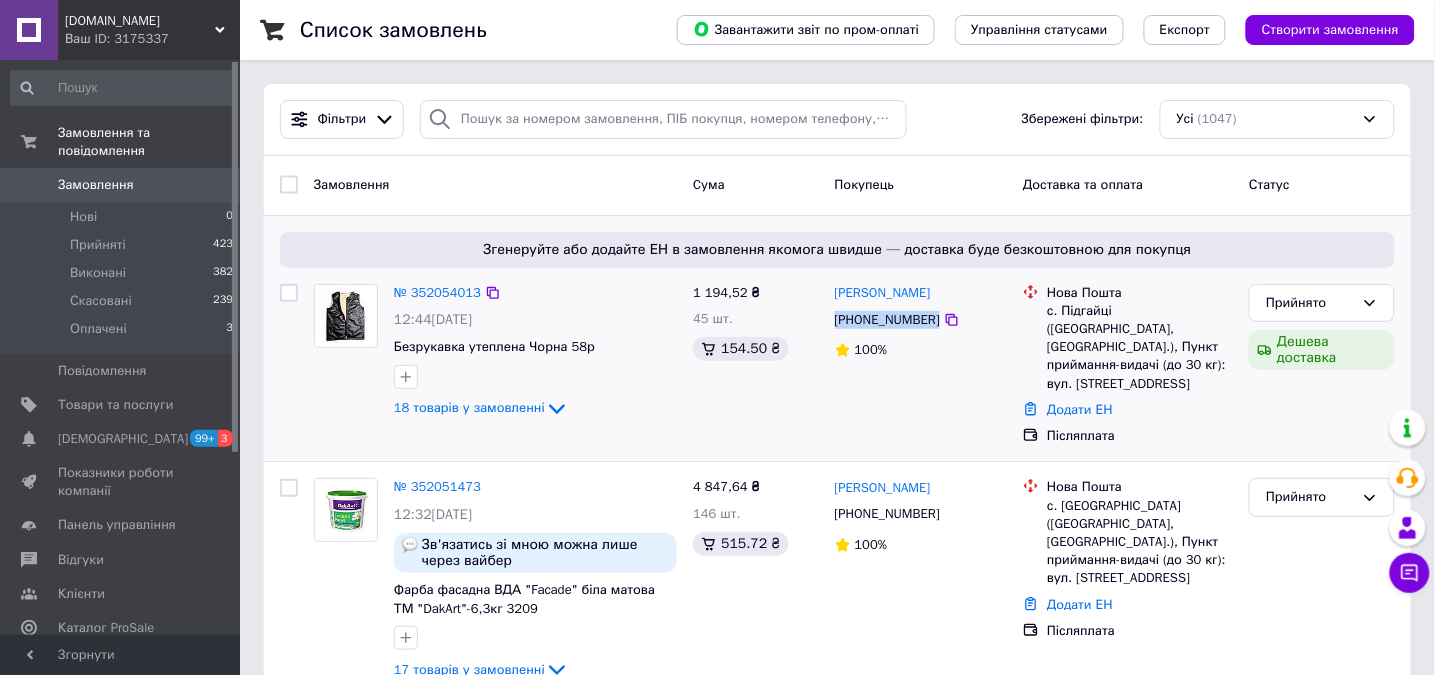 copy on "Прокопюк" 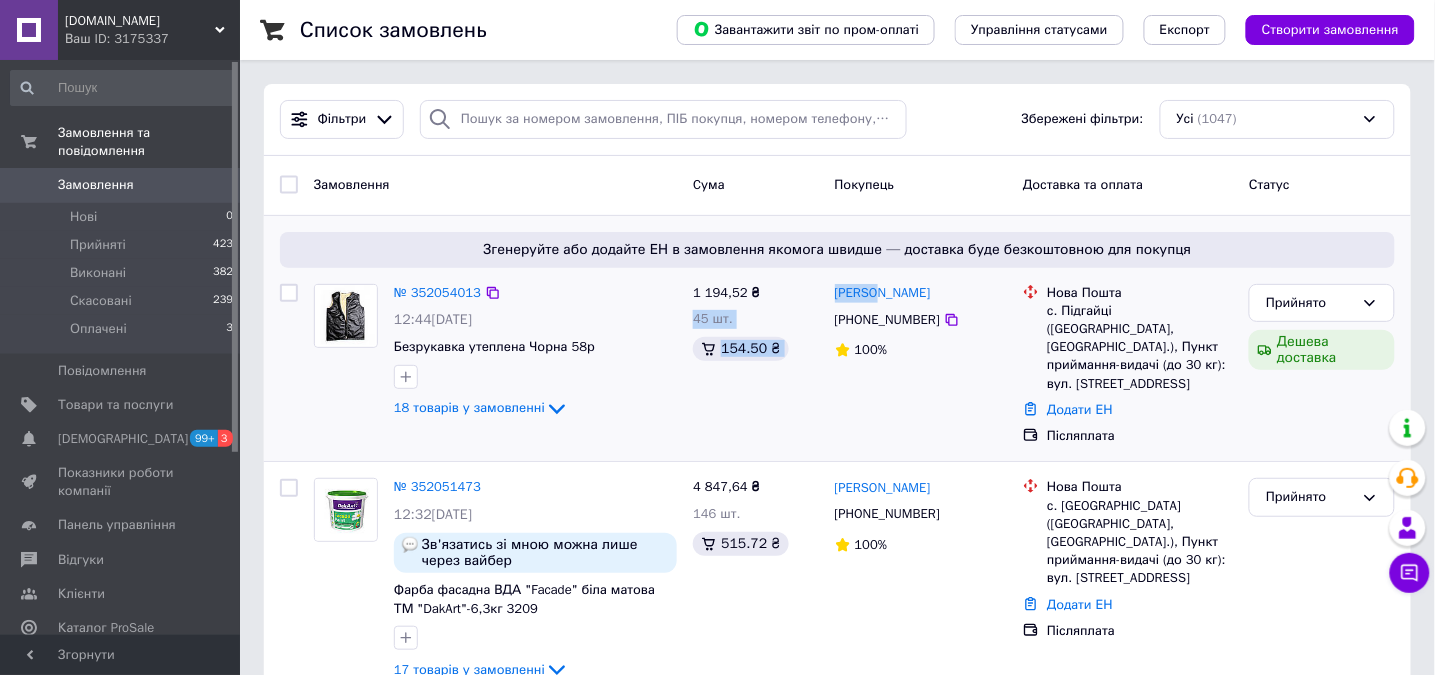drag, startPoint x: 827, startPoint y: 297, endPoint x: 804, endPoint y: 286, distance: 25.495098 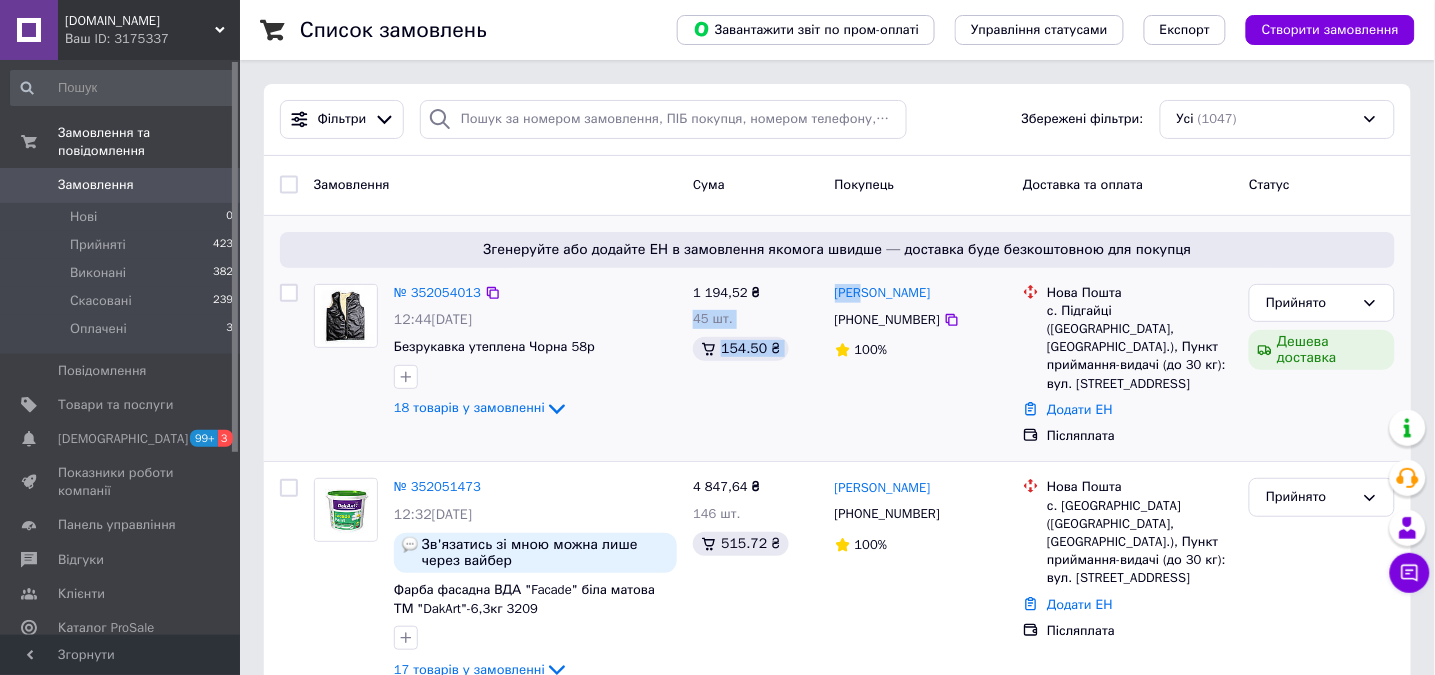 click on "1 194,52 ₴" at bounding box center [755, 293] 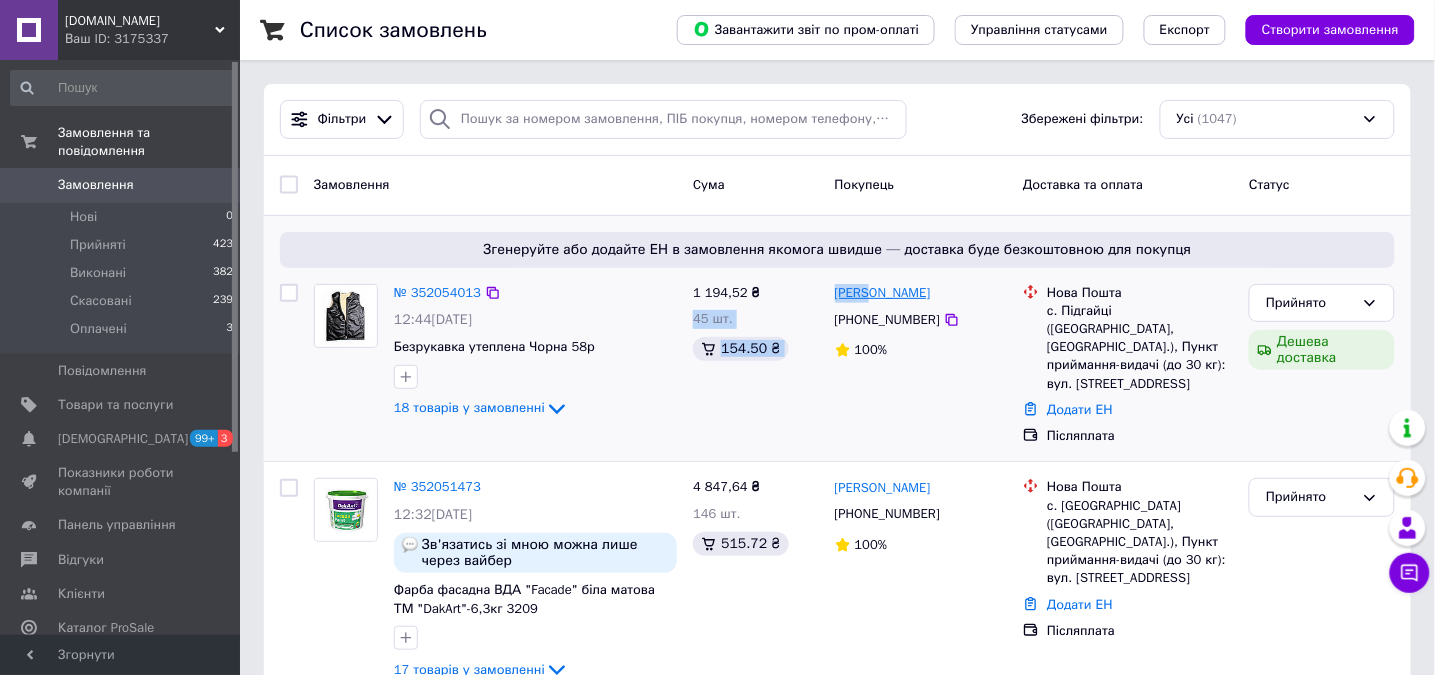 drag, startPoint x: 822, startPoint y: 291, endPoint x: 867, endPoint y: 293, distance: 45.044422 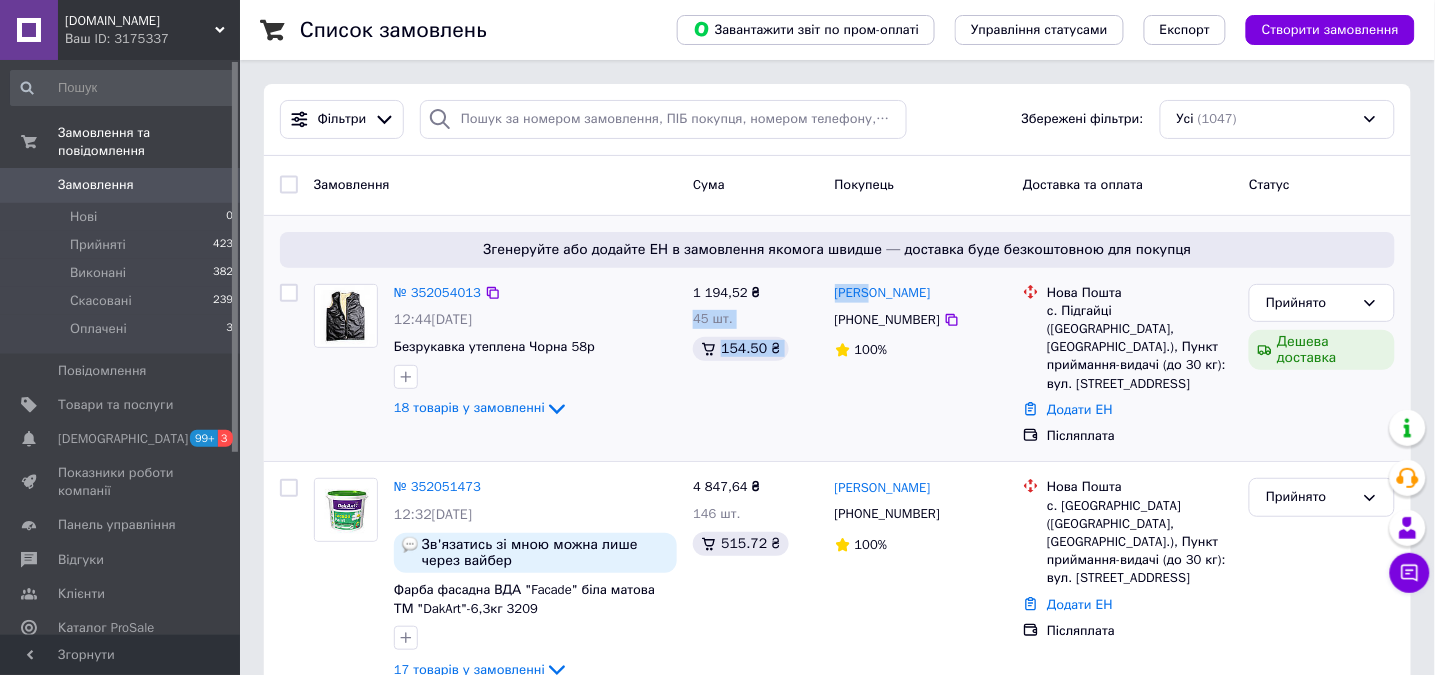 drag, startPoint x: 869, startPoint y: 302, endPoint x: 822, endPoint y: 297, distance: 47.26521 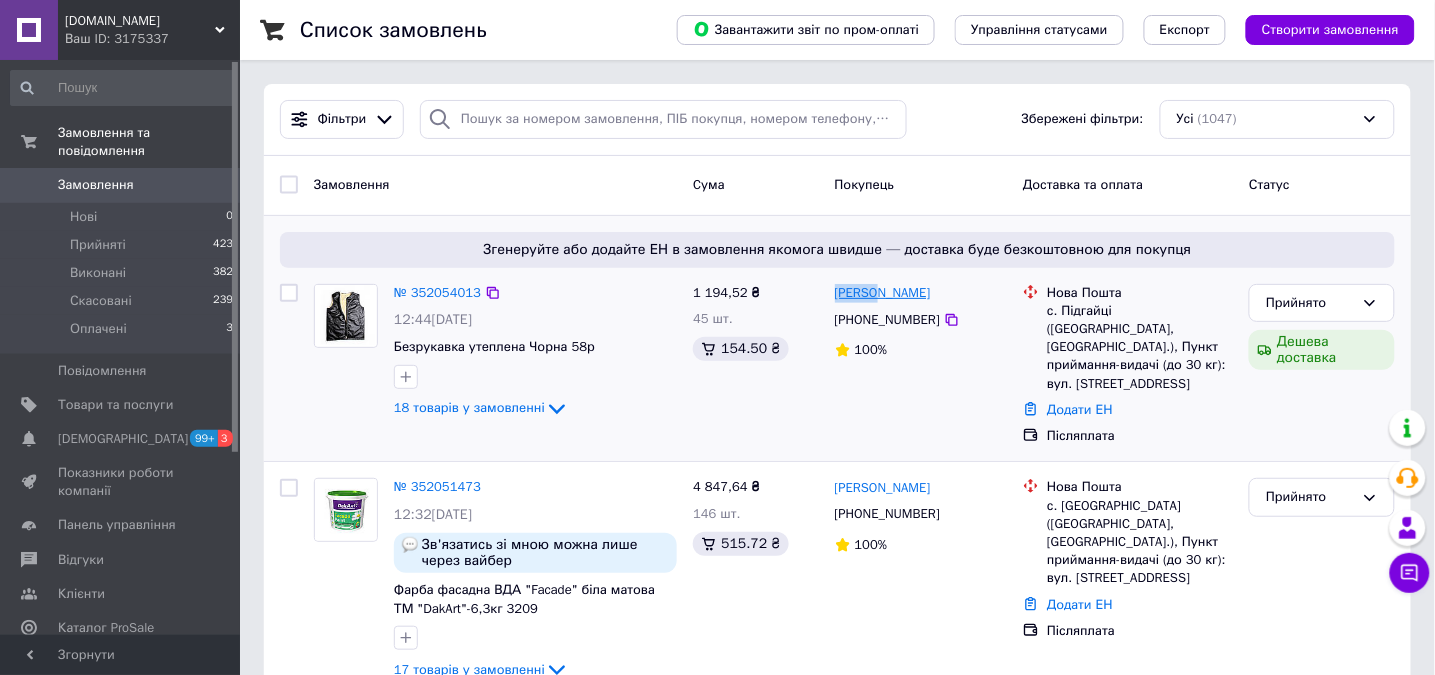 drag, startPoint x: 827, startPoint y: 302, endPoint x: 872, endPoint y: 302, distance: 45 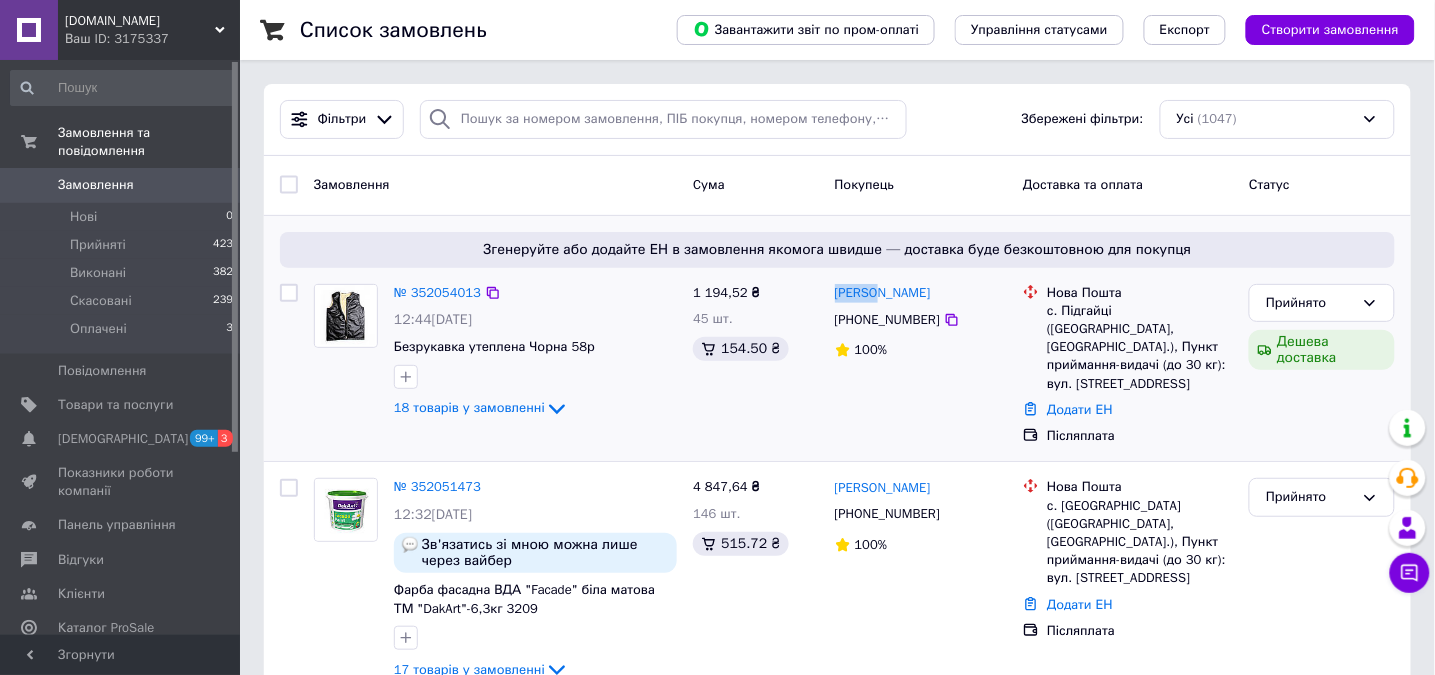 copy on "Галина" 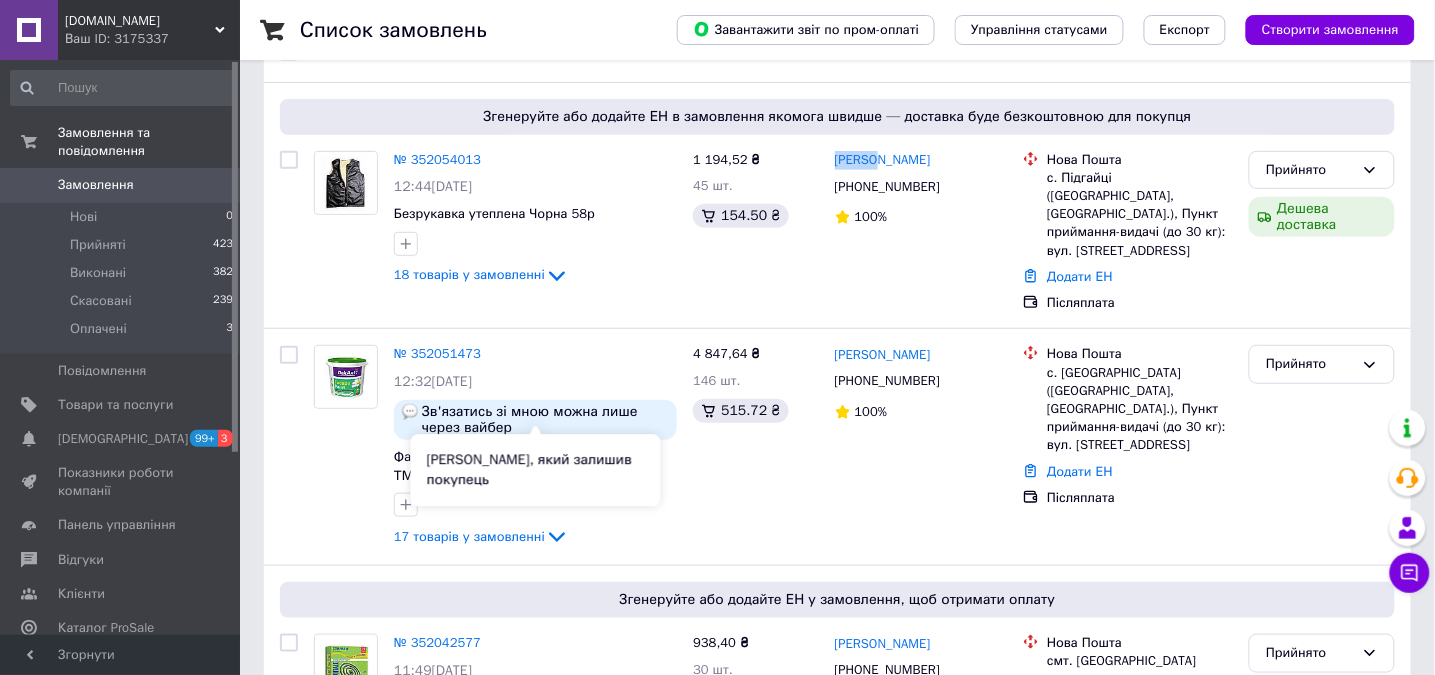 scroll, scrollTop: 266, scrollLeft: 0, axis: vertical 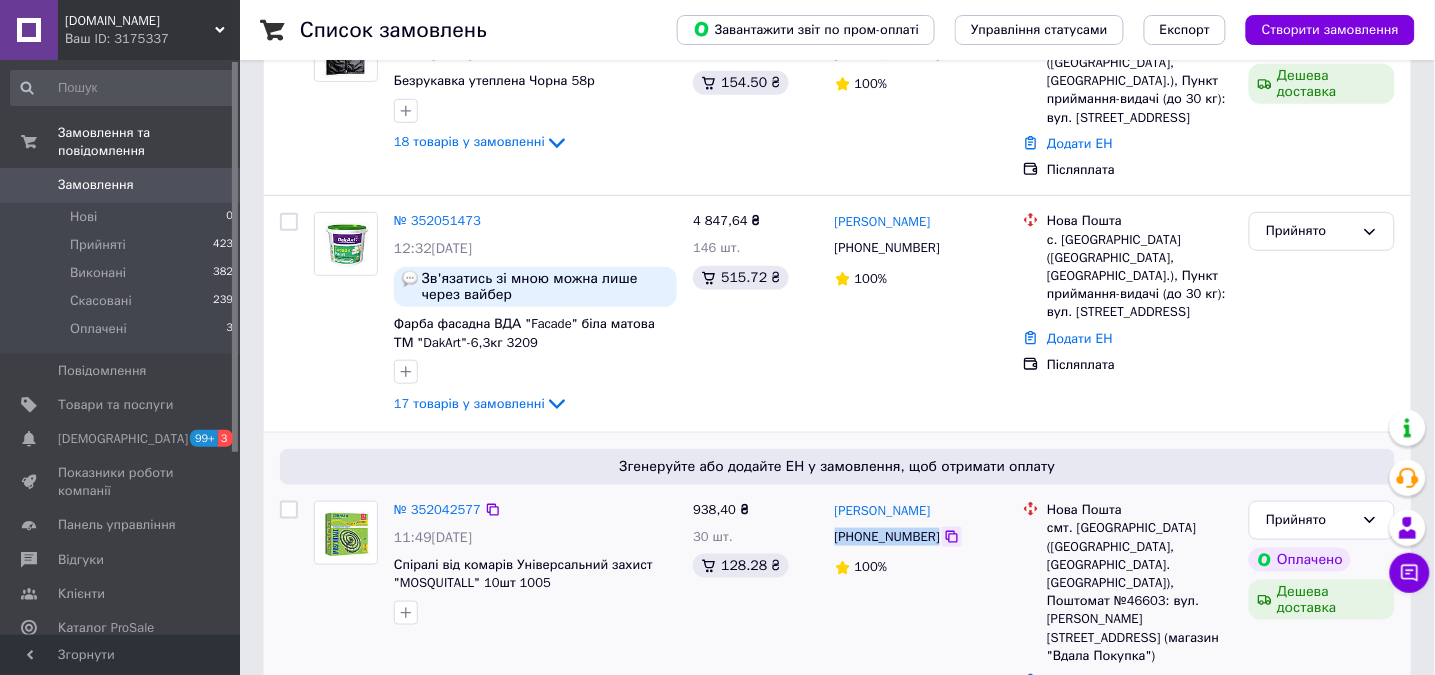 drag, startPoint x: 830, startPoint y: 521, endPoint x: 945, endPoint y: 526, distance: 115.10864 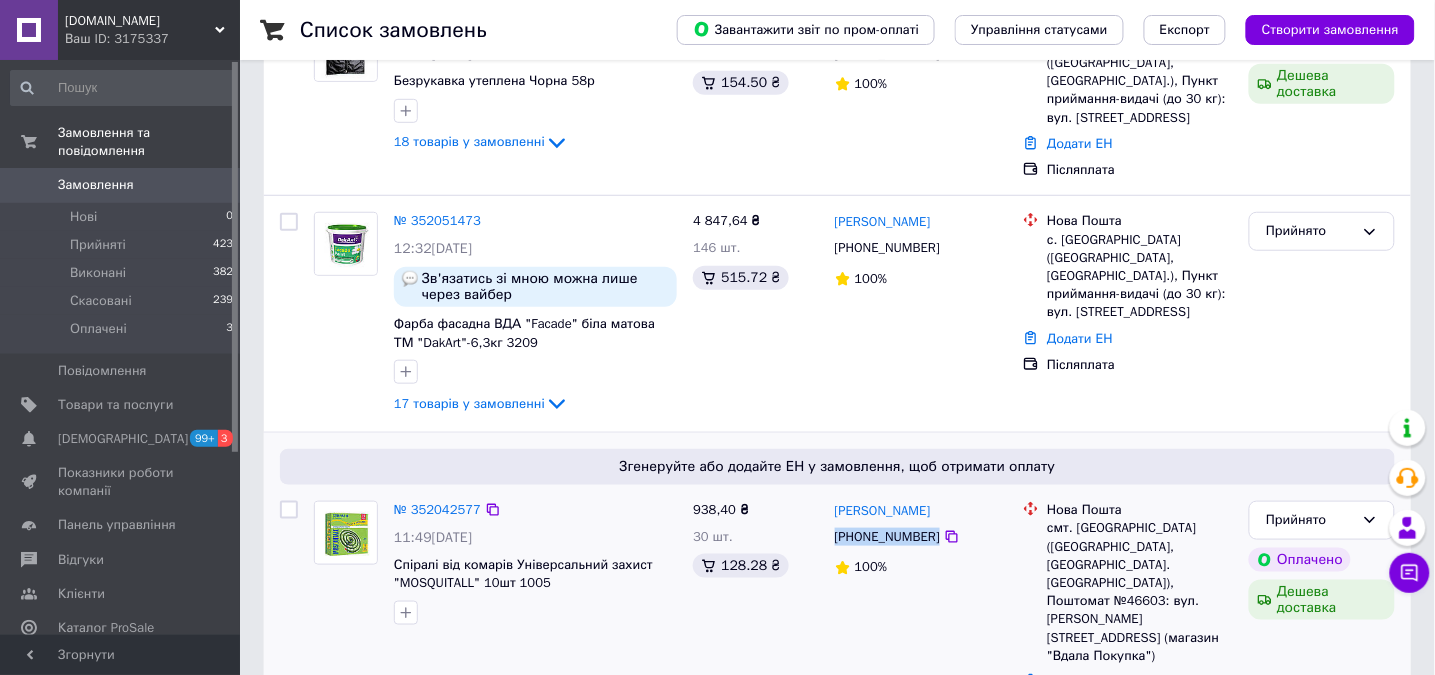 copy on "[PHONE_NUMBER]" 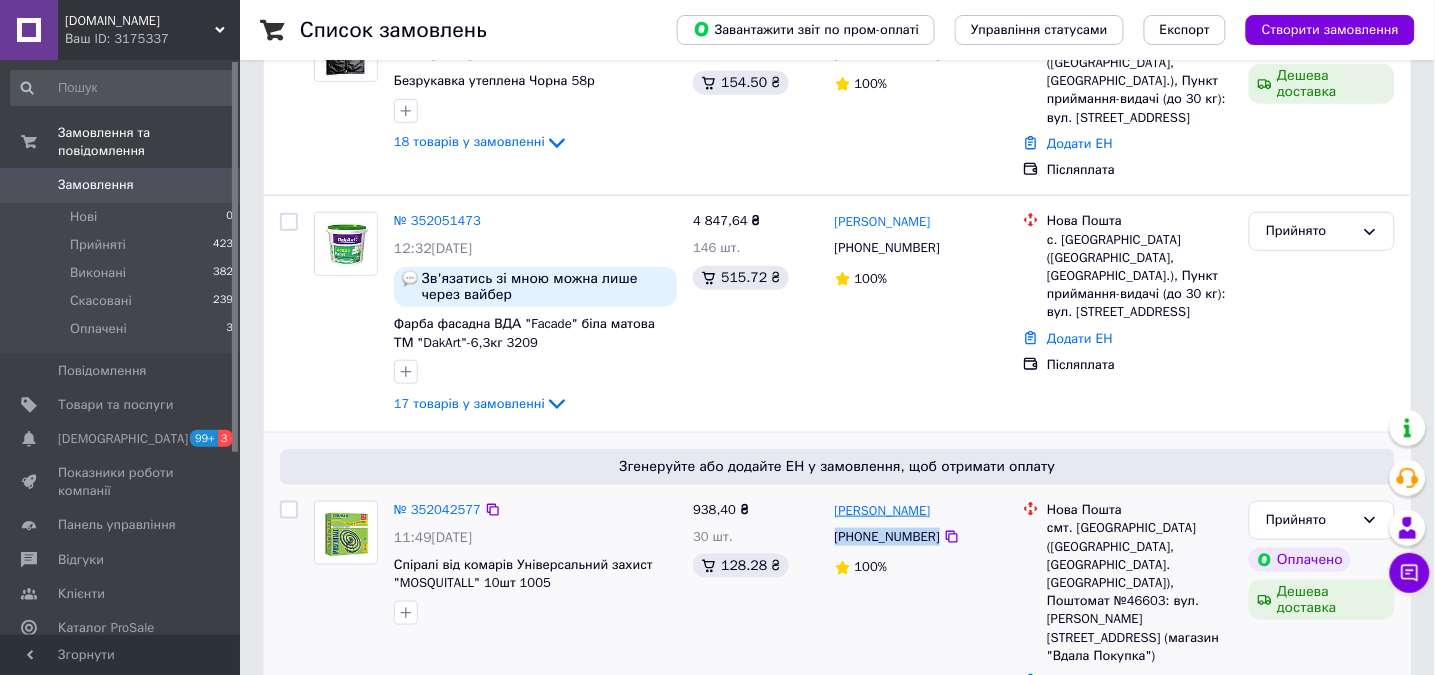drag, startPoint x: 964, startPoint y: 490, endPoint x: 884, endPoint y: 493, distance: 80.05623 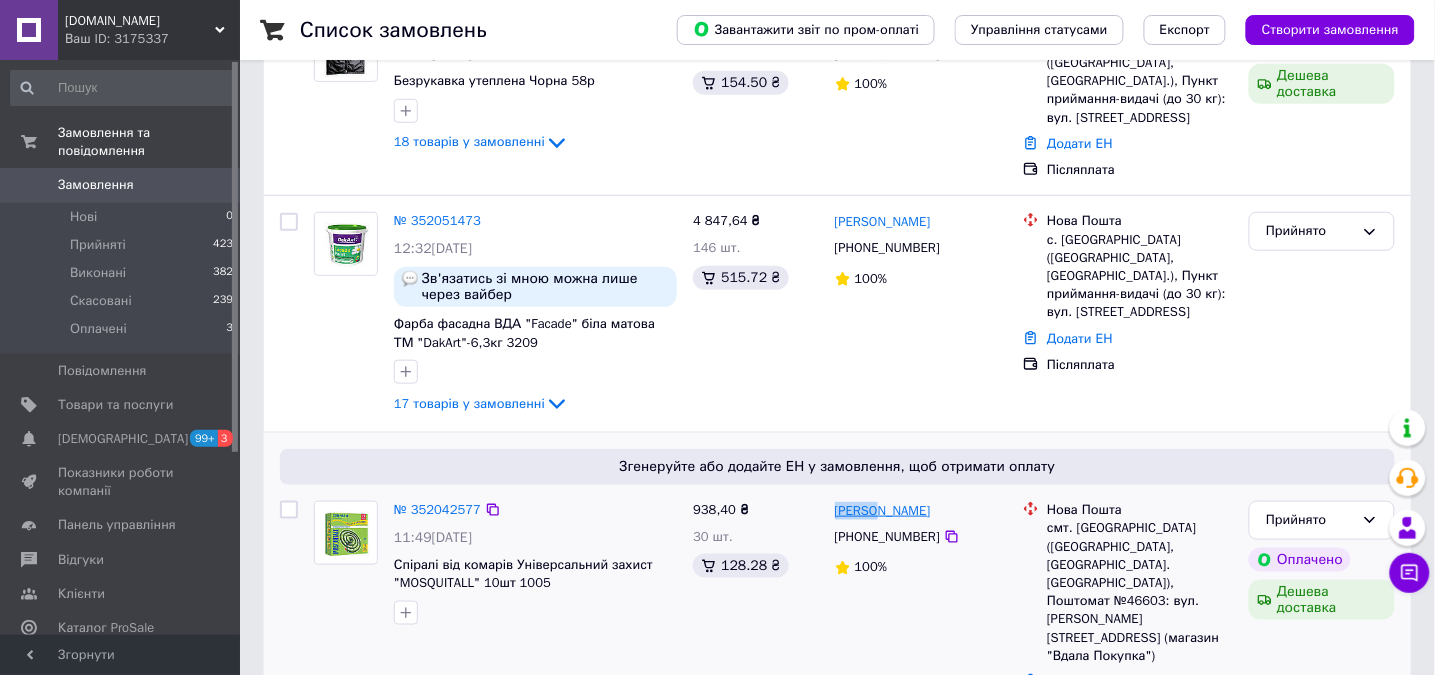 copy on "Виктор" 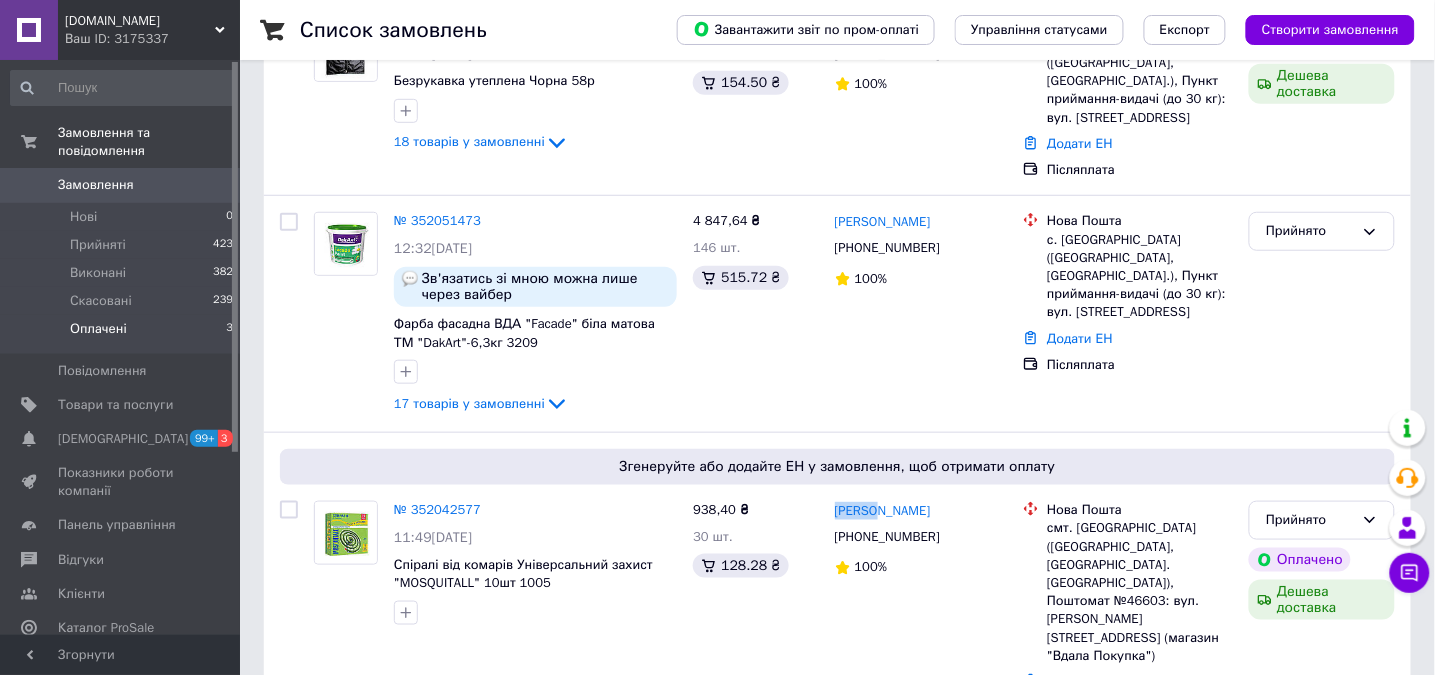 scroll, scrollTop: 0, scrollLeft: 0, axis: both 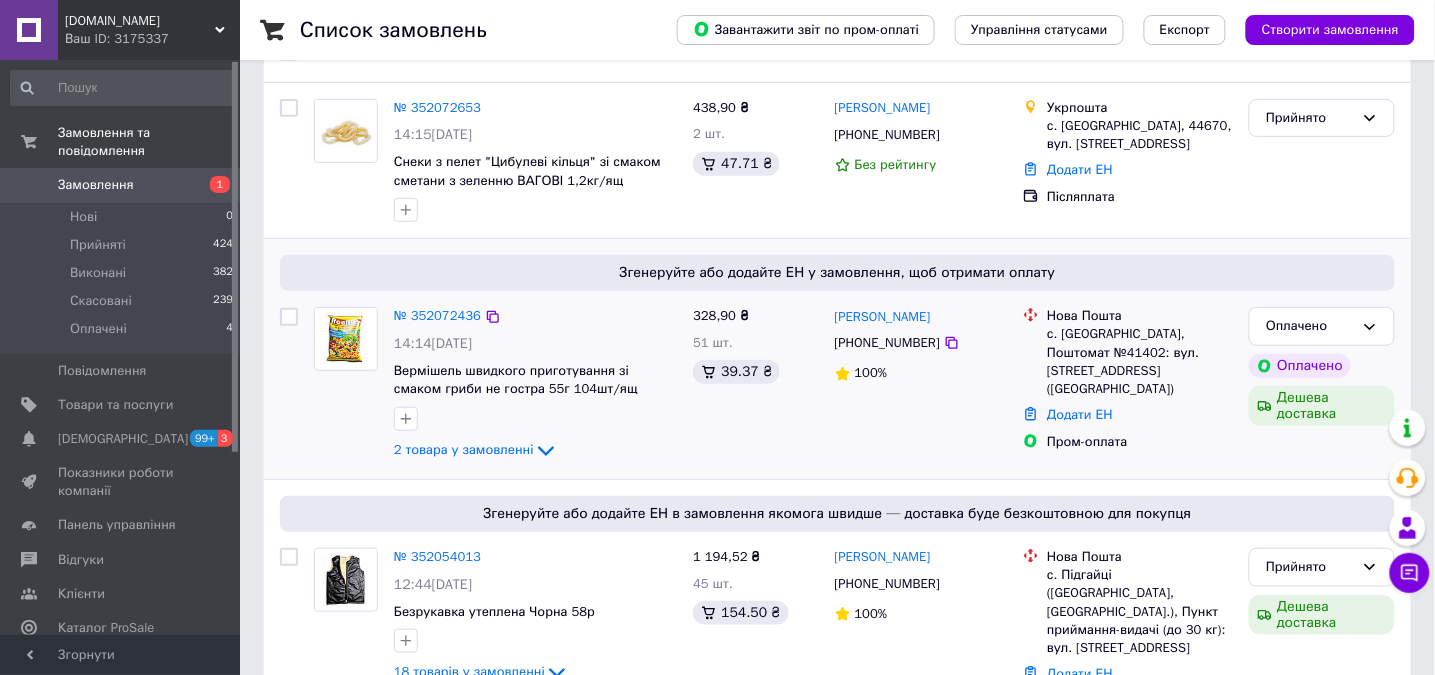 click on "№ 352072436" at bounding box center (437, 316) 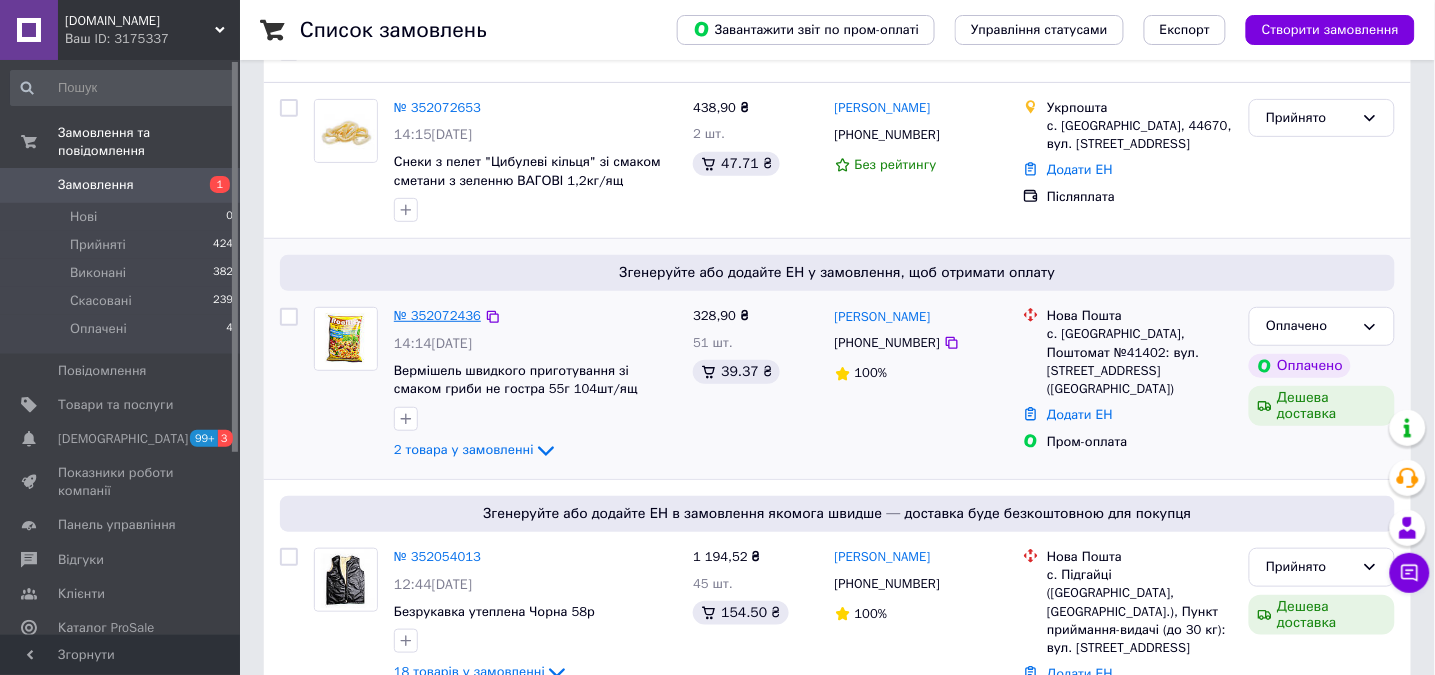 click on "№ 352072436" at bounding box center [437, 315] 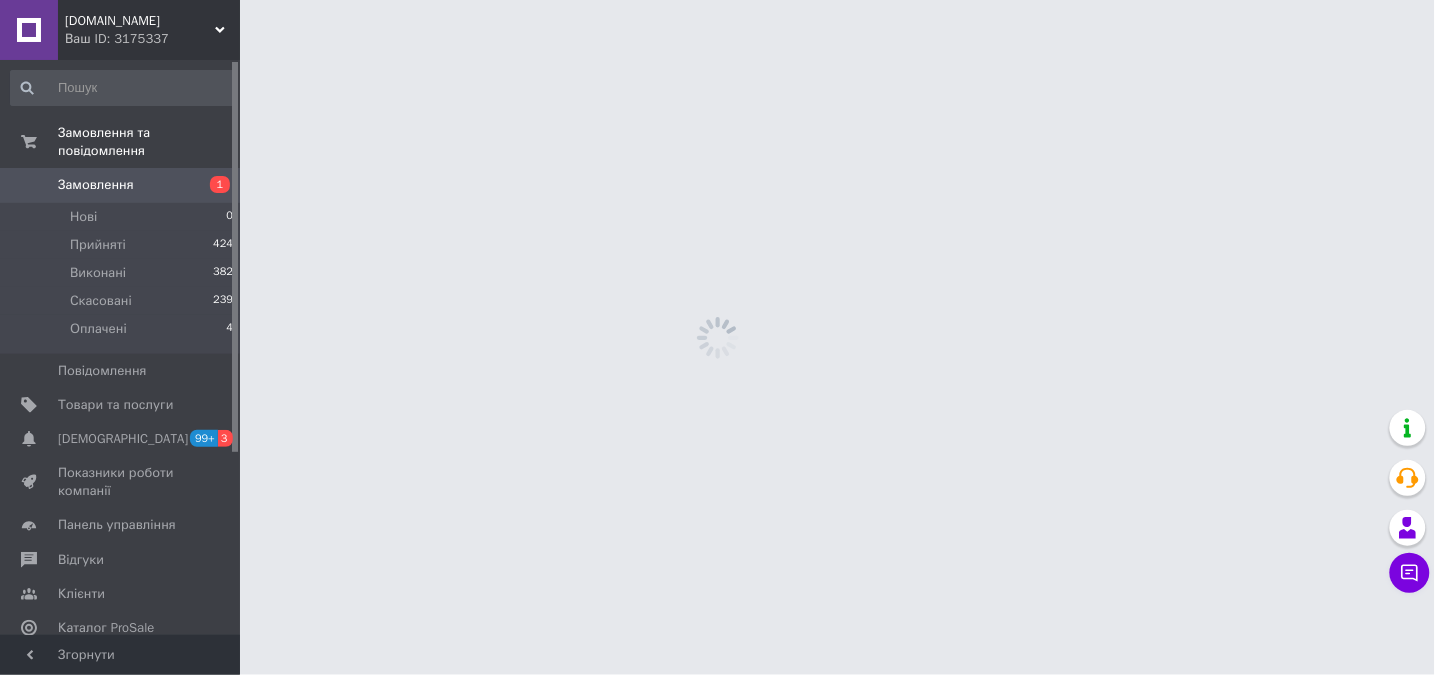 scroll, scrollTop: 0, scrollLeft: 0, axis: both 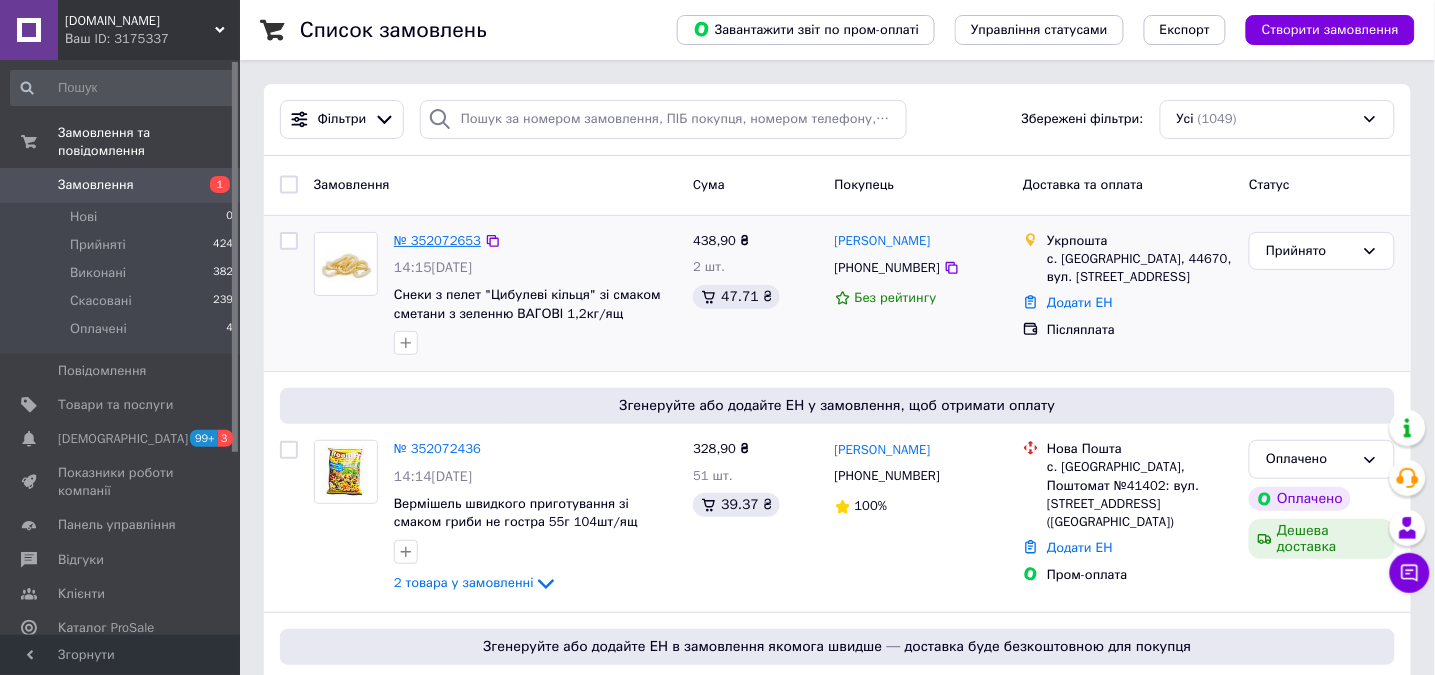 click on "№ 352072653" at bounding box center [437, 240] 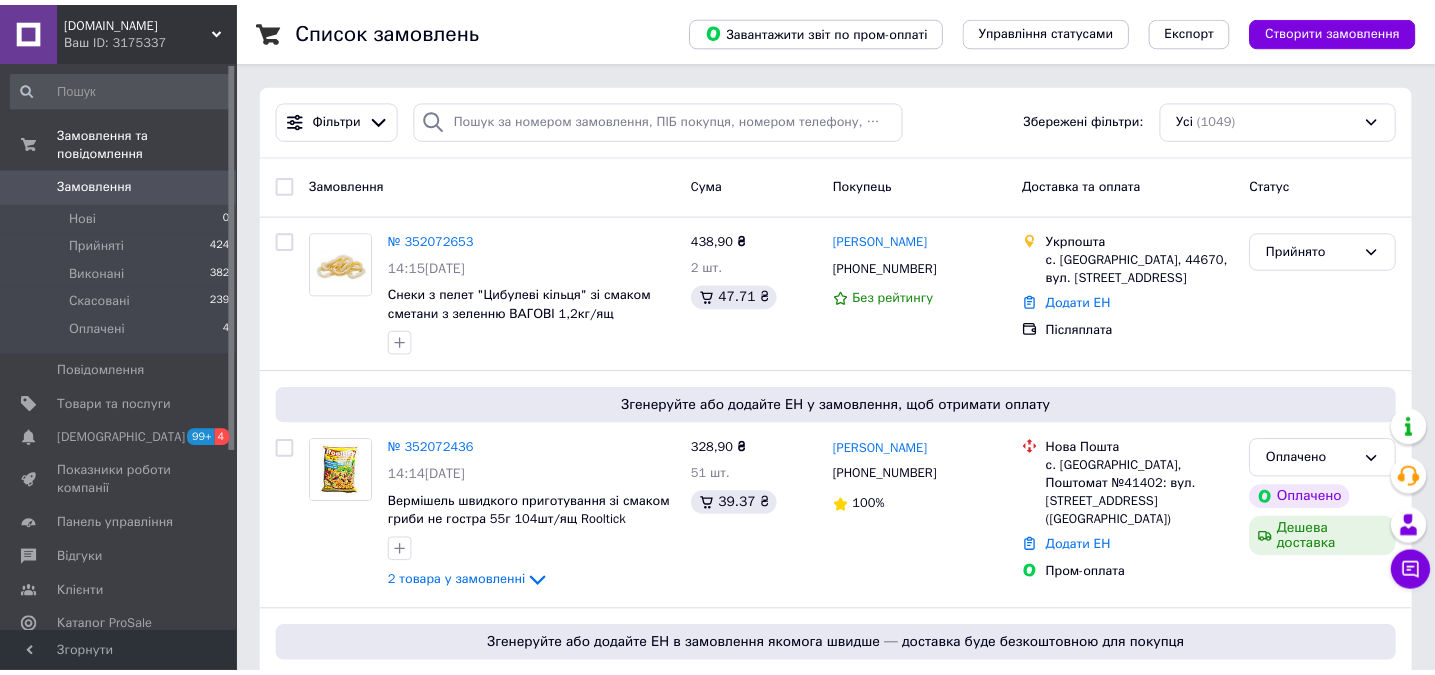scroll, scrollTop: 0, scrollLeft: 0, axis: both 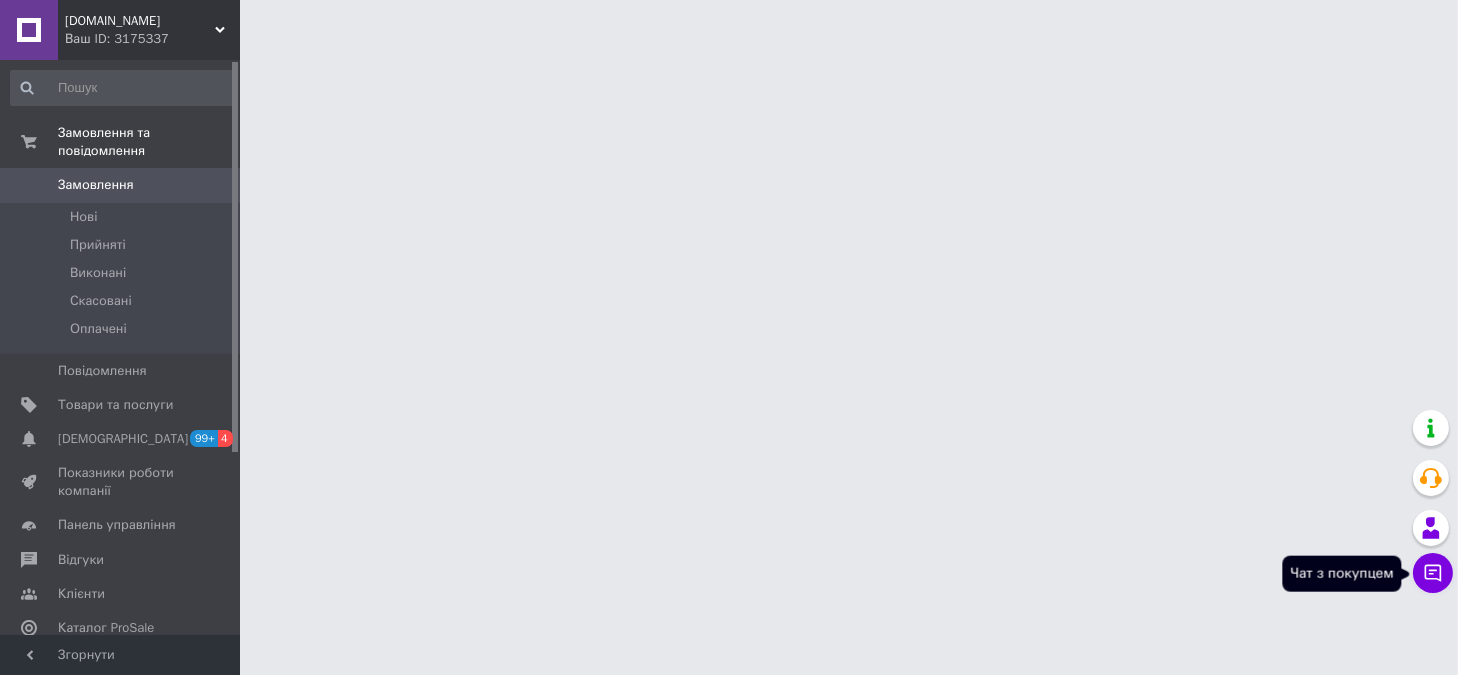 click 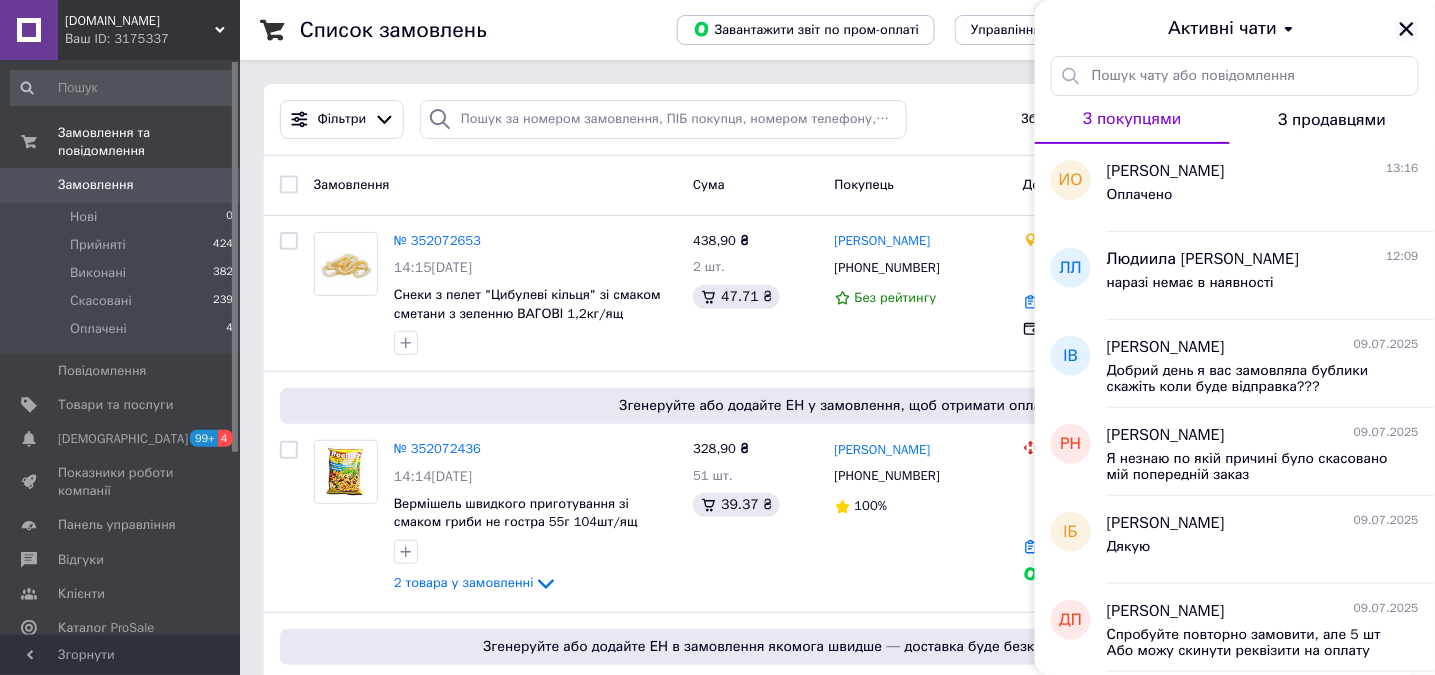 click 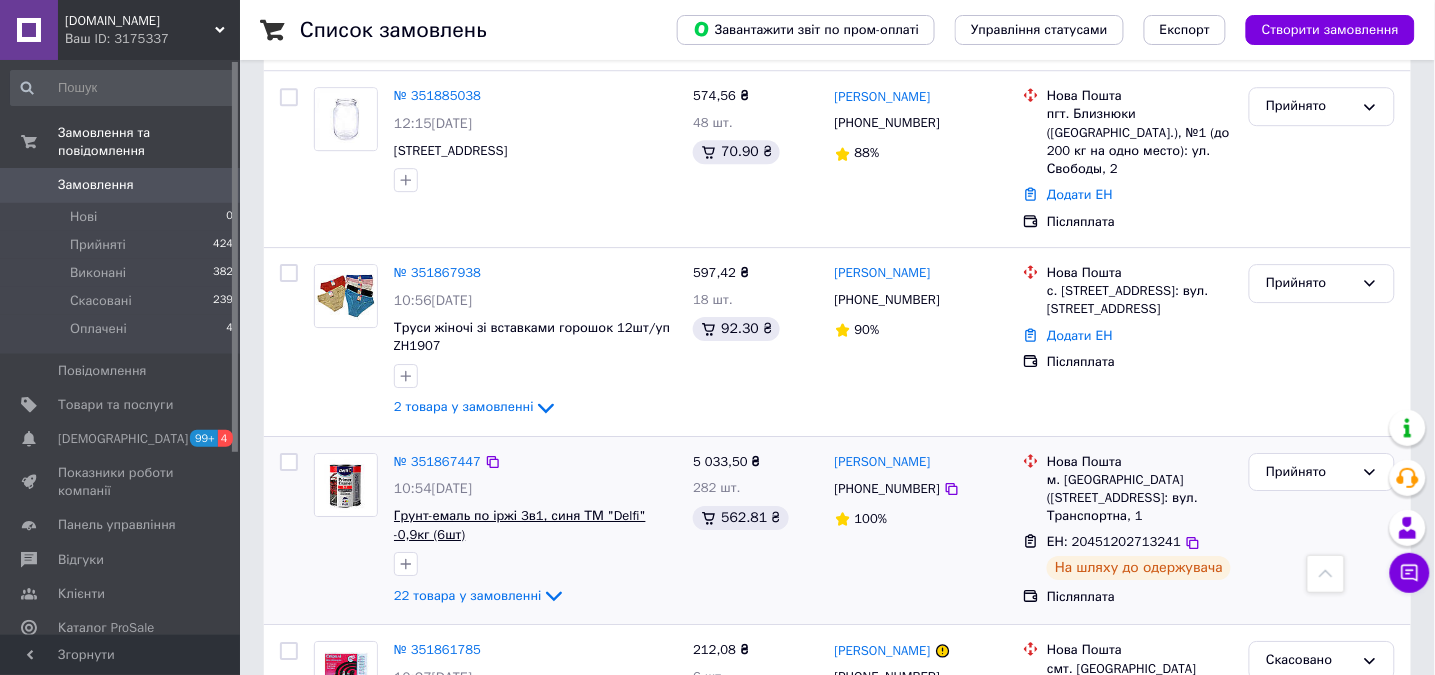 scroll, scrollTop: 3467, scrollLeft: 0, axis: vertical 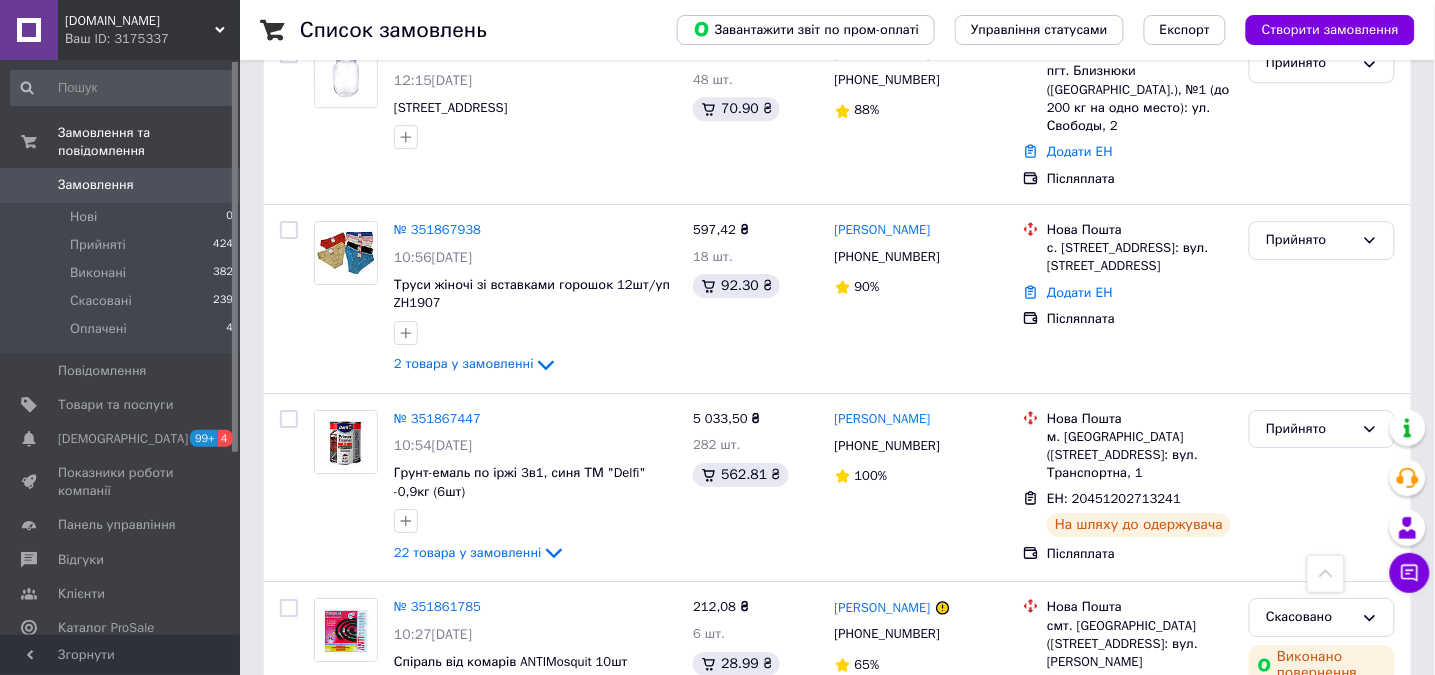 click on "2" at bounding box center [327, 797] 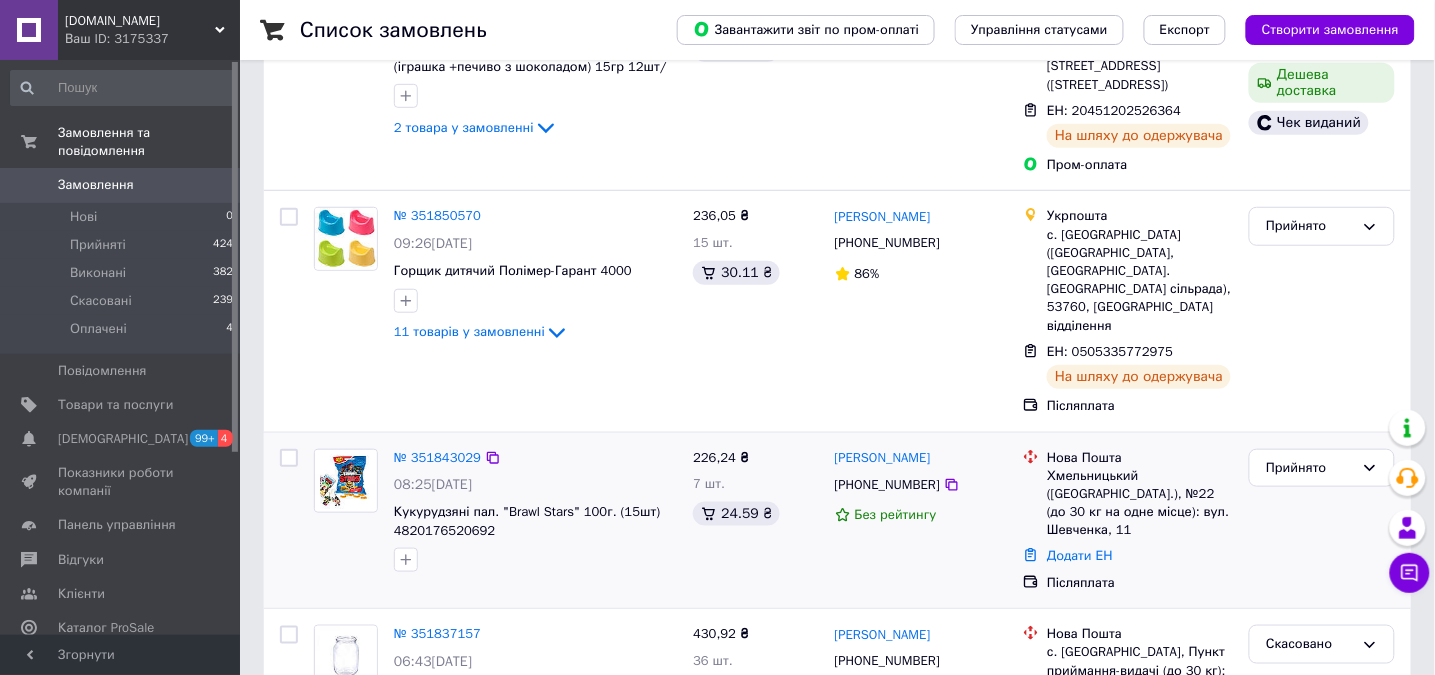 scroll, scrollTop: 400, scrollLeft: 0, axis: vertical 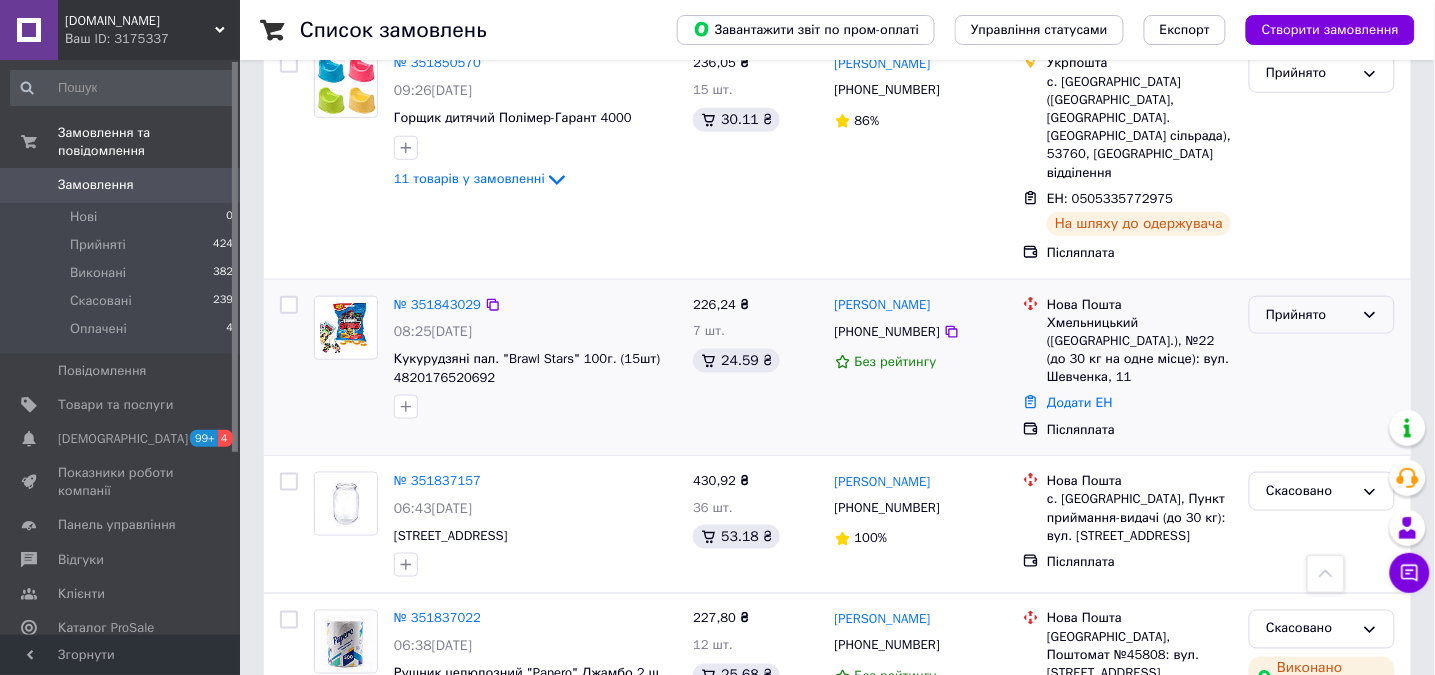 click on "Прийнято" at bounding box center (1322, 315) 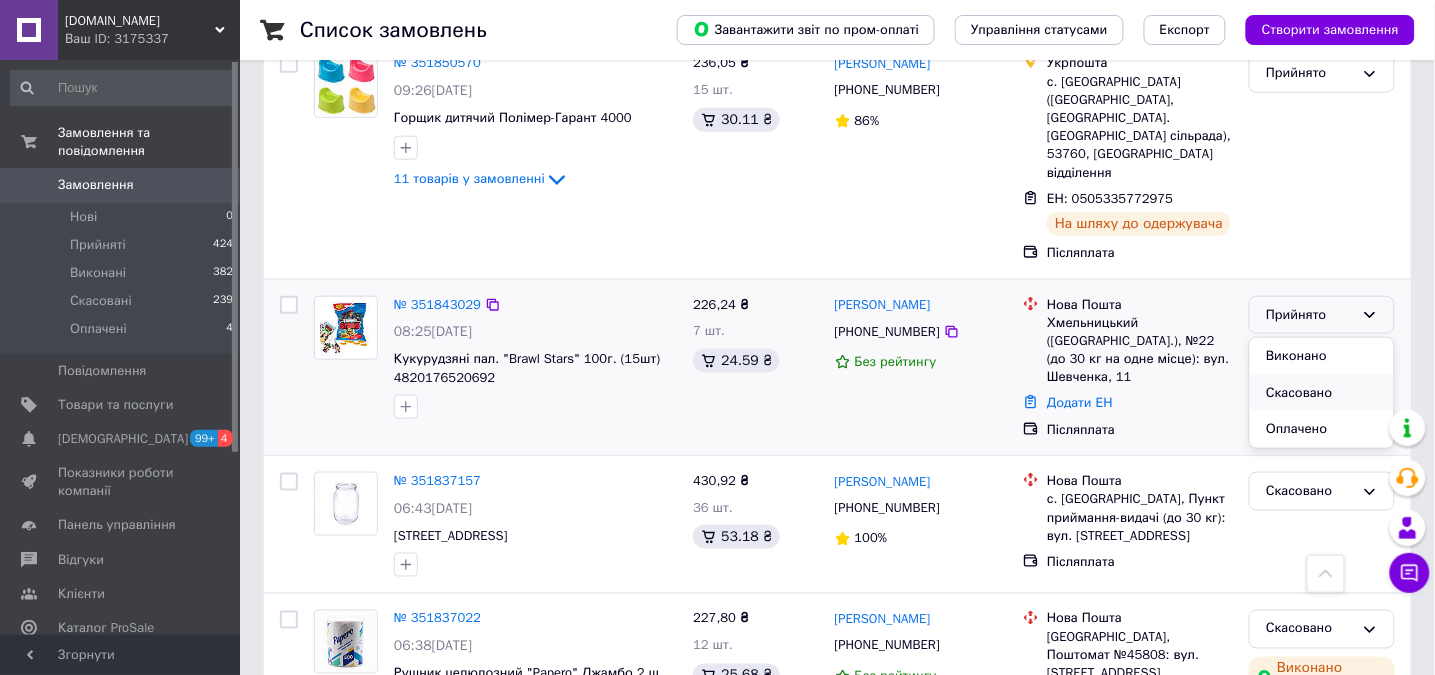 click on "Скасовано" at bounding box center [1322, 393] 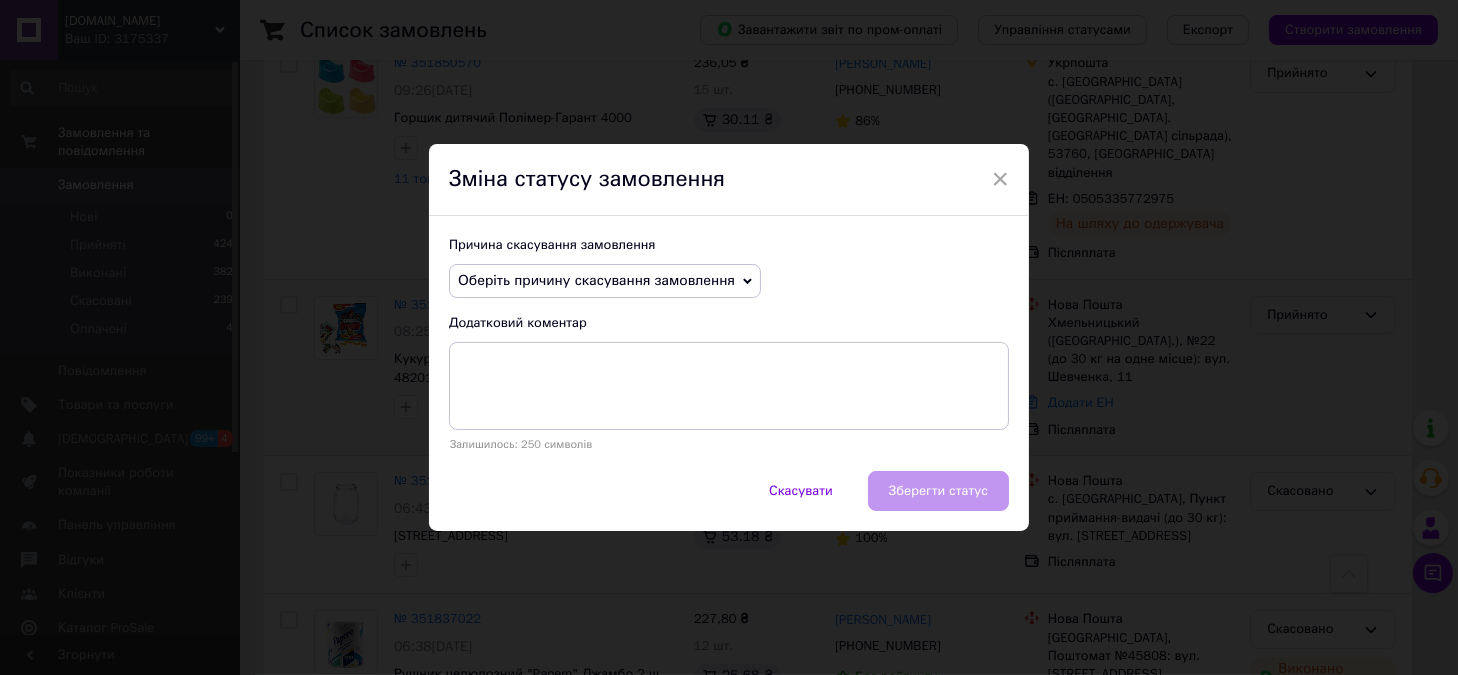click on "Оберіть причину скасування замовлення" at bounding box center [605, 281] 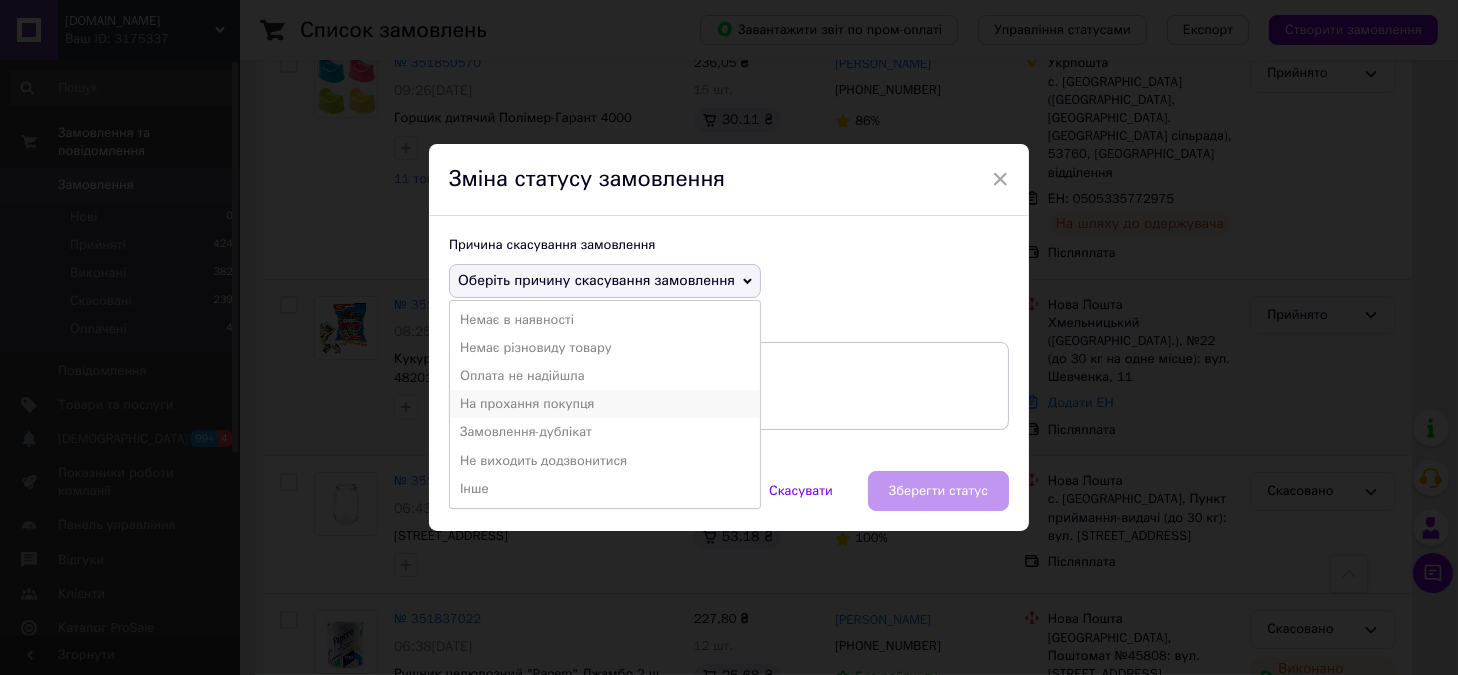 click on "На прохання покупця" at bounding box center [605, 404] 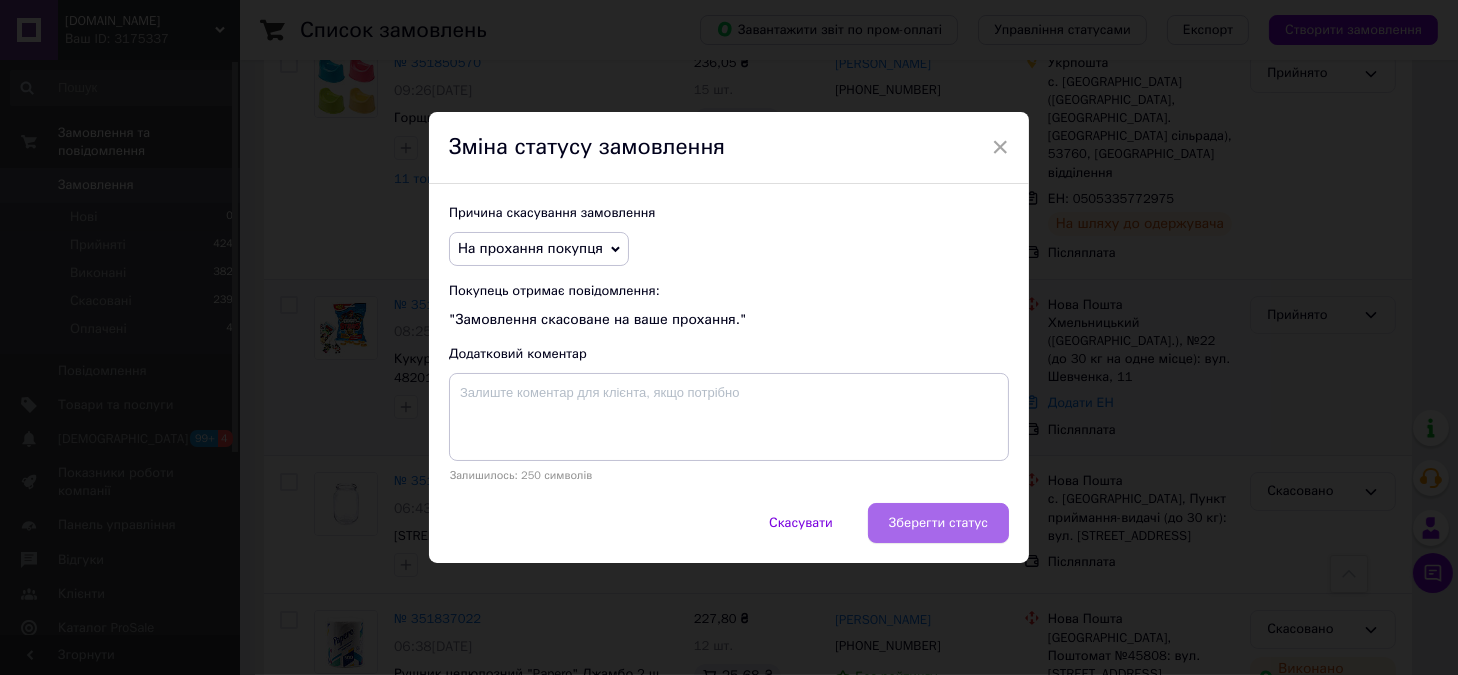 click on "Зберегти статус" at bounding box center (938, 523) 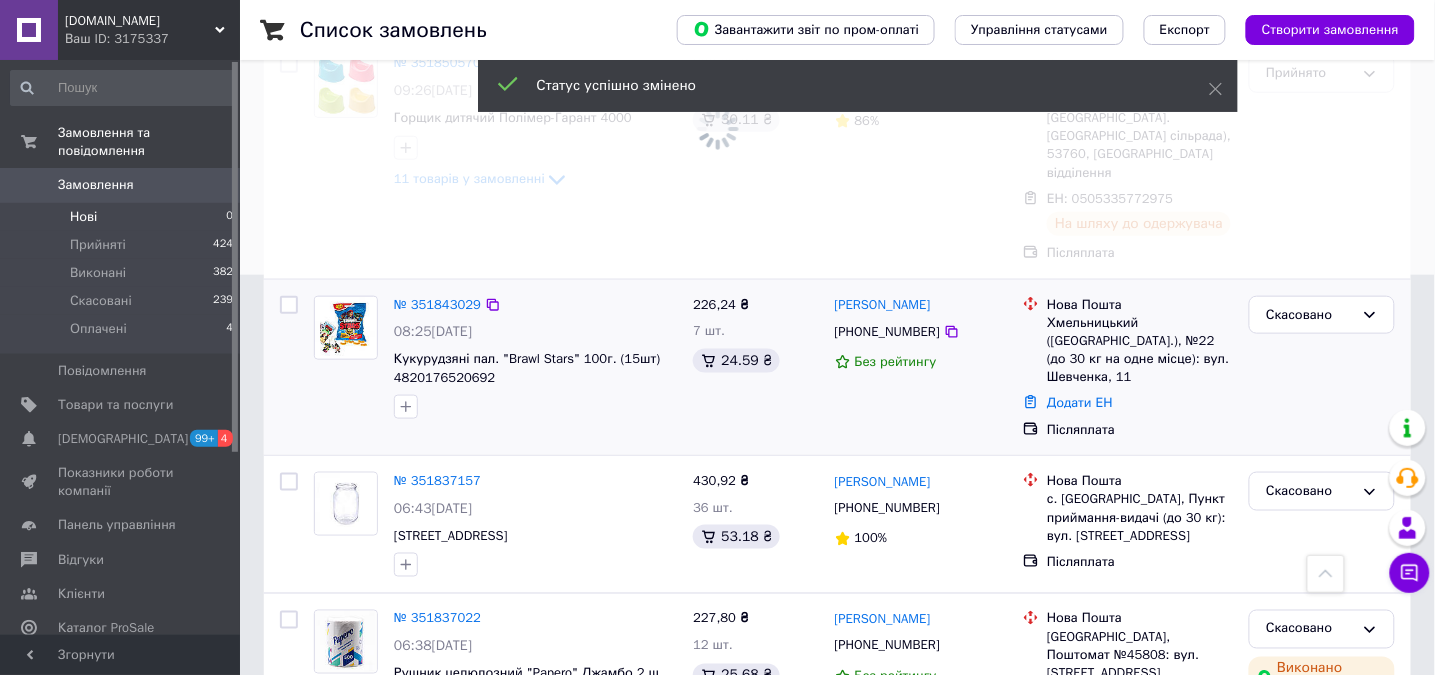 click on "Нові 0" at bounding box center (122, 217) 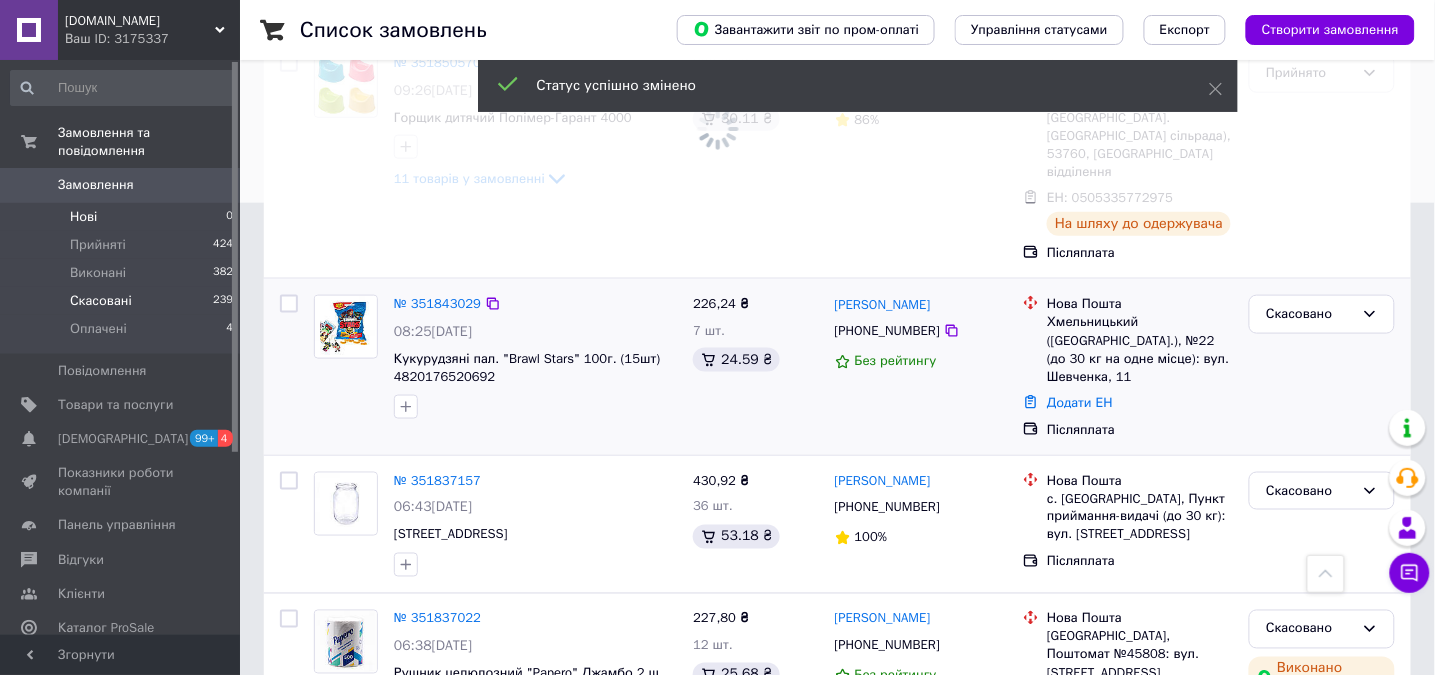 scroll, scrollTop: 0, scrollLeft: 0, axis: both 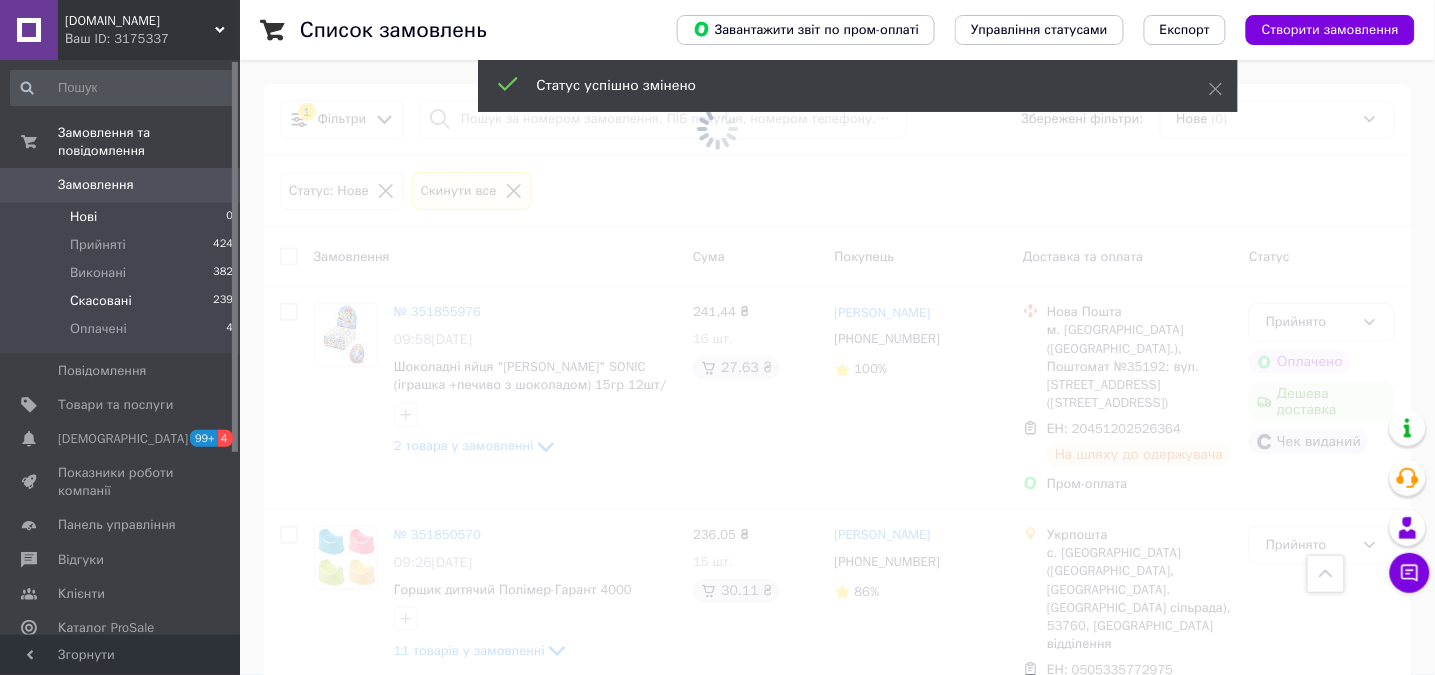 click on "Скасовані" at bounding box center (101, 301) 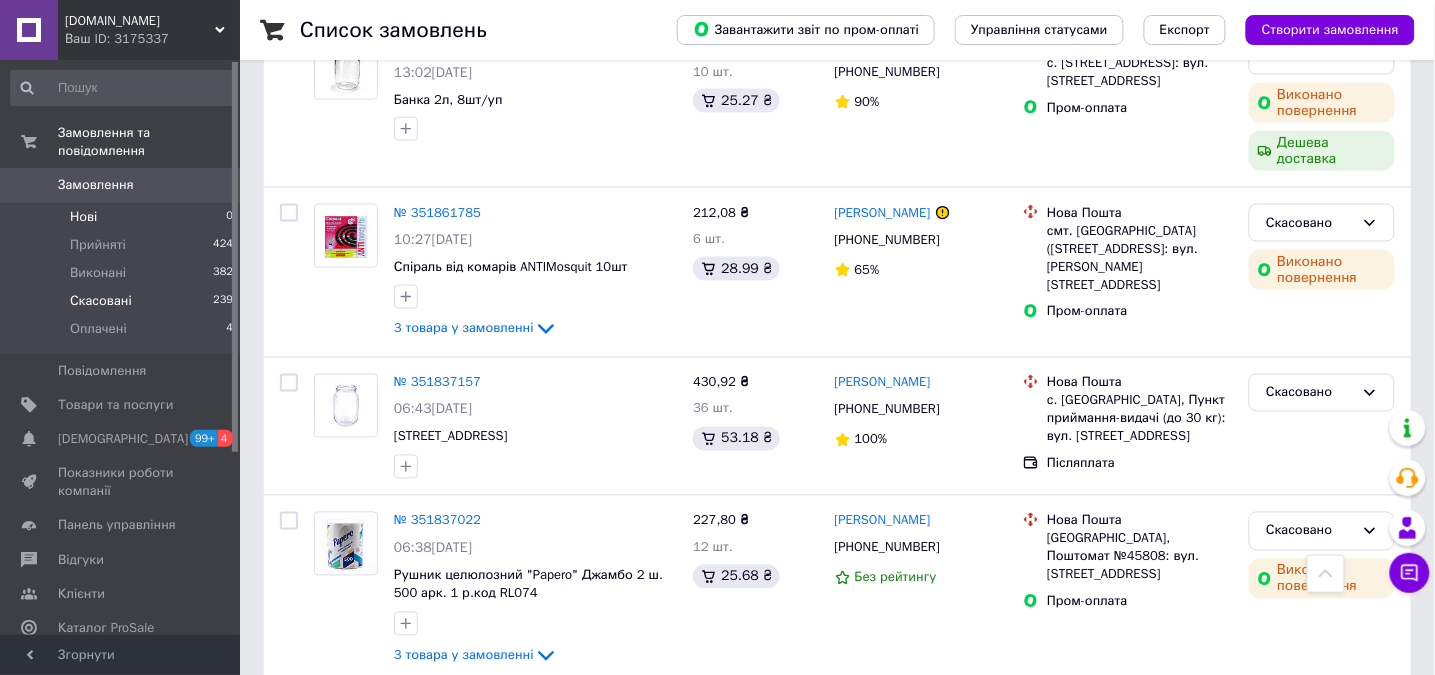 scroll, scrollTop: 533, scrollLeft: 0, axis: vertical 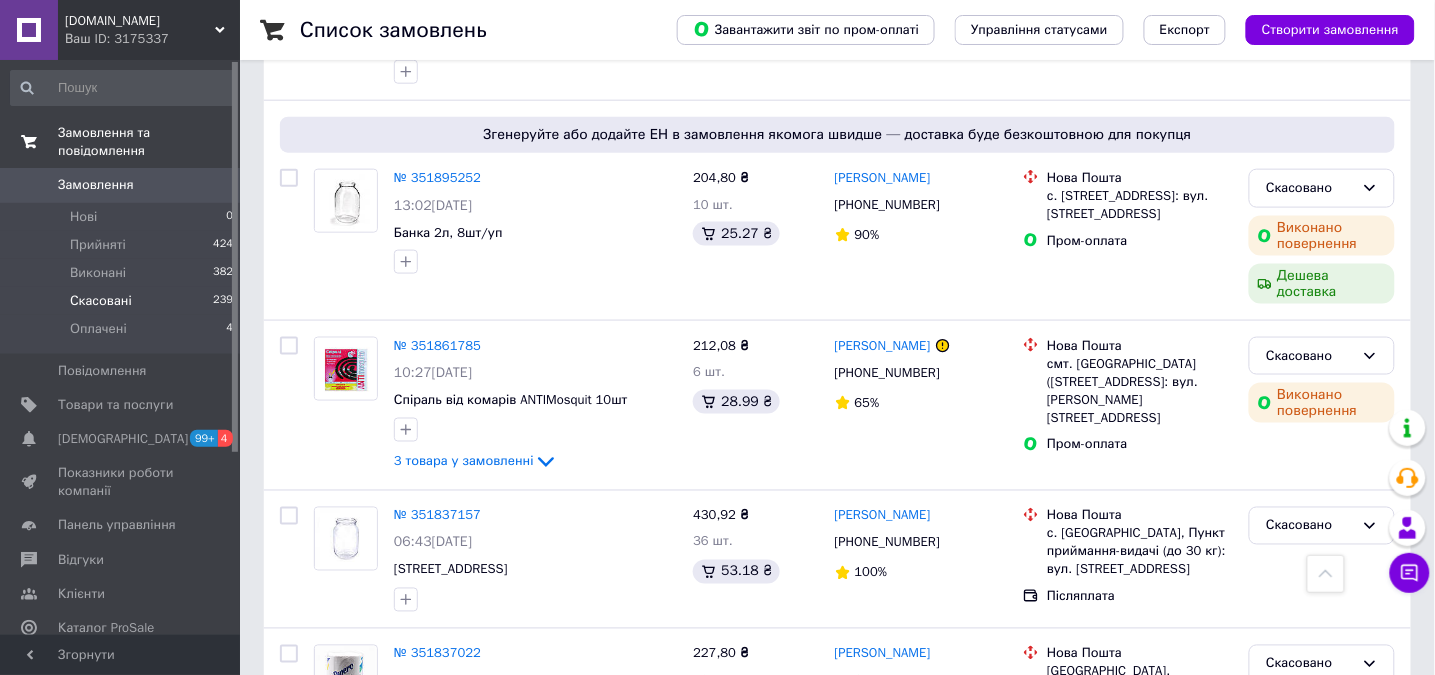 click on "Замовлення та повідомлення" at bounding box center (149, 142) 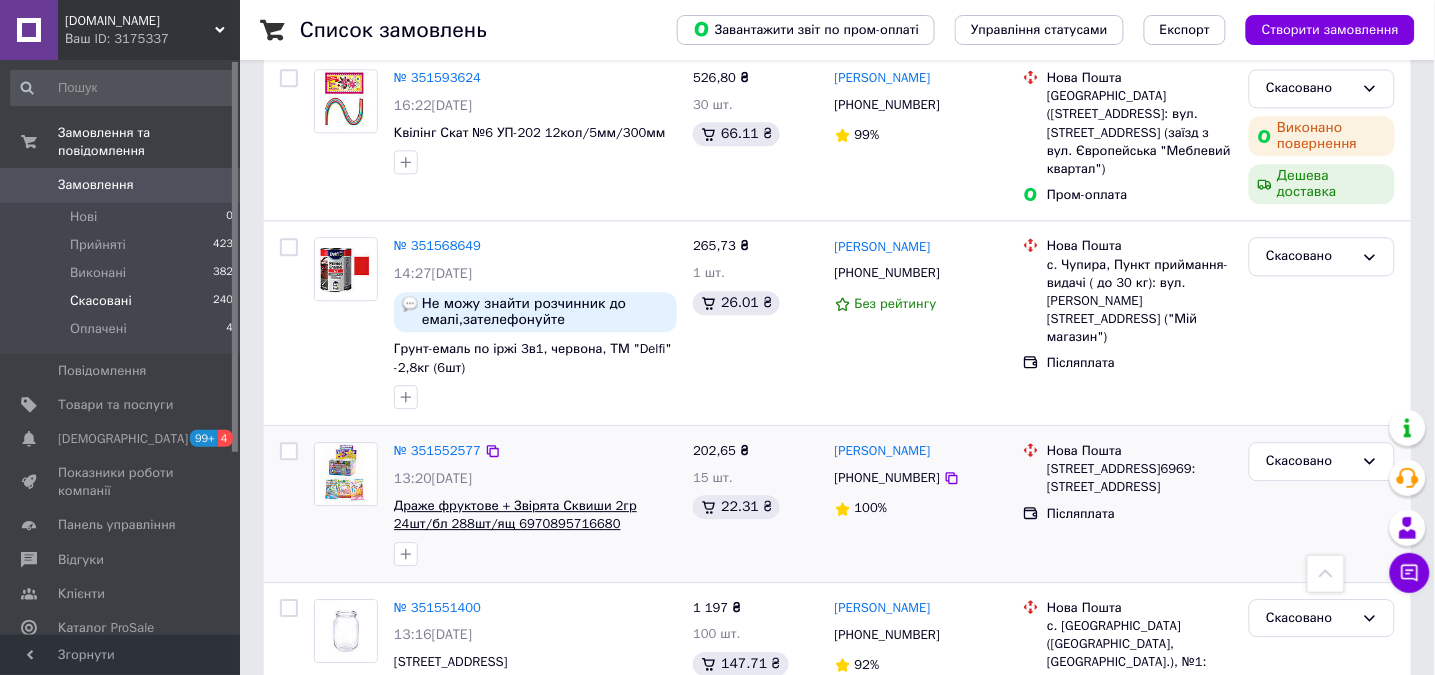 scroll, scrollTop: 3243, scrollLeft: 0, axis: vertical 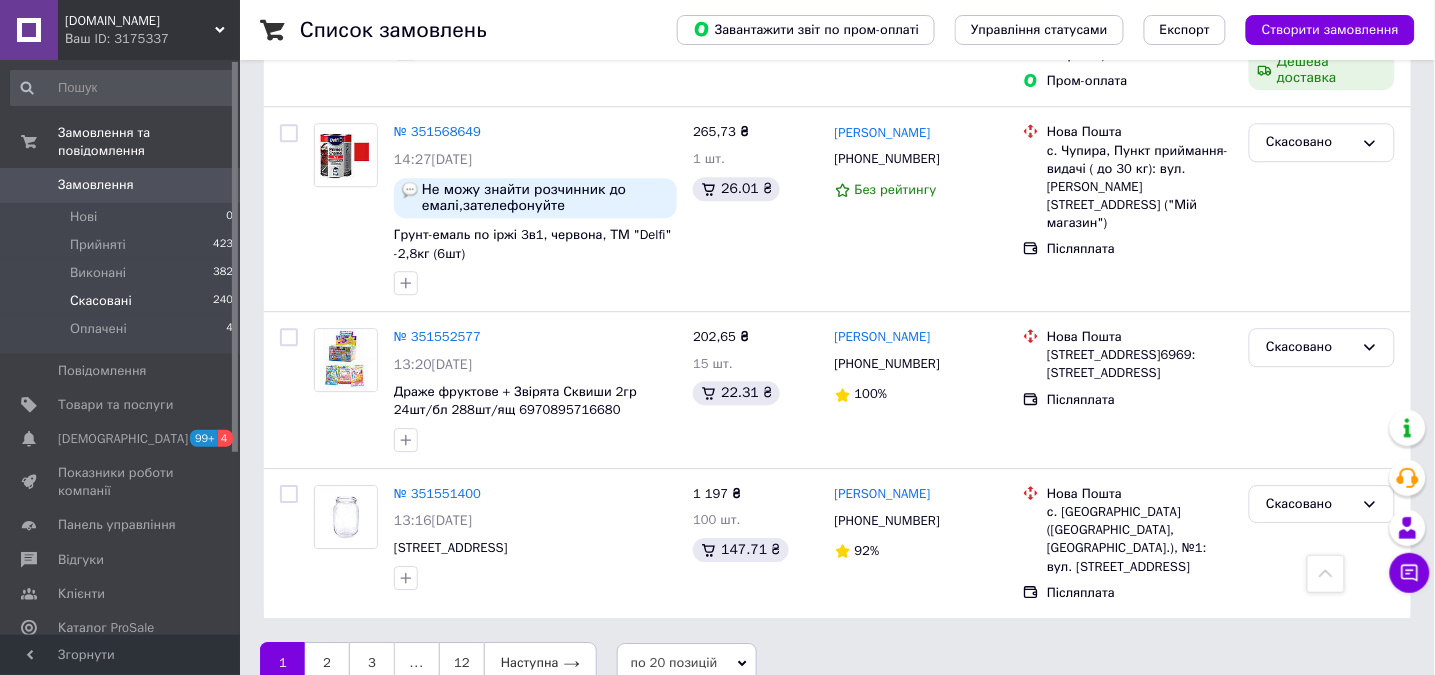 click on "1" at bounding box center [282, 663] 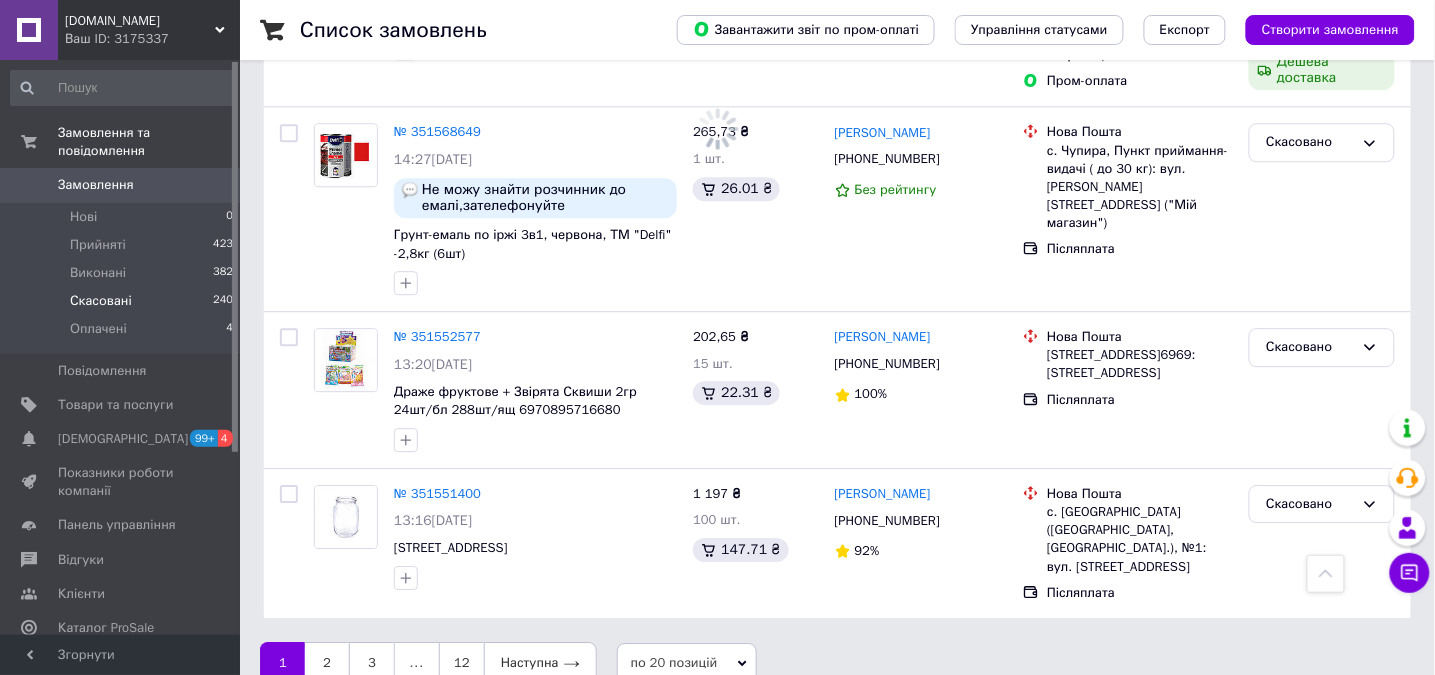 click on "Замовлення" at bounding box center [121, 185] 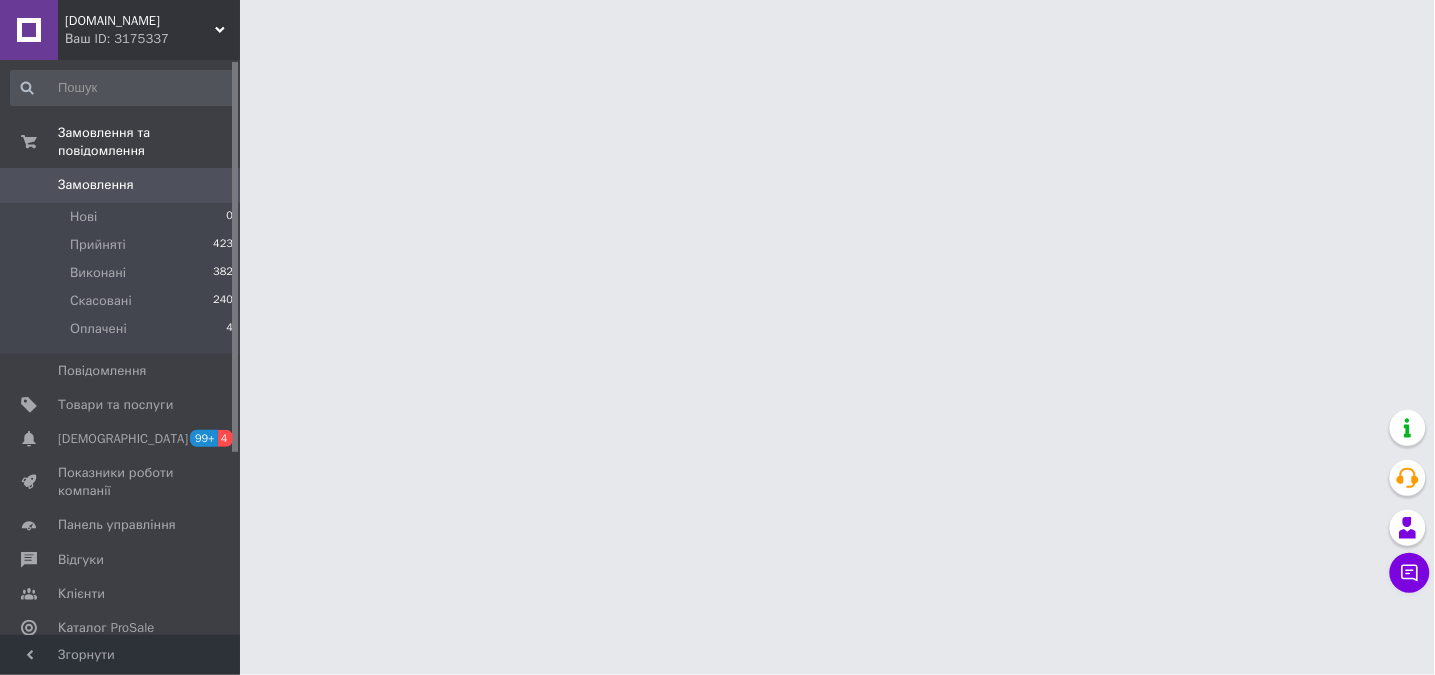 scroll, scrollTop: 0, scrollLeft: 0, axis: both 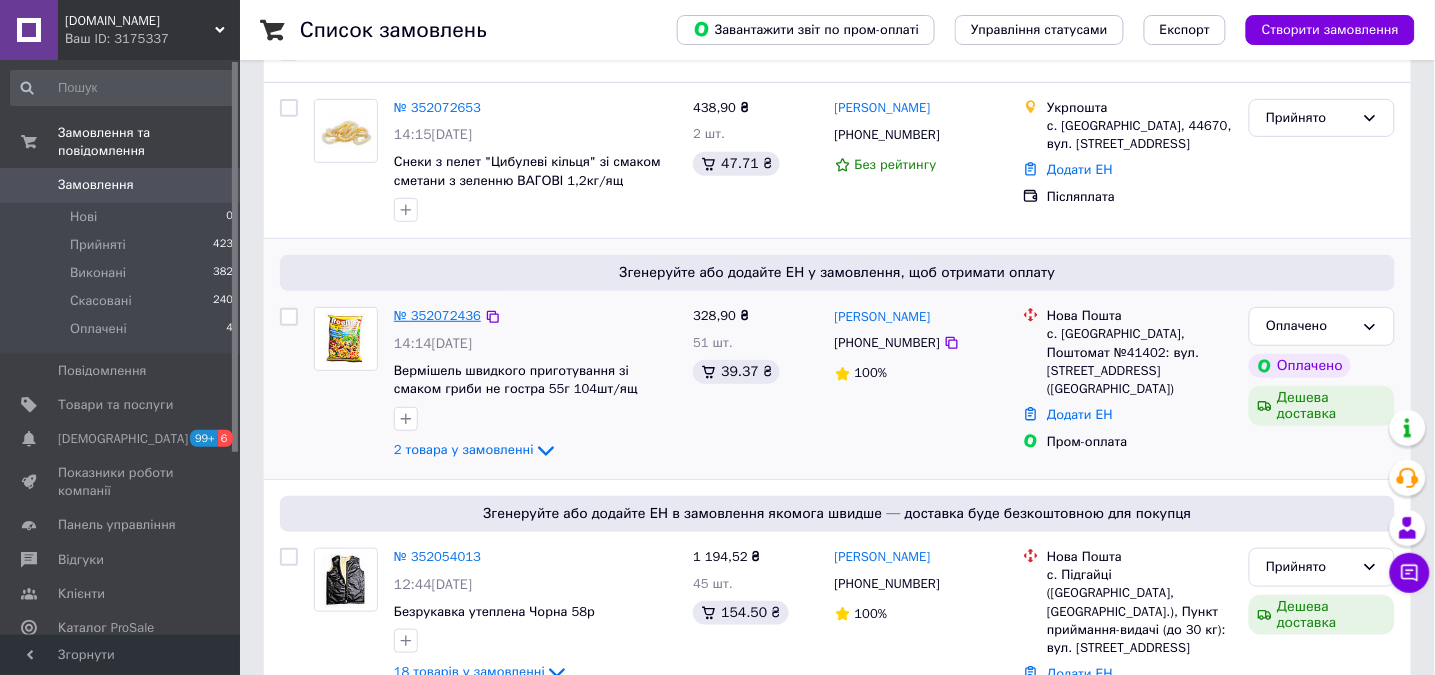 click on "№ 352072436" at bounding box center (437, 315) 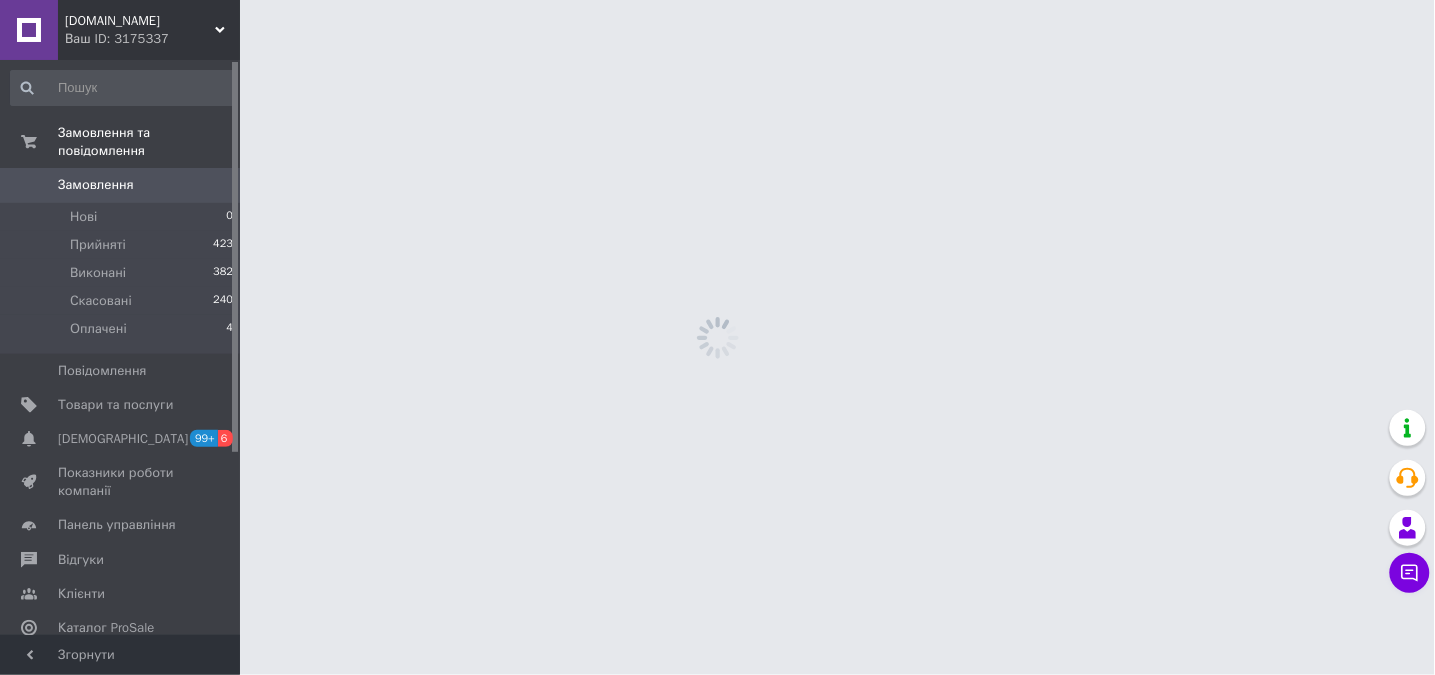 scroll, scrollTop: 0, scrollLeft: 0, axis: both 